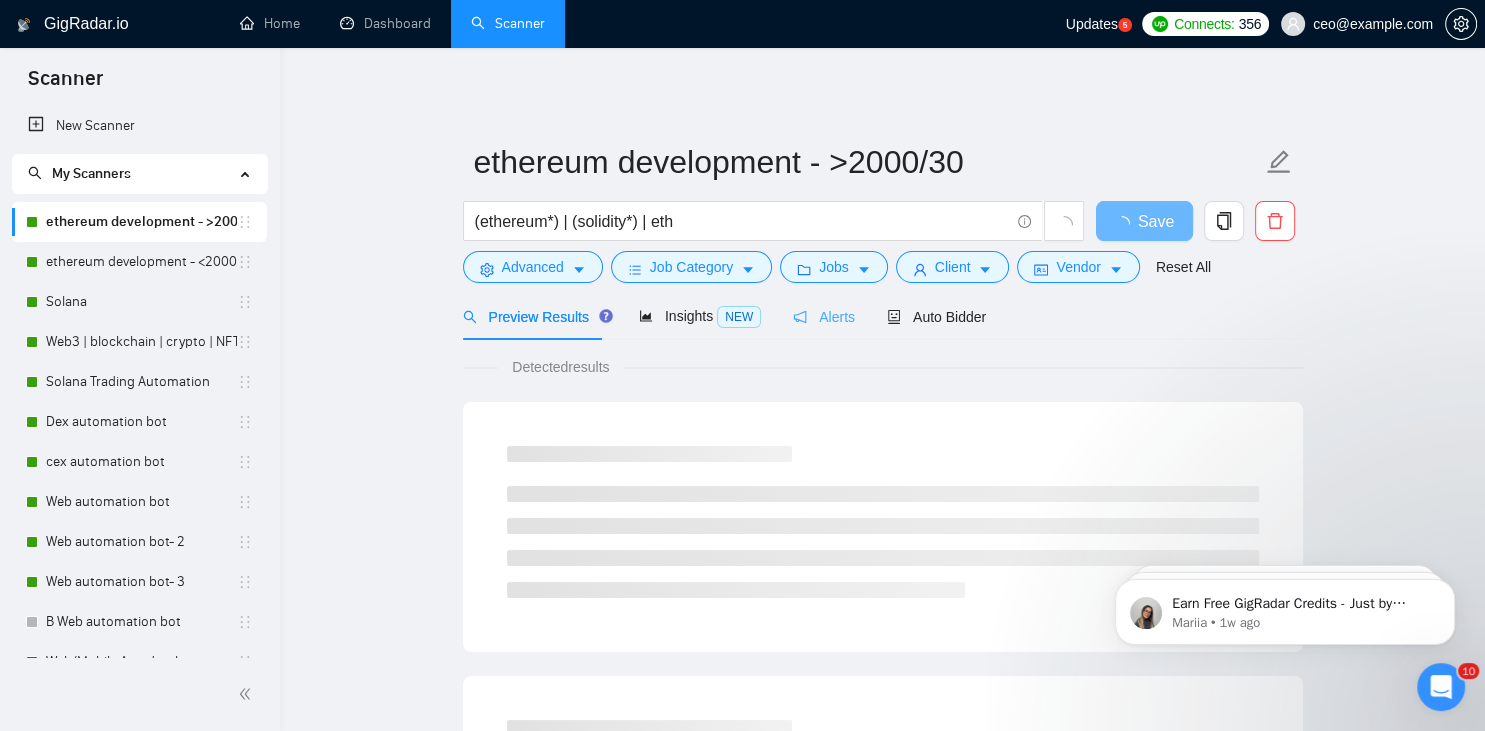 scroll, scrollTop: 0, scrollLeft: 0, axis: both 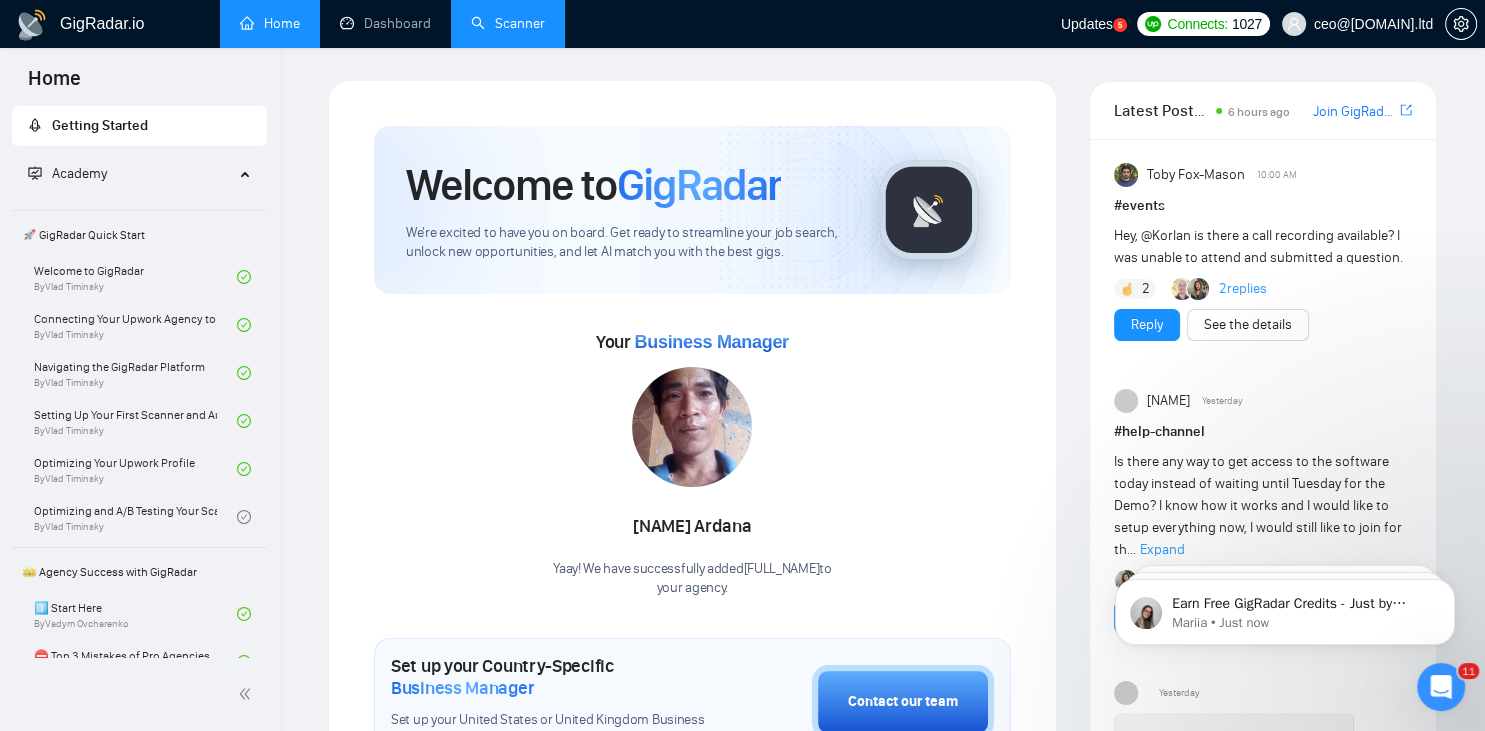 click on "Scanner" at bounding box center (508, 23) 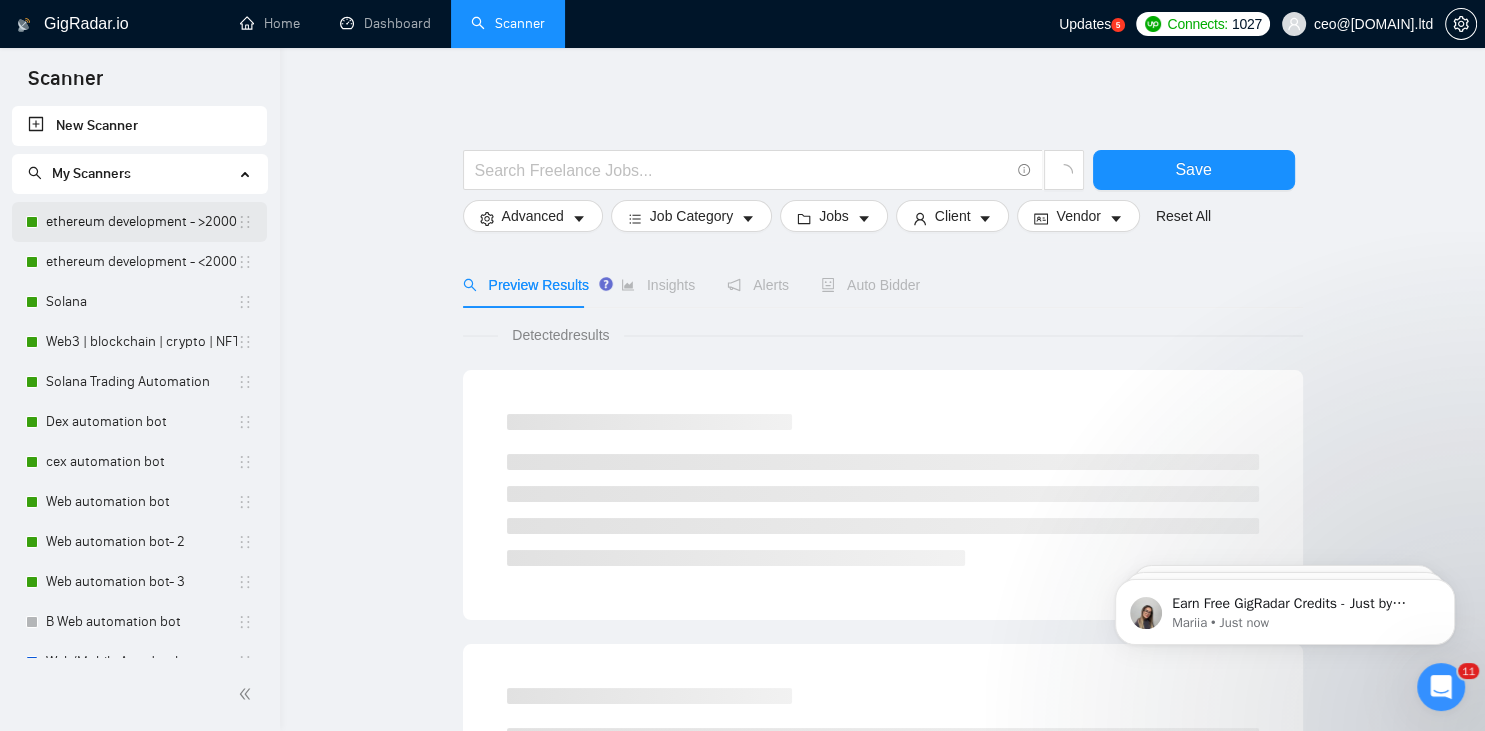 click on "ethereum development - >2000/[PRICE]" at bounding box center [141, 222] 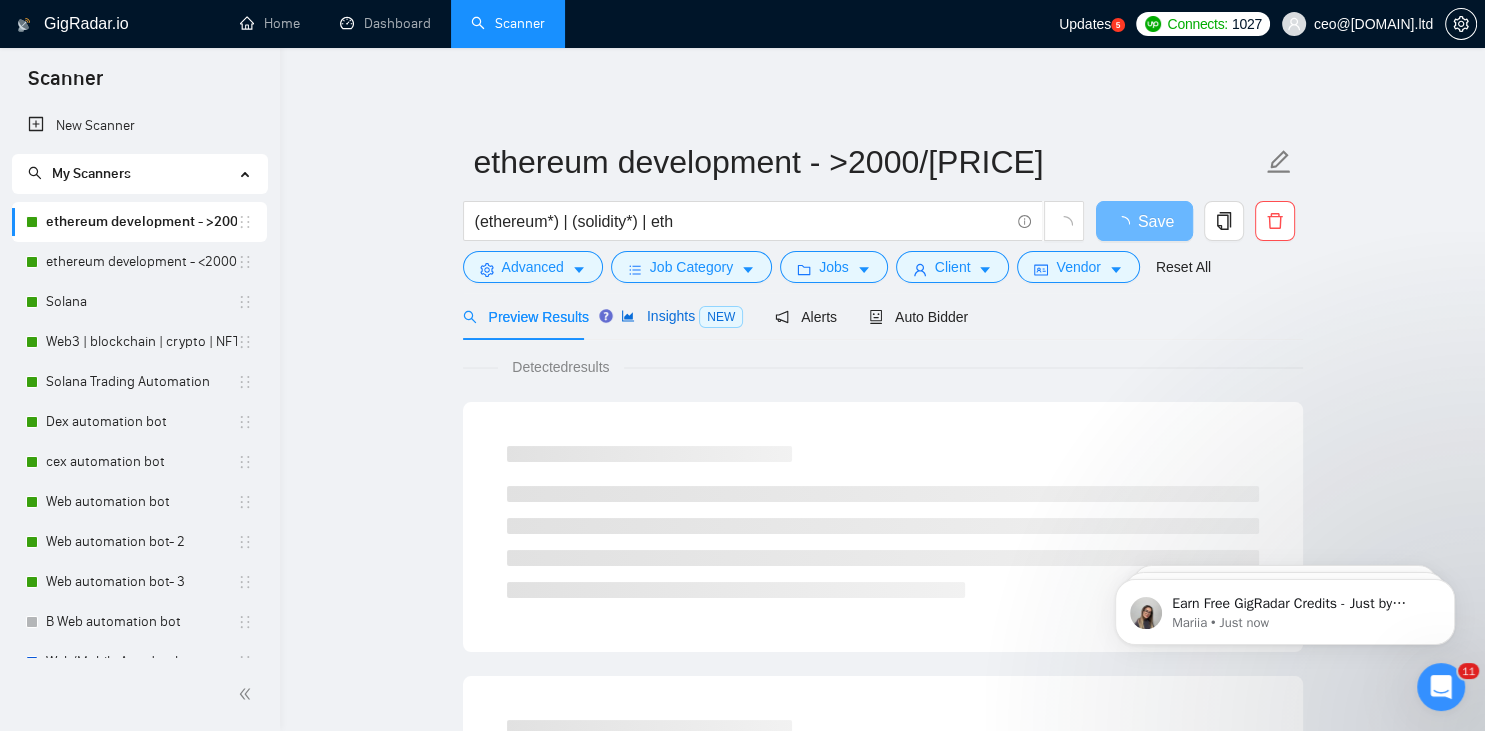 click on "Insights NEW" at bounding box center [682, 316] 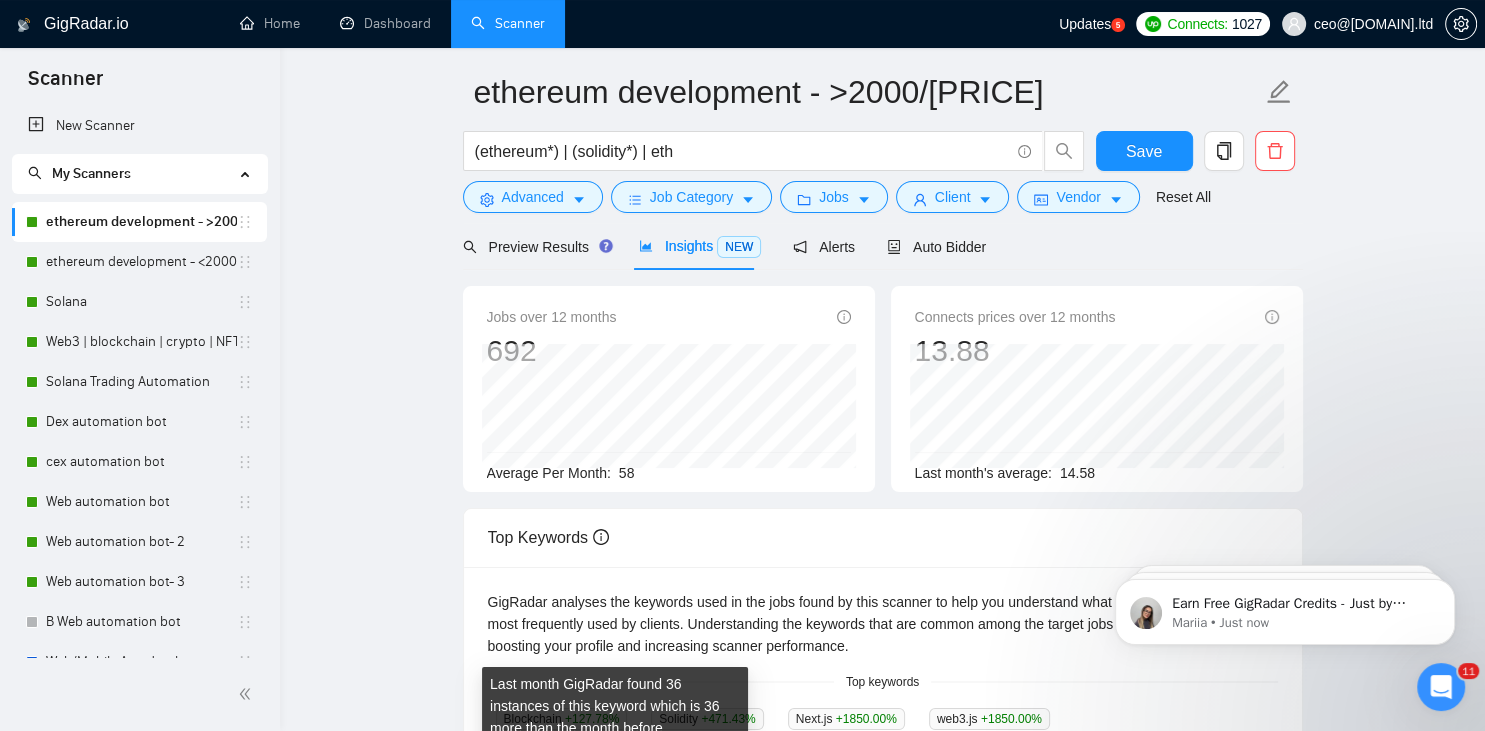 scroll, scrollTop: 0, scrollLeft: 0, axis: both 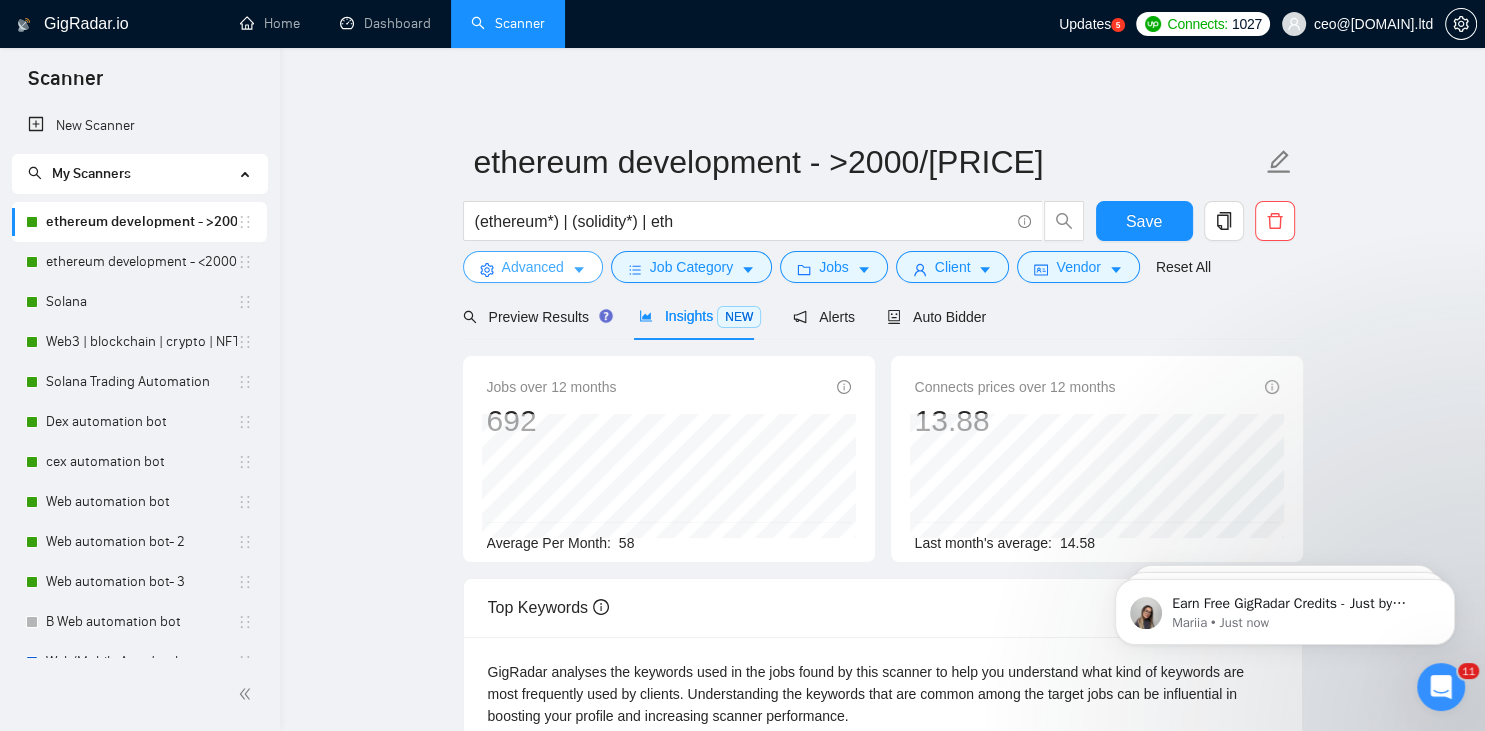 click on "Advanced" at bounding box center [533, 267] 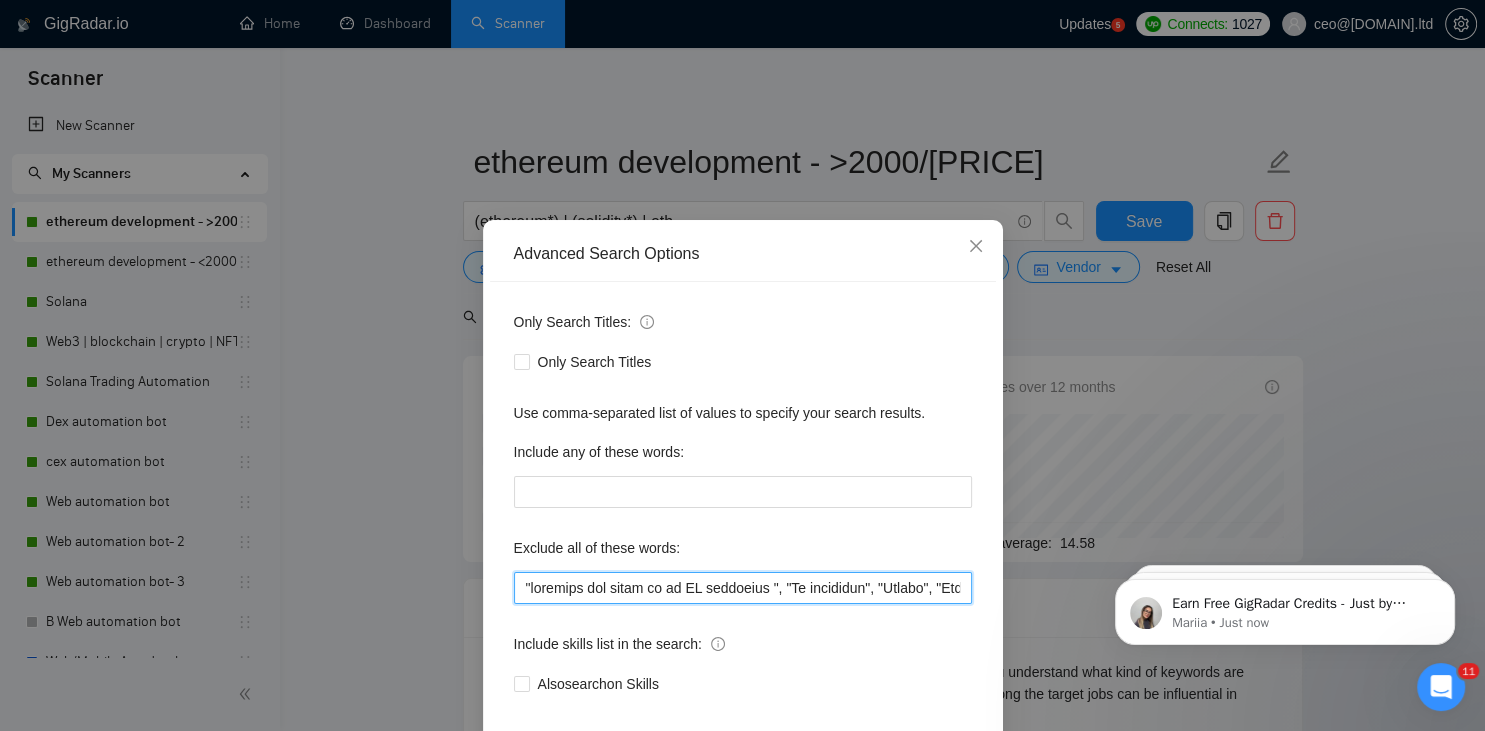 click at bounding box center [743, 588] 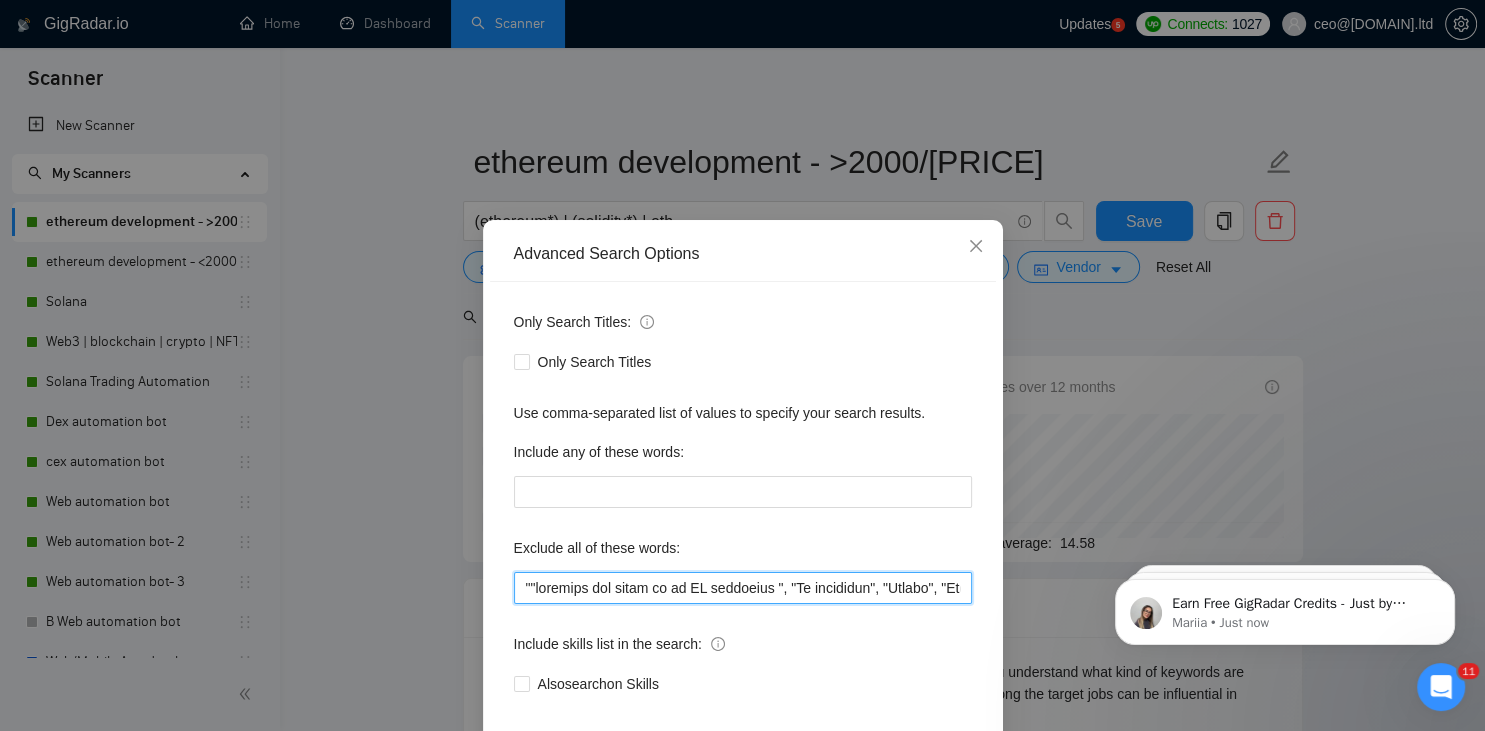paste on "922898" 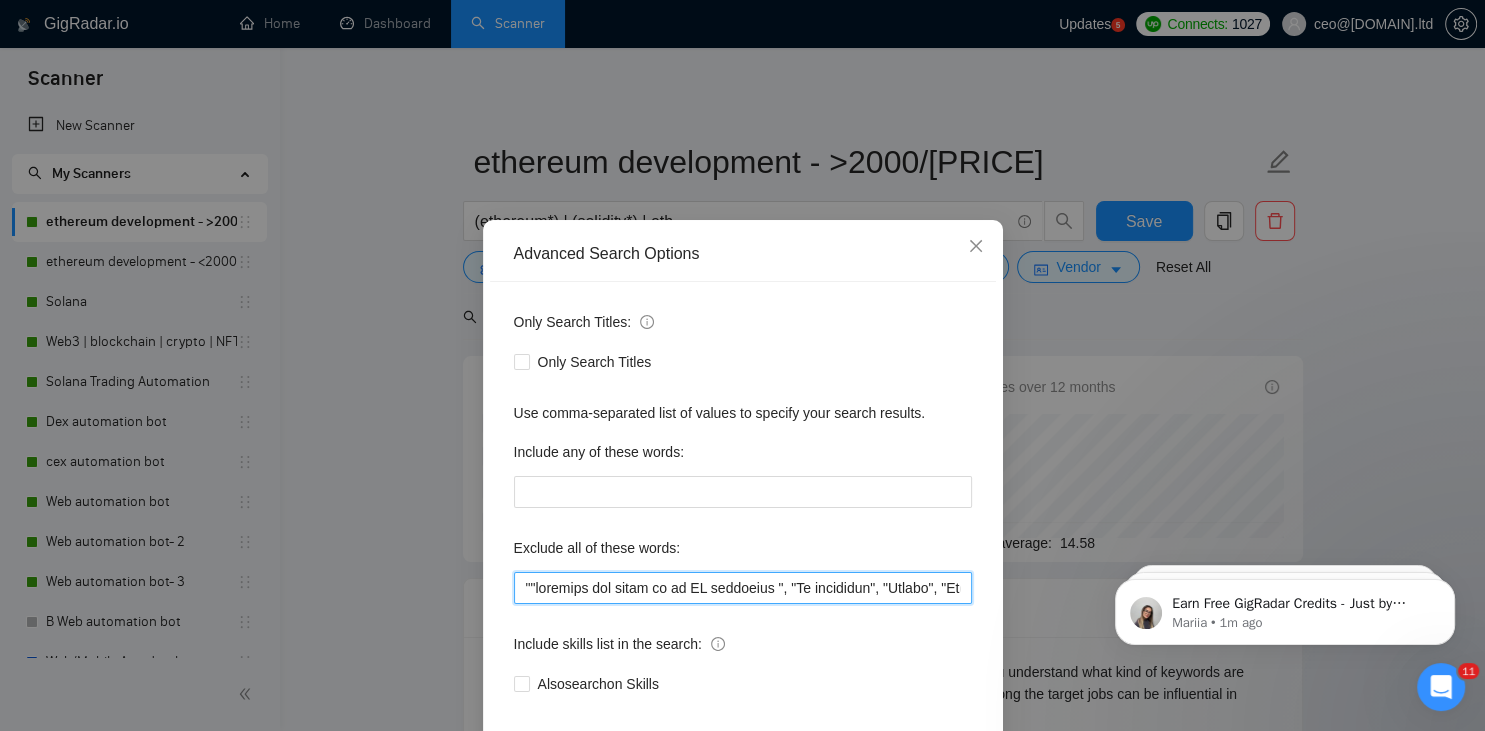 paste on "Angular Front End Developer" 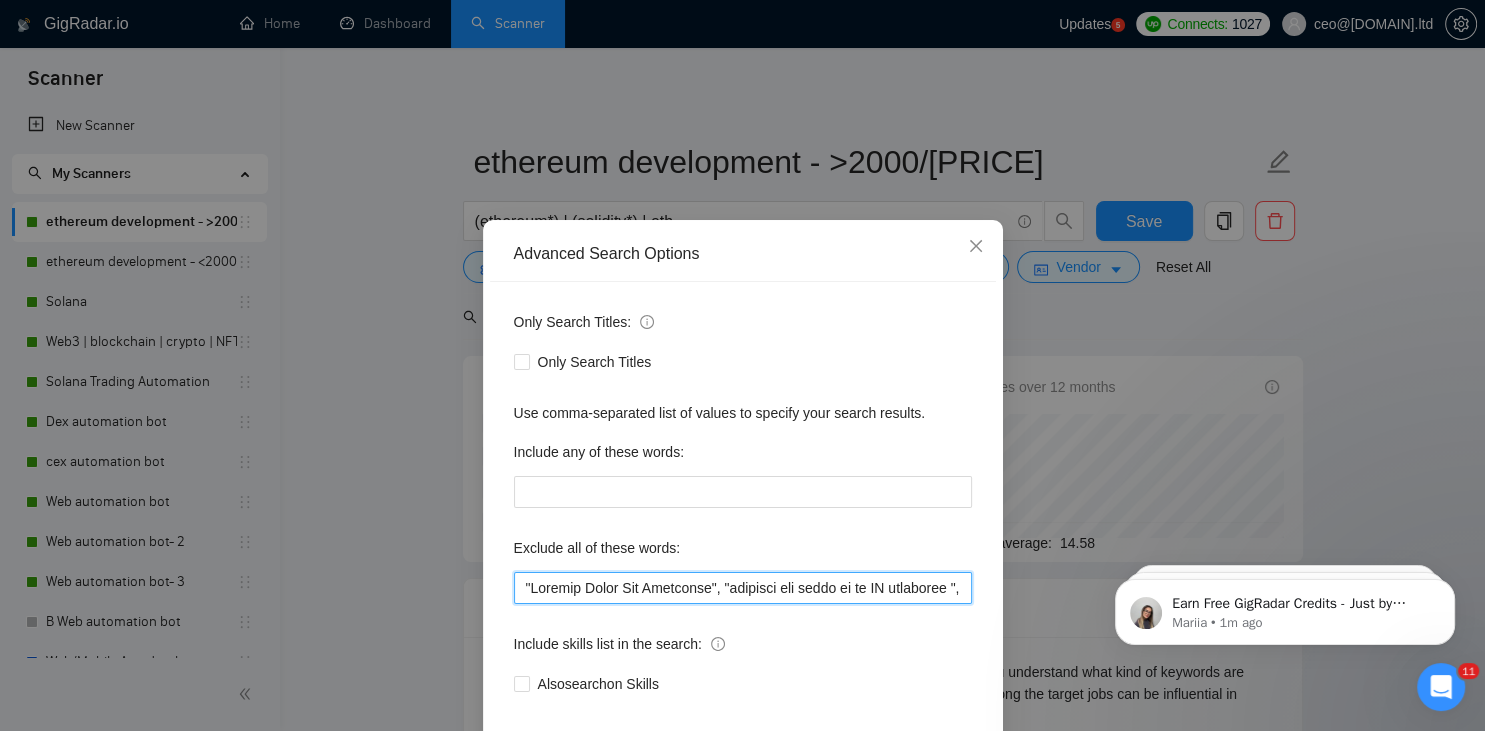 drag, startPoint x: 722, startPoint y: 589, endPoint x: 521, endPoint y: 565, distance: 202.42776 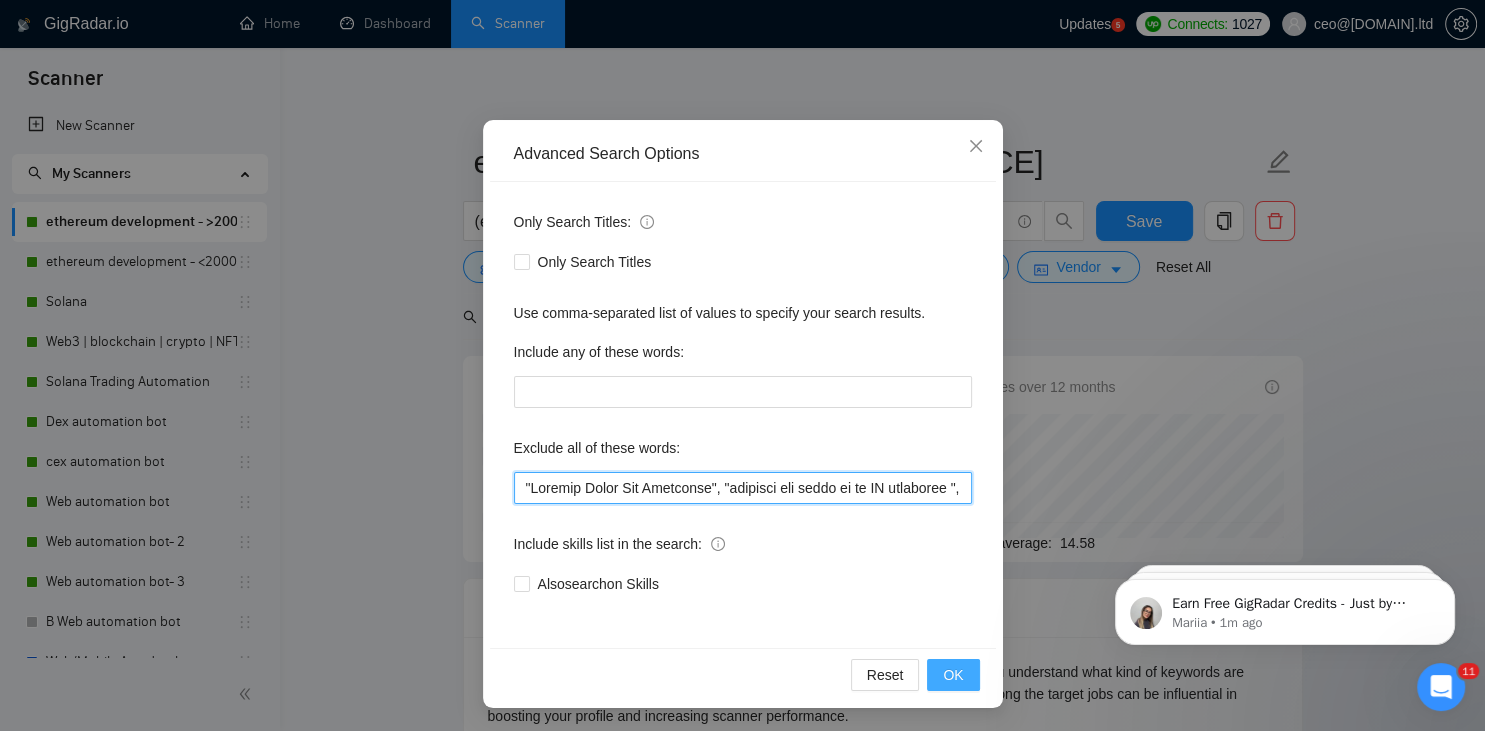 type on ""Angular Front End Developer", "transfer the funds to my AI developer ", "Ad generator", "Joomla", "Graphic Designer", "Animate", "UI/UX Designer", "Pyside", "Odoo", "Laravel-based", "Kajabi", "Qlik", "VBA", "Prediction", "Flutterflow", "USDT Flash", "already coded", "AR/VR", "iGaming", "Pinecone", "existing application", ".Net", "join our dynamic team", "Update", "Cartoon", "90% Done", "Photoshop", "Tether", "Fix Bug", "Retool", "NO AGENCIES", "Review", "n8n", "Launch" "Europe Only", "Modify", "Update", "Avatar", "Art Project", "Pakistan", "join our team", "Azure DevOps", "DevOps", "Flutter", "Equity-Only", "Equity Only", "Generating Image Variations", "Image Generation", STACKS, STX, Betting, gambling, casino, Sui, Unity, Manager, bot, automation, scripting, laravel, "php", "wordpress", "shopify", "eSport", gaming, games, "crypto recovery", "eSports", "Sales Team", "frontend developer", "freelancer only", "freelancers only", "No agency", "Not agency", "No agencies", "Not agencies", "metaverse", "Consulta..." 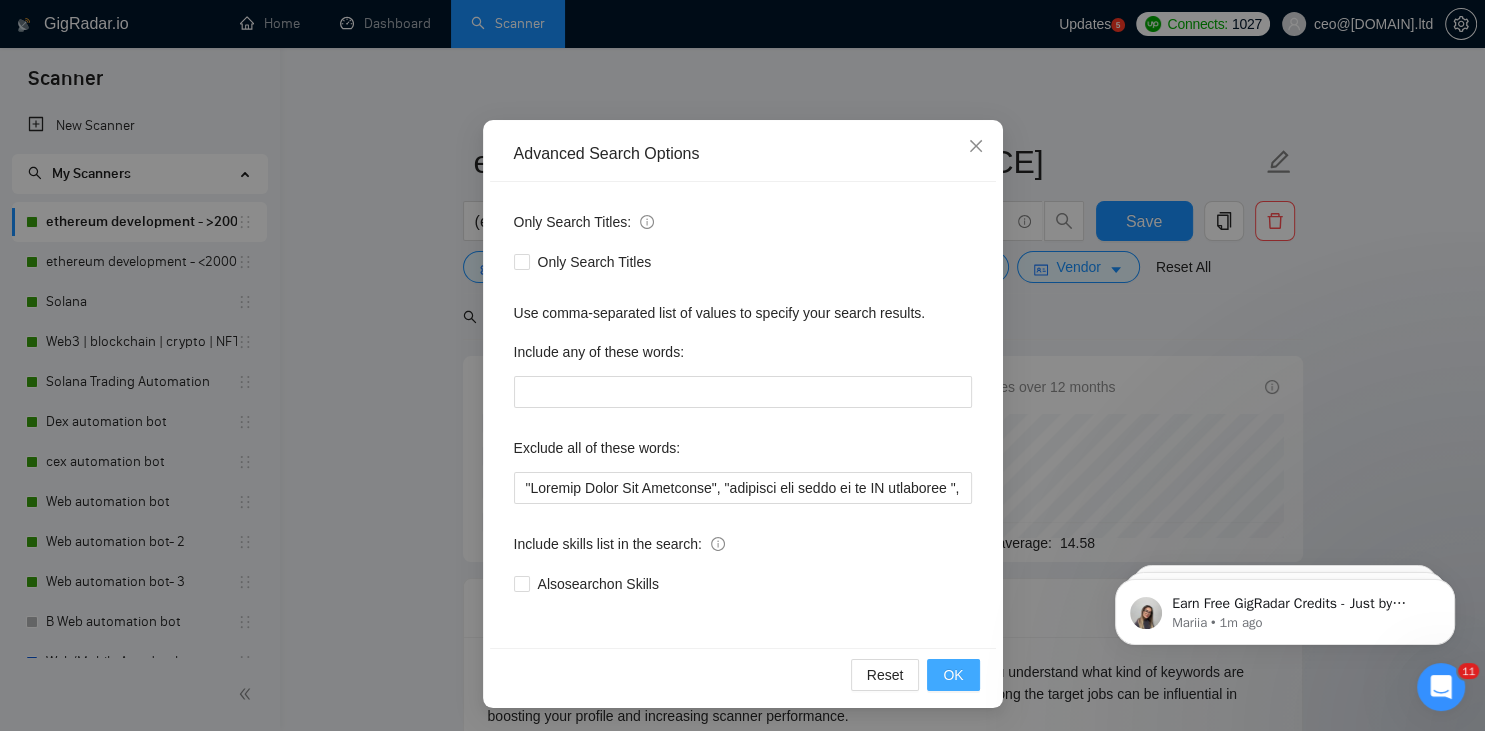 click on "OK" at bounding box center (953, 675) 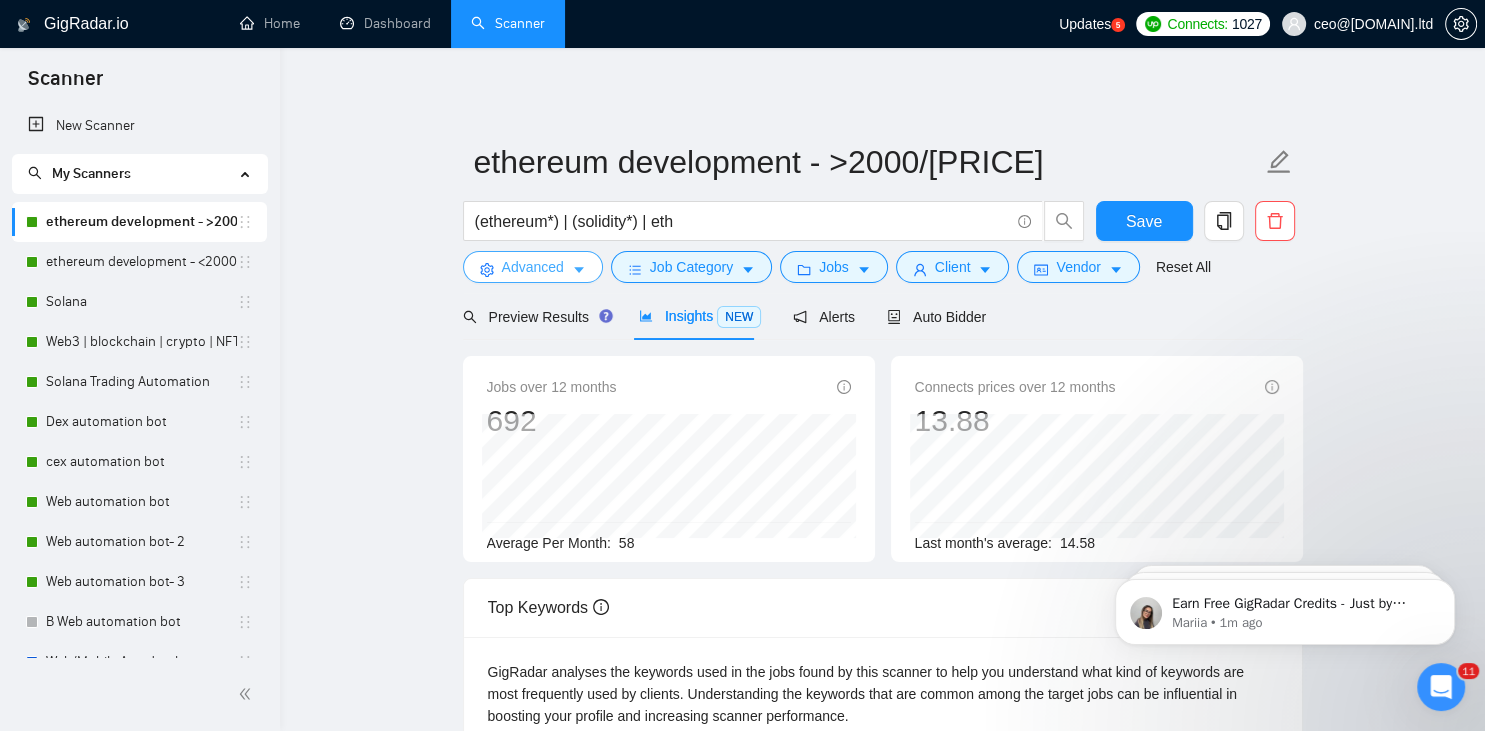 scroll, scrollTop: 0, scrollLeft: 0, axis: both 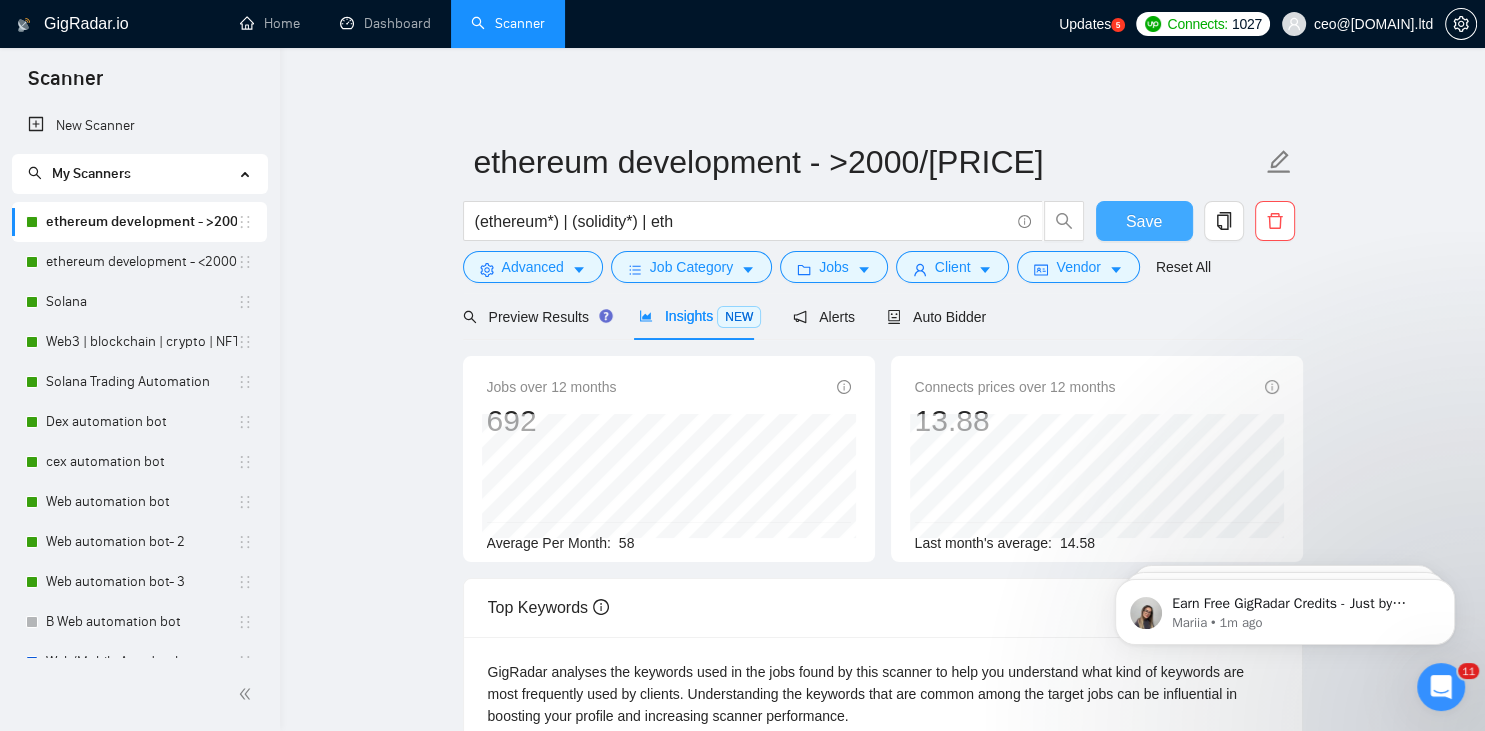 click on "Save" at bounding box center (1144, 221) 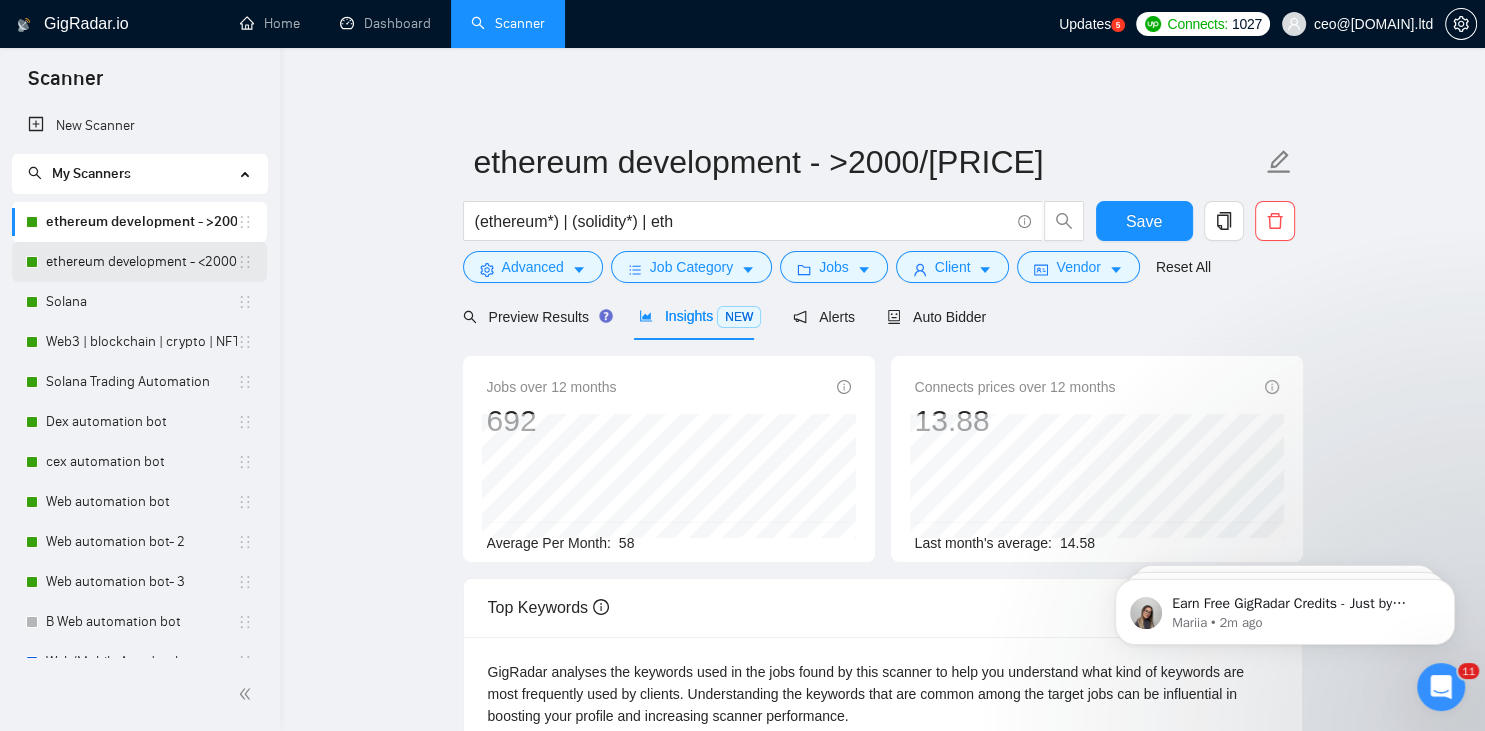 click on "ethereum development - <2000/[PRICE]" at bounding box center [141, 262] 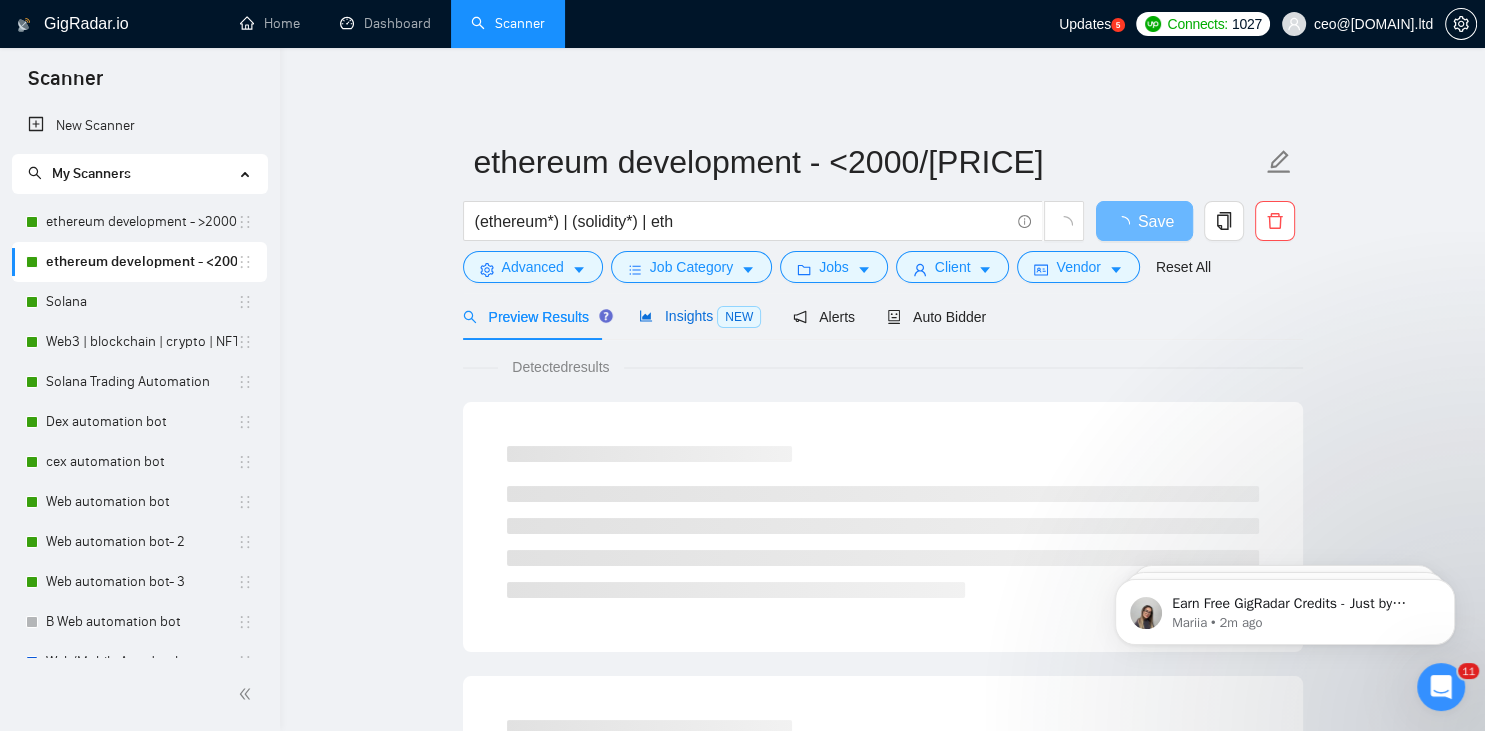 click on "Insights NEW" at bounding box center [700, 316] 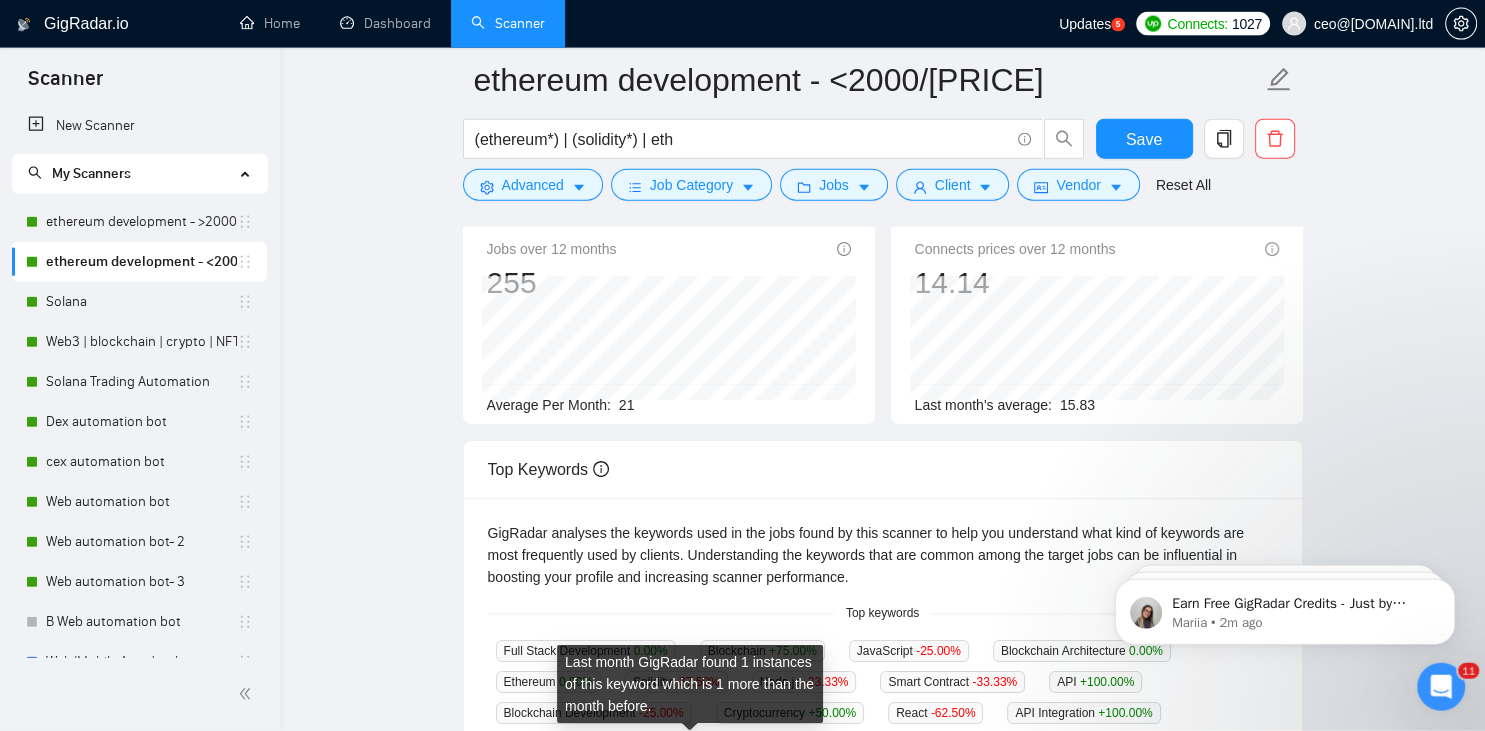 scroll, scrollTop: 147, scrollLeft: 0, axis: vertical 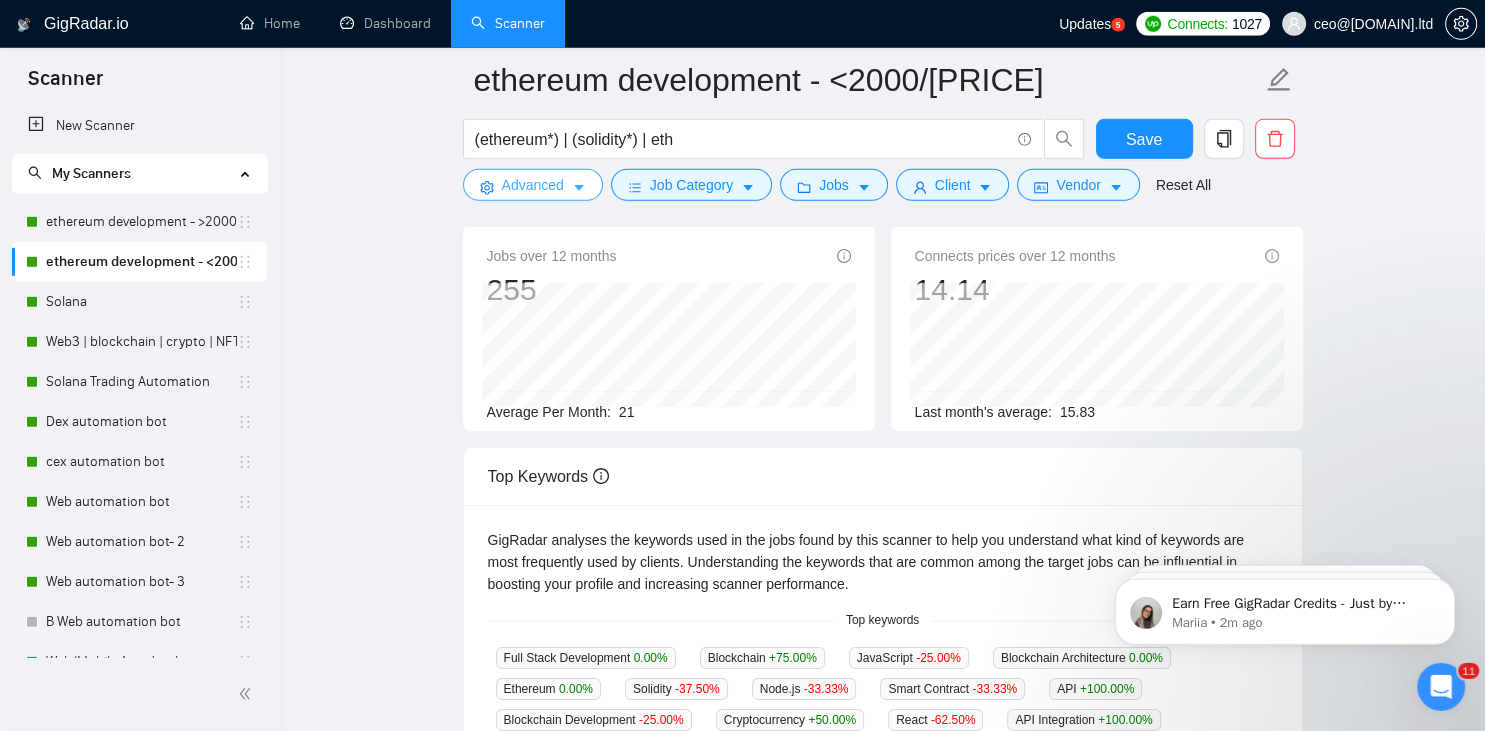 click on "Advanced" at bounding box center [533, 185] 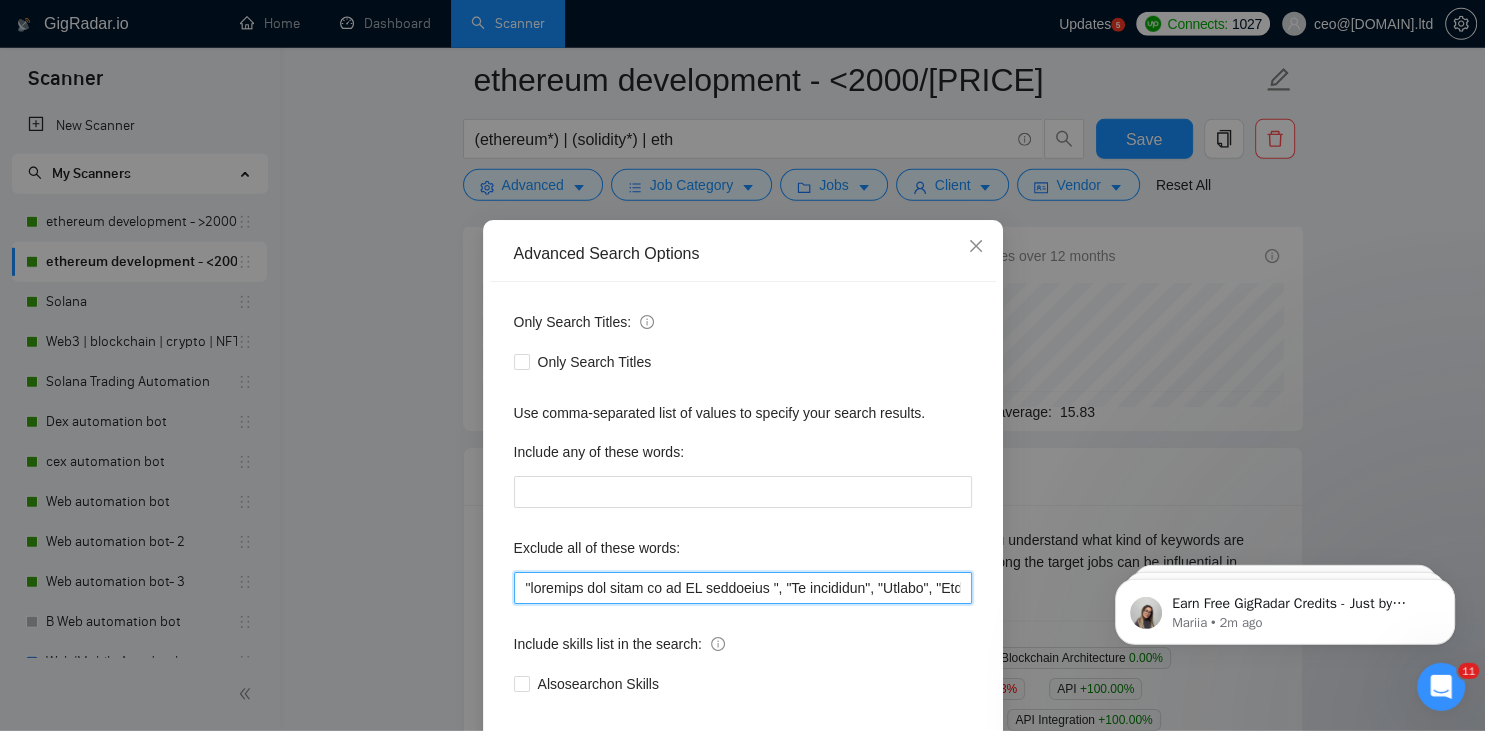 click at bounding box center (743, 588) 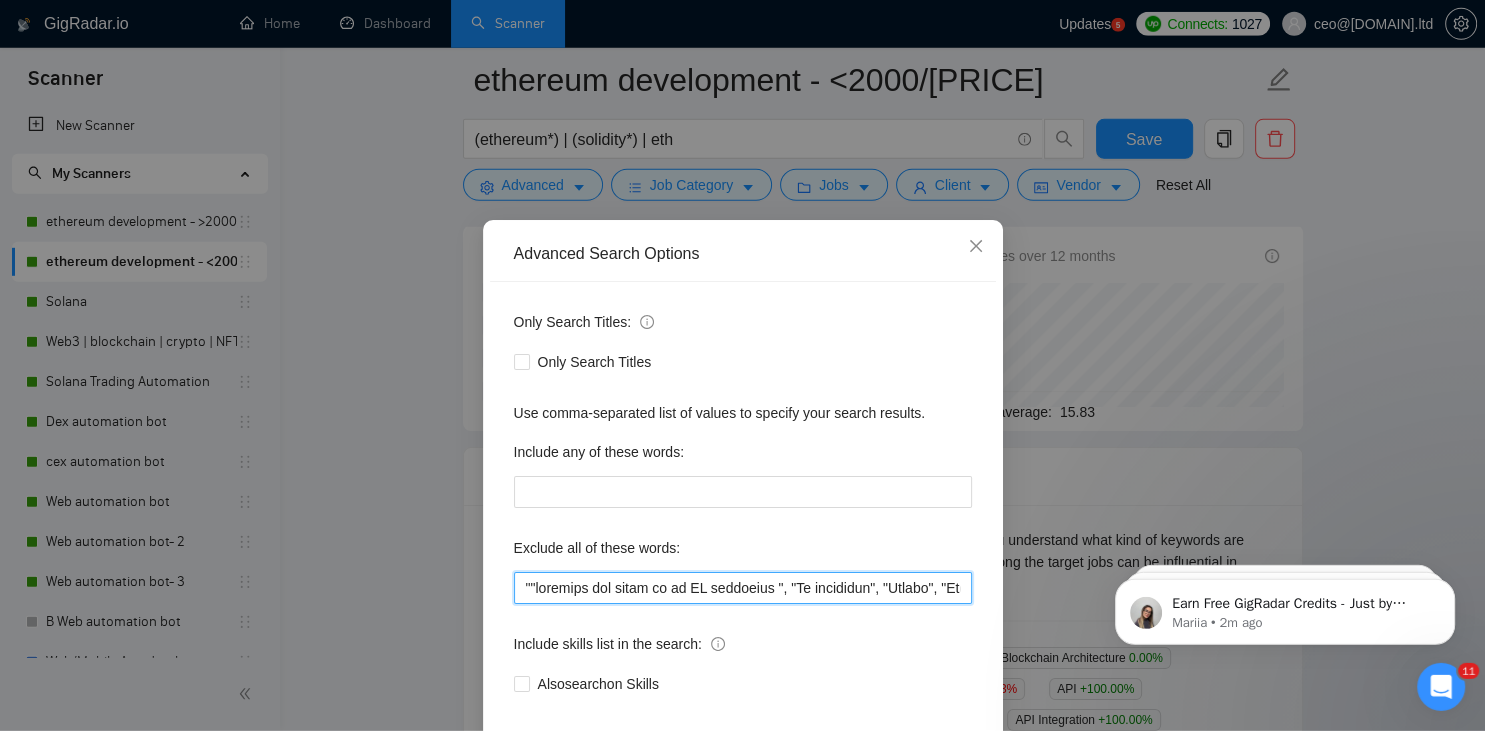 paste on "Angular Front End Developer", "" 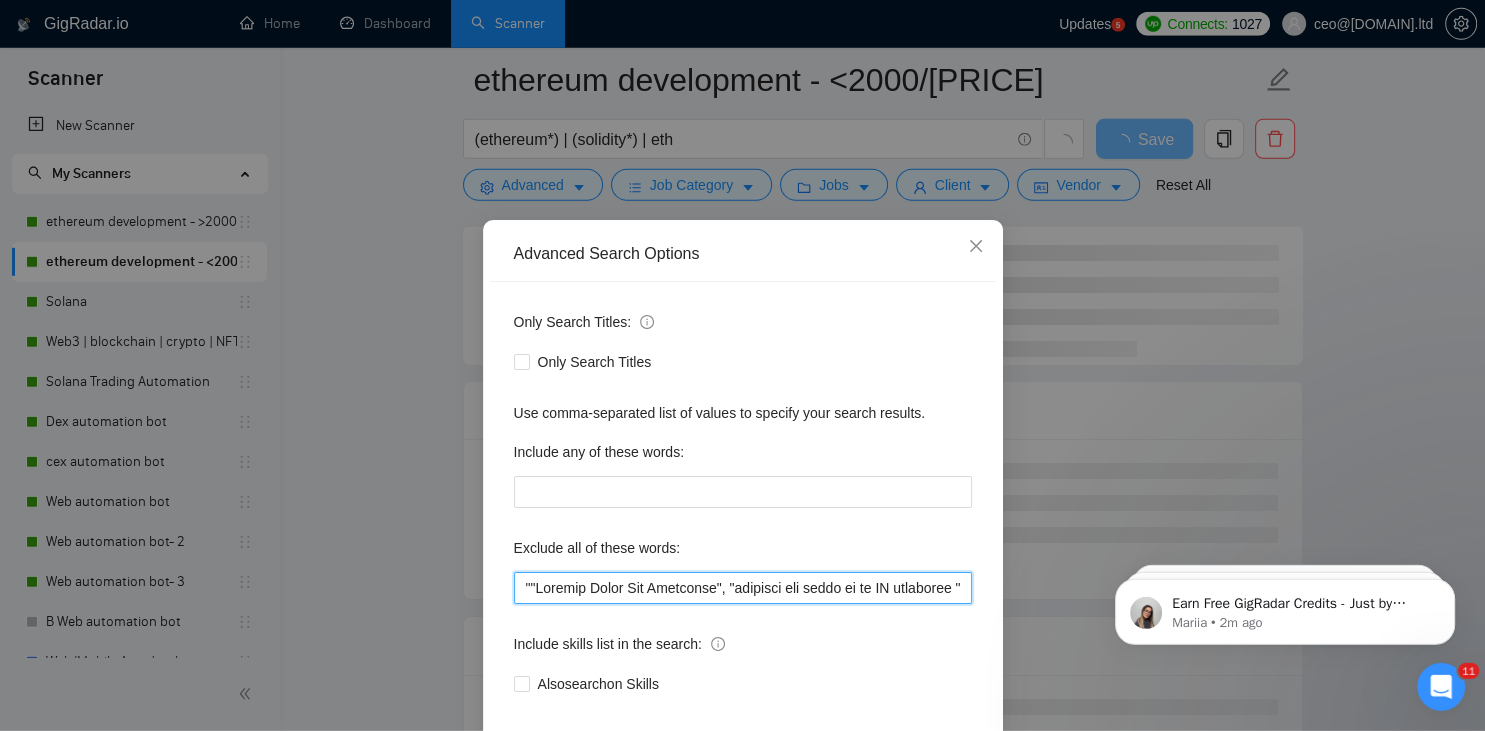 click at bounding box center [743, 588] 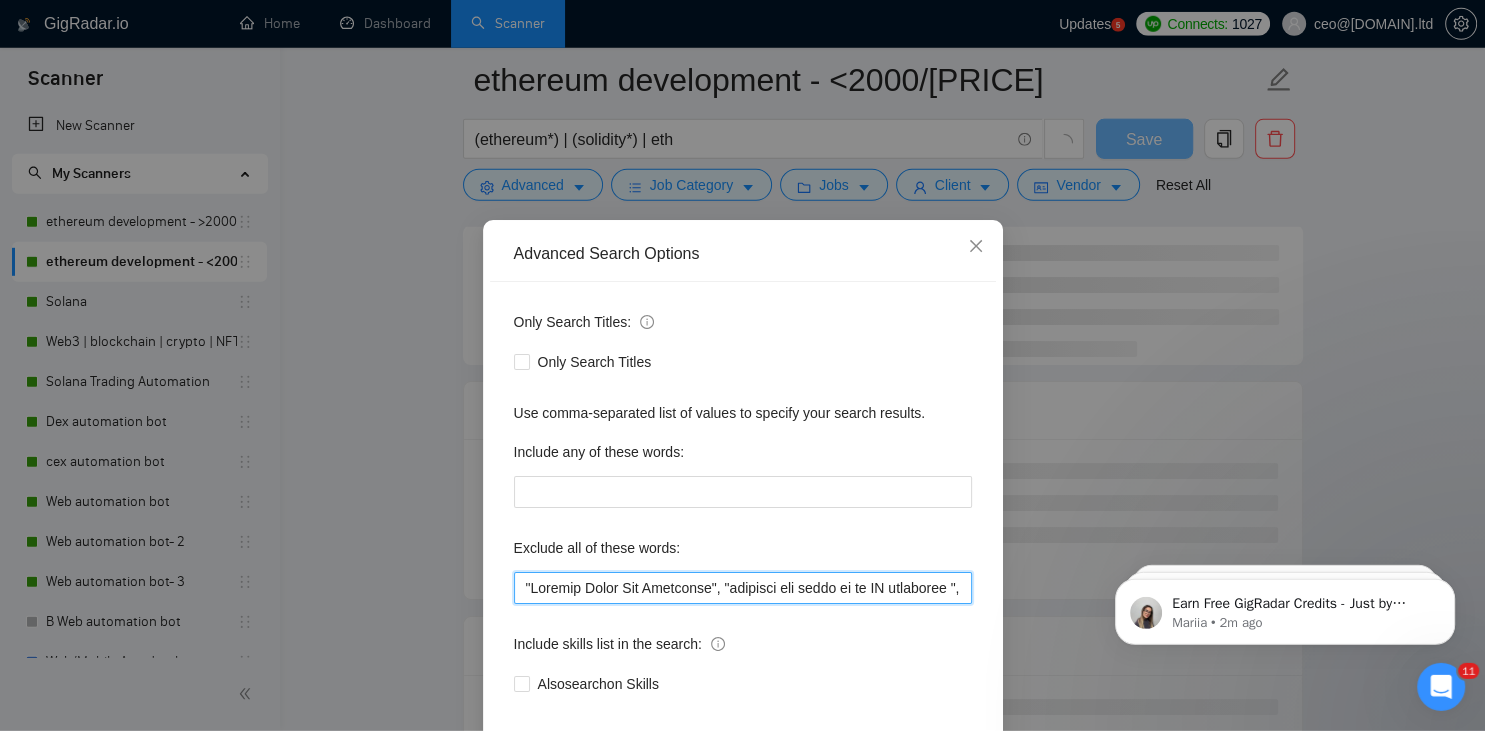 scroll, scrollTop: 100, scrollLeft: 0, axis: vertical 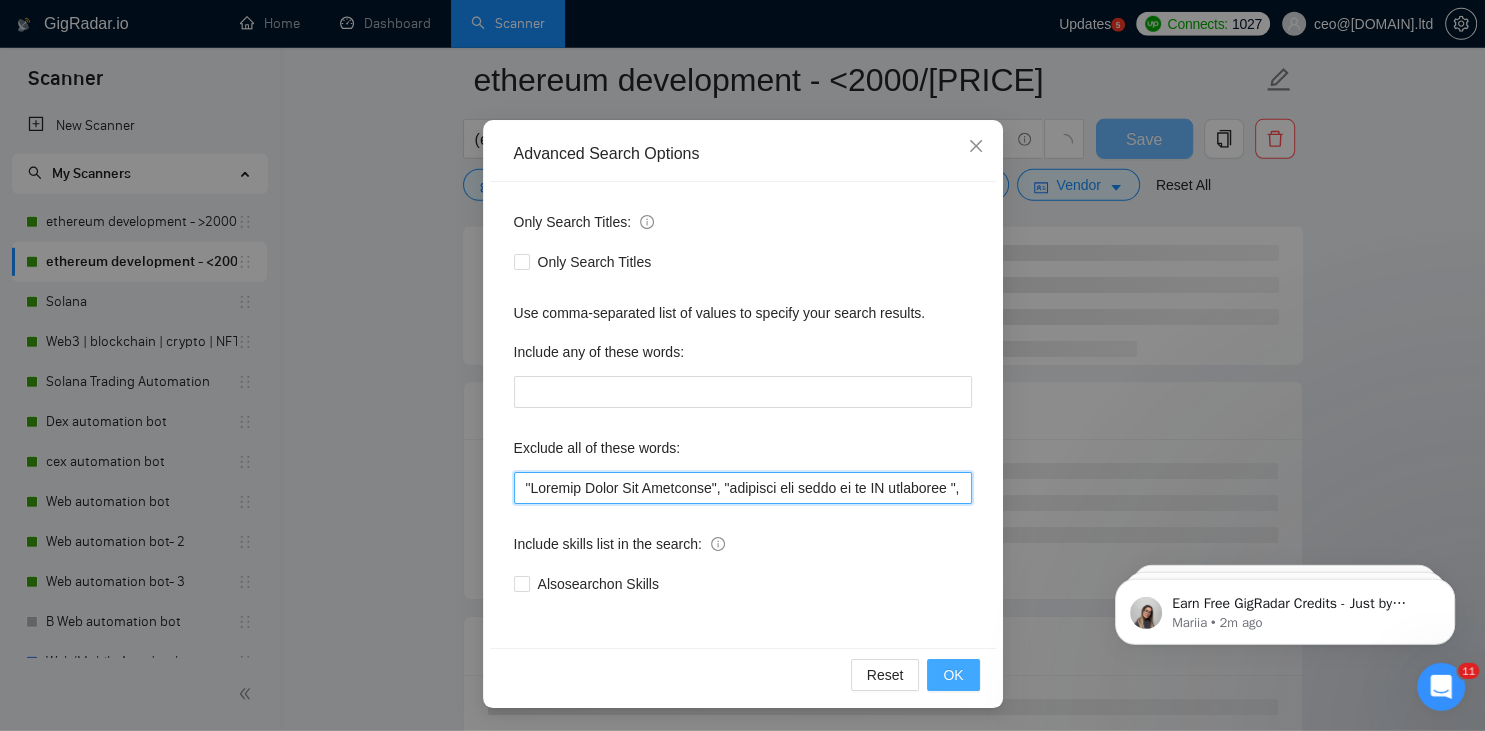 type on ""Angular Front End Developer", "transfer the funds to my AI developer ", "Ad generator", "Joomla", "Graphic Designer", "Animate", "UI/UX Designer", "Pyside", "Odoo", "Laravel-based", "Kajabi", "Qlik", "VBA", "Prediction", "Flutterflow", "marketing project", "USDT Flash", "already coded", "AR/VR", "iGaming", "Pinecone", "existing application", ".Net", "join our dynamic team", "Update", "Cartoon", "90% Done", "Photoshop", "Tether", "Fix Bug", "Retool", "NO AGENCIES", "Review", "n8n", "Launch", "Europe Only", "Modify", "Update", "Avatar", "Art Project", "Pakistan", "join our team", "Azure DevOps", "DevOps","Flutter", "Equity-Only", "Equity Only", "Generating Image Variations", "Image Generation", STACKS, STX, Betting, gambling, casino, Sui, Unity, Manager, bot, automation, scripting, laravel, "php", "wordpress", "shopify", "eSport", gaming, games, "crypto recovery", "eSports", "Sales Team", "frontend developer", "freelancer only", "freelancers only", "No agency", "Not agency", "No agencies", "Not agencies", "..." 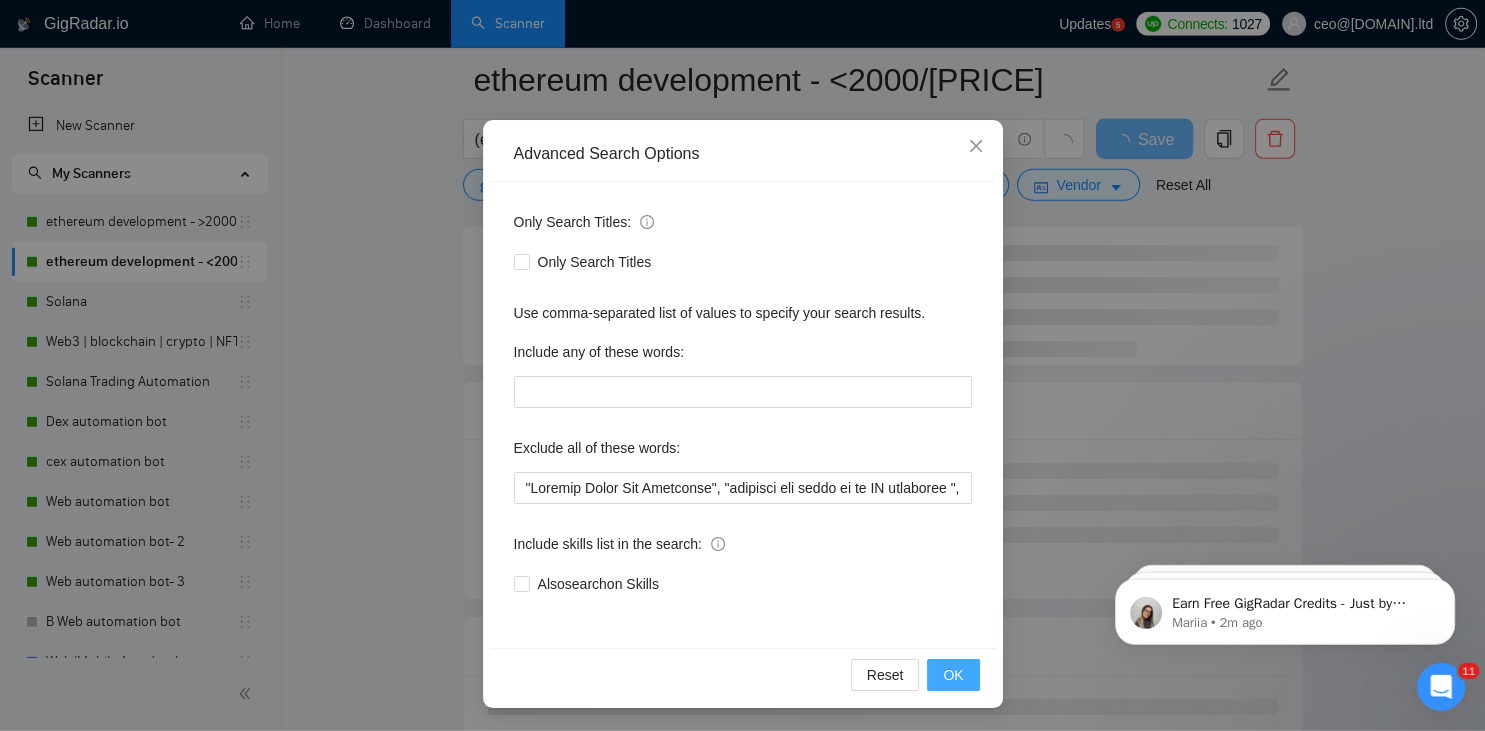 click on "OK" at bounding box center [953, 675] 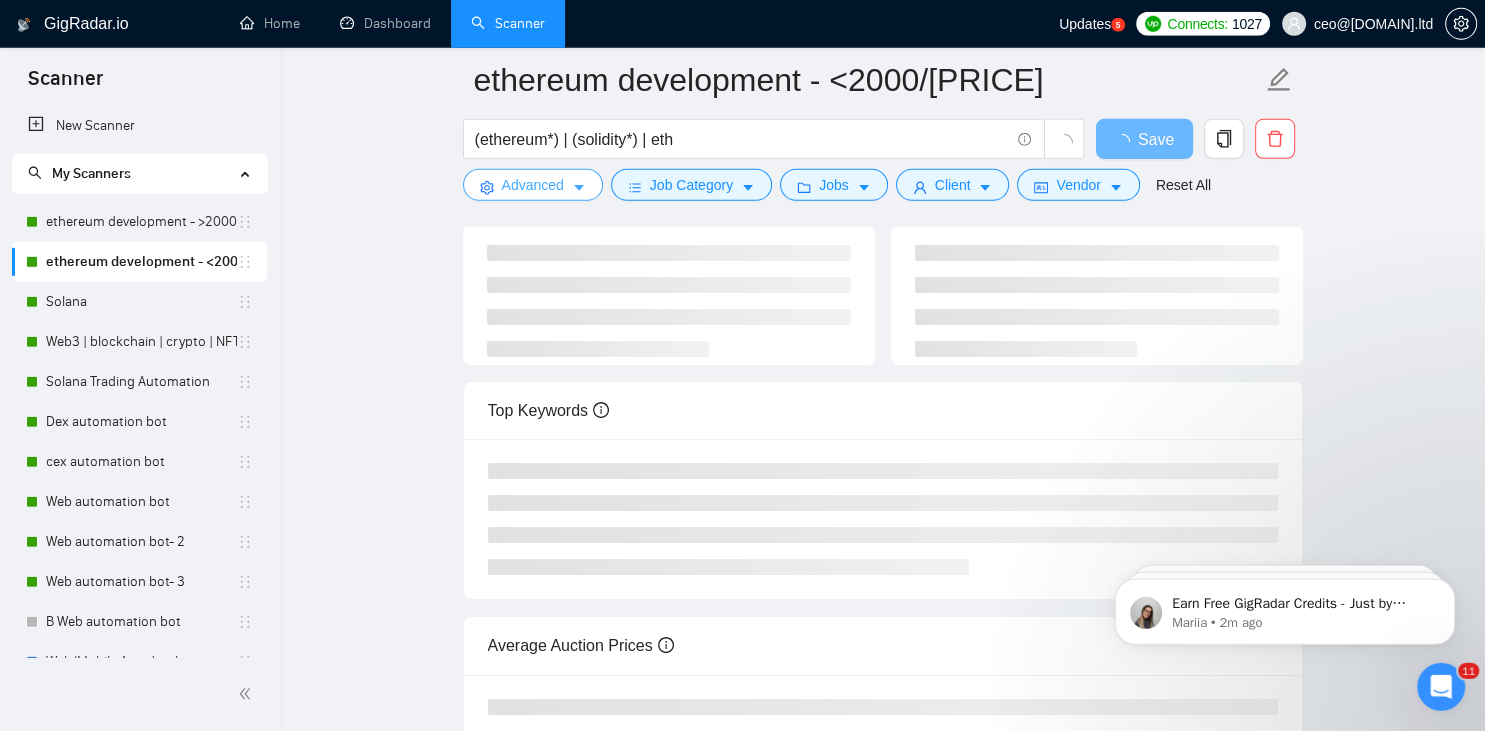 scroll, scrollTop: 0, scrollLeft: 0, axis: both 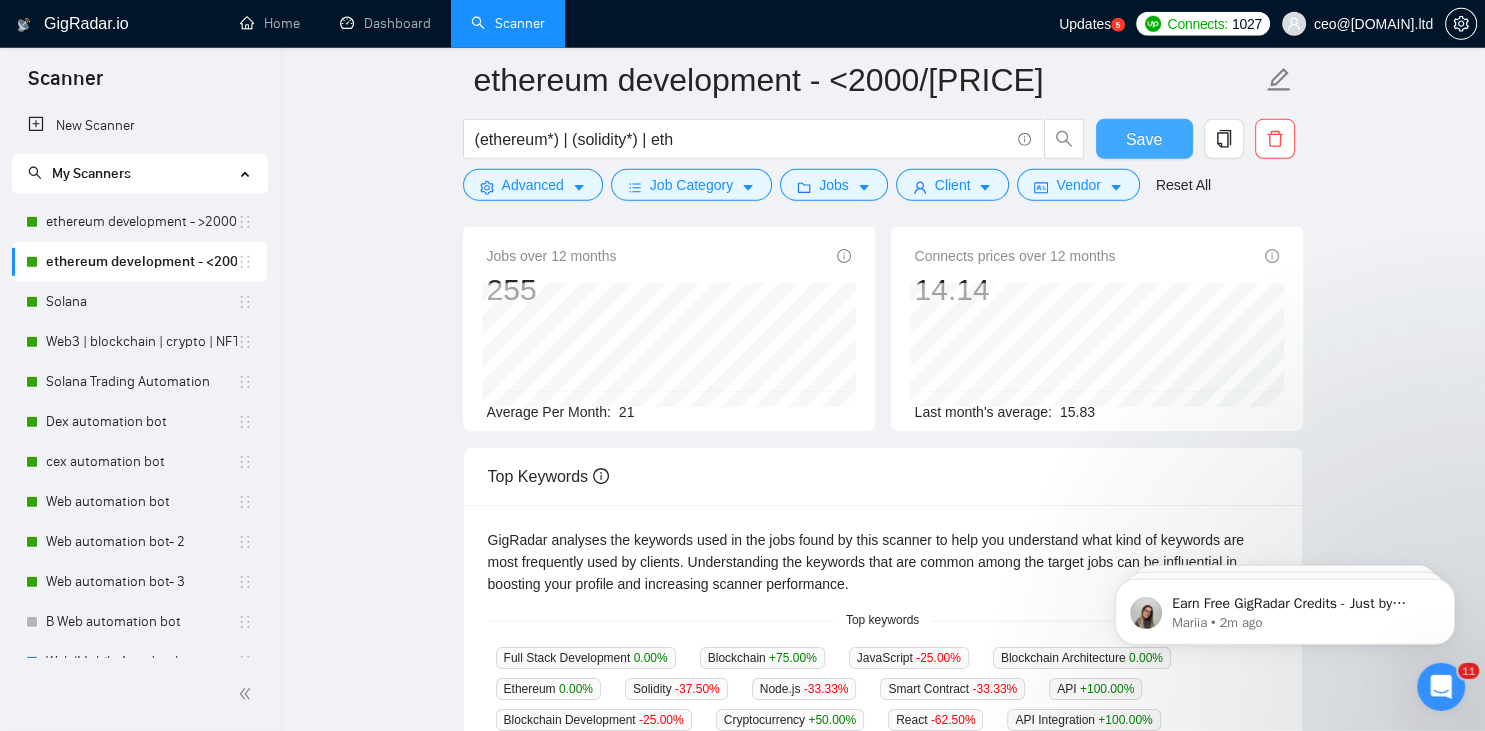 click on "Save" at bounding box center [1144, 139] 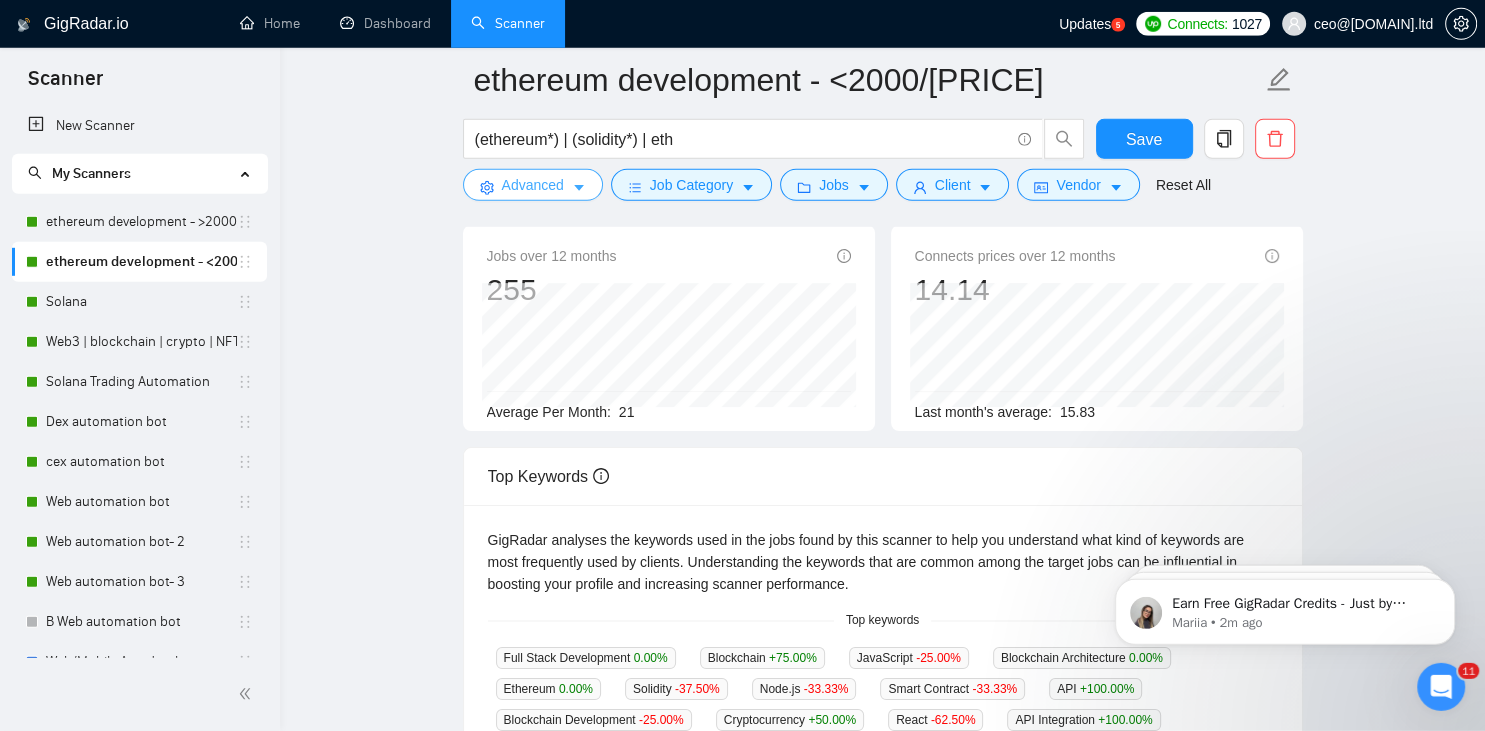 click 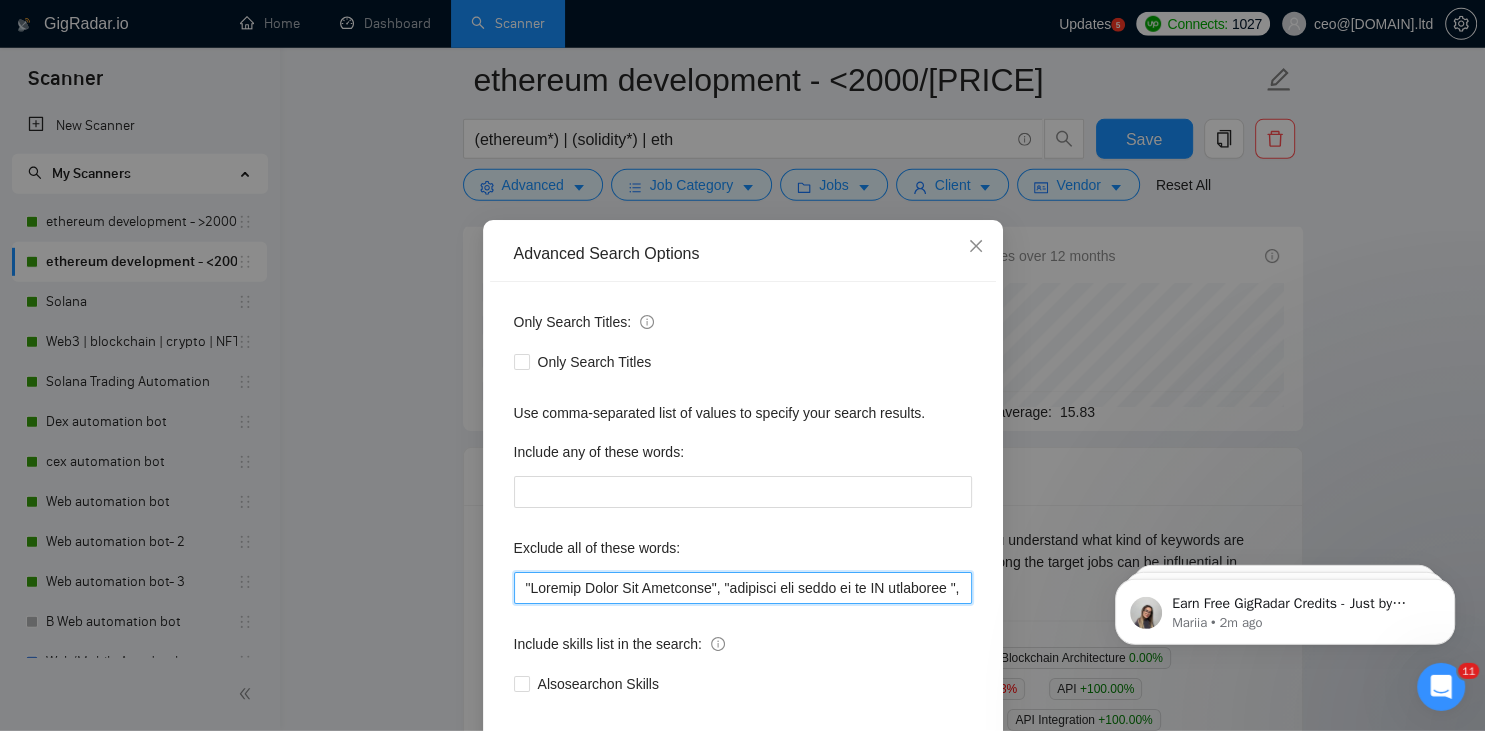 click at bounding box center (743, 588) 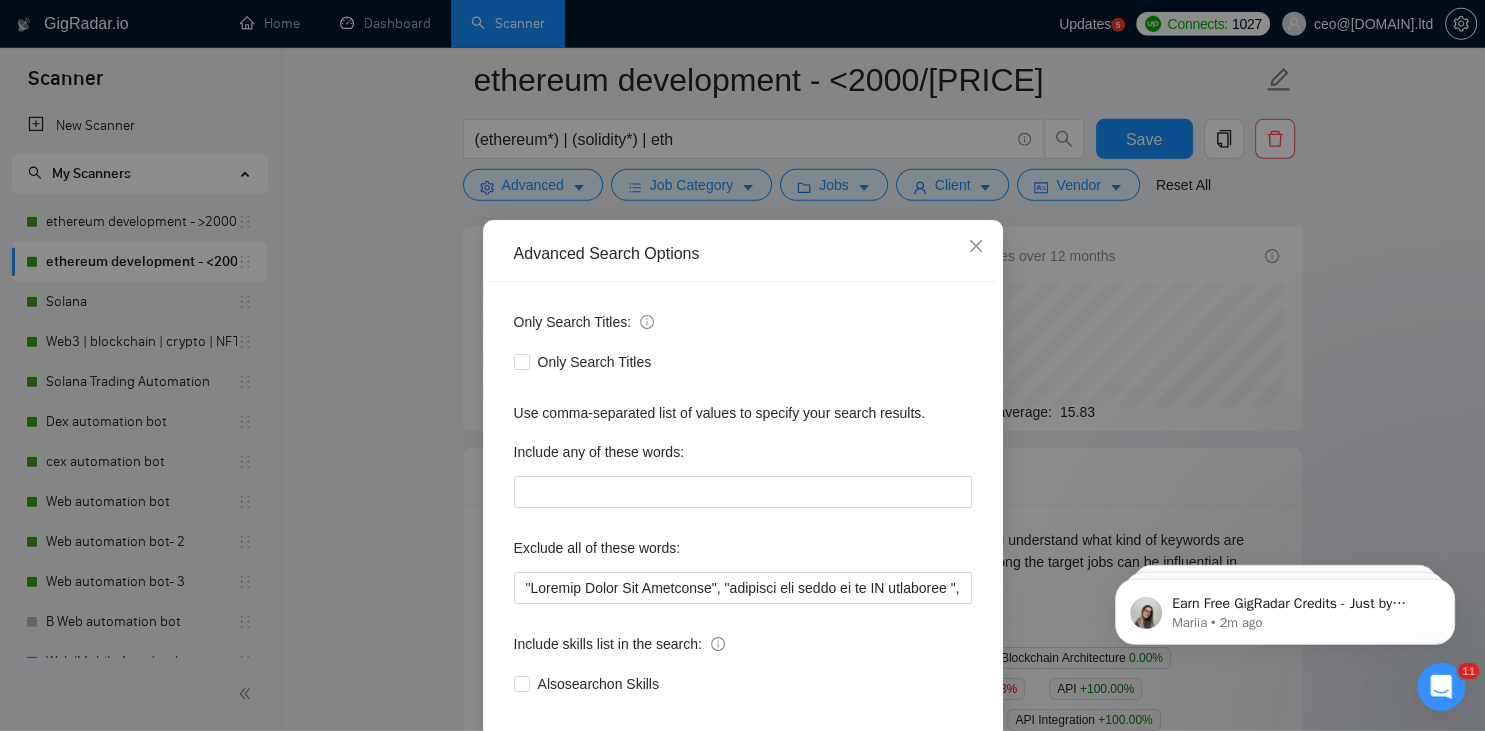 click on "Advanced Search Options Only Search Titles:   Only Search Titles Use comma-separated list of values to specify your search results. Include any of these words: Exclude all of these words: Include skills list in the search:   Also  search  on Skills Reset OK" at bounding box center [742, 365] 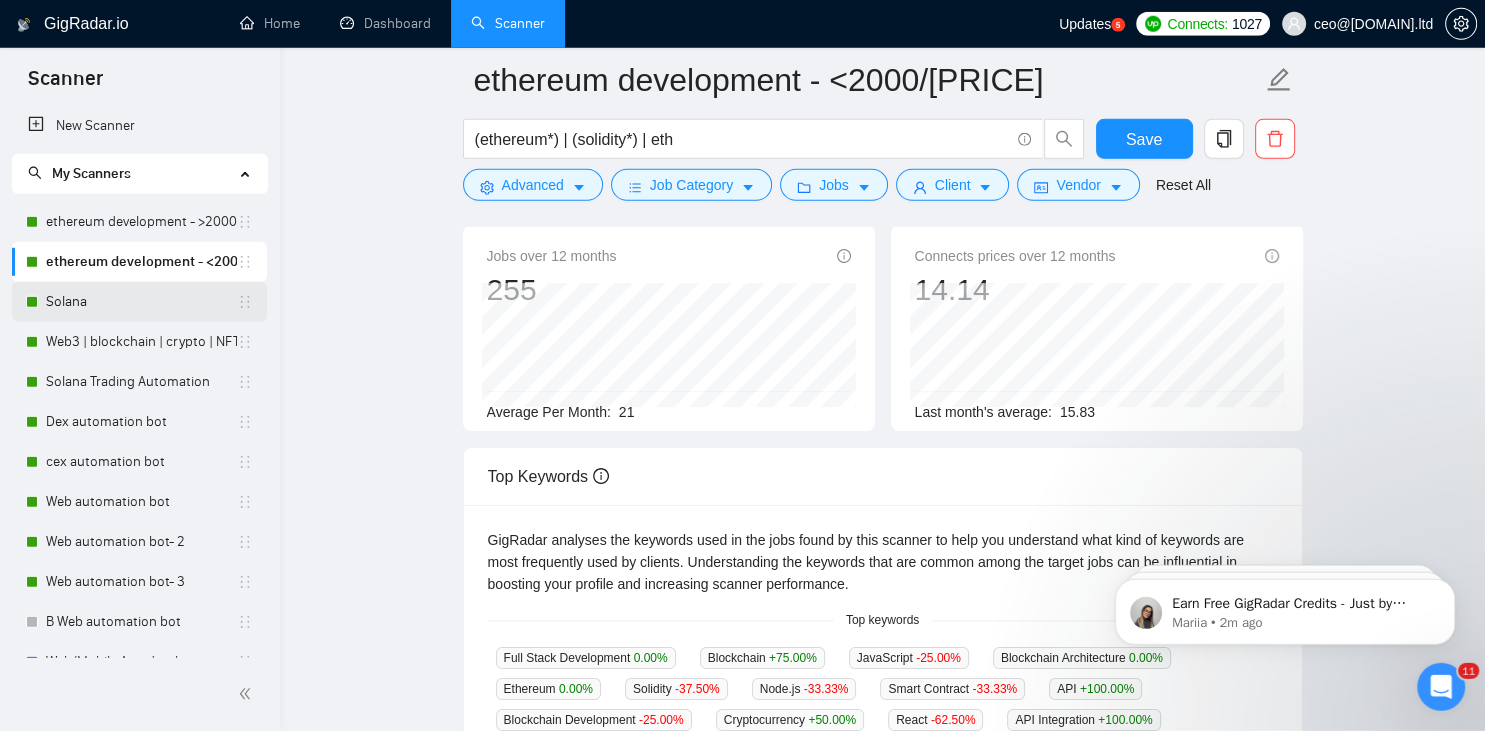 click on "Solana" at bounding box center [141, 302] 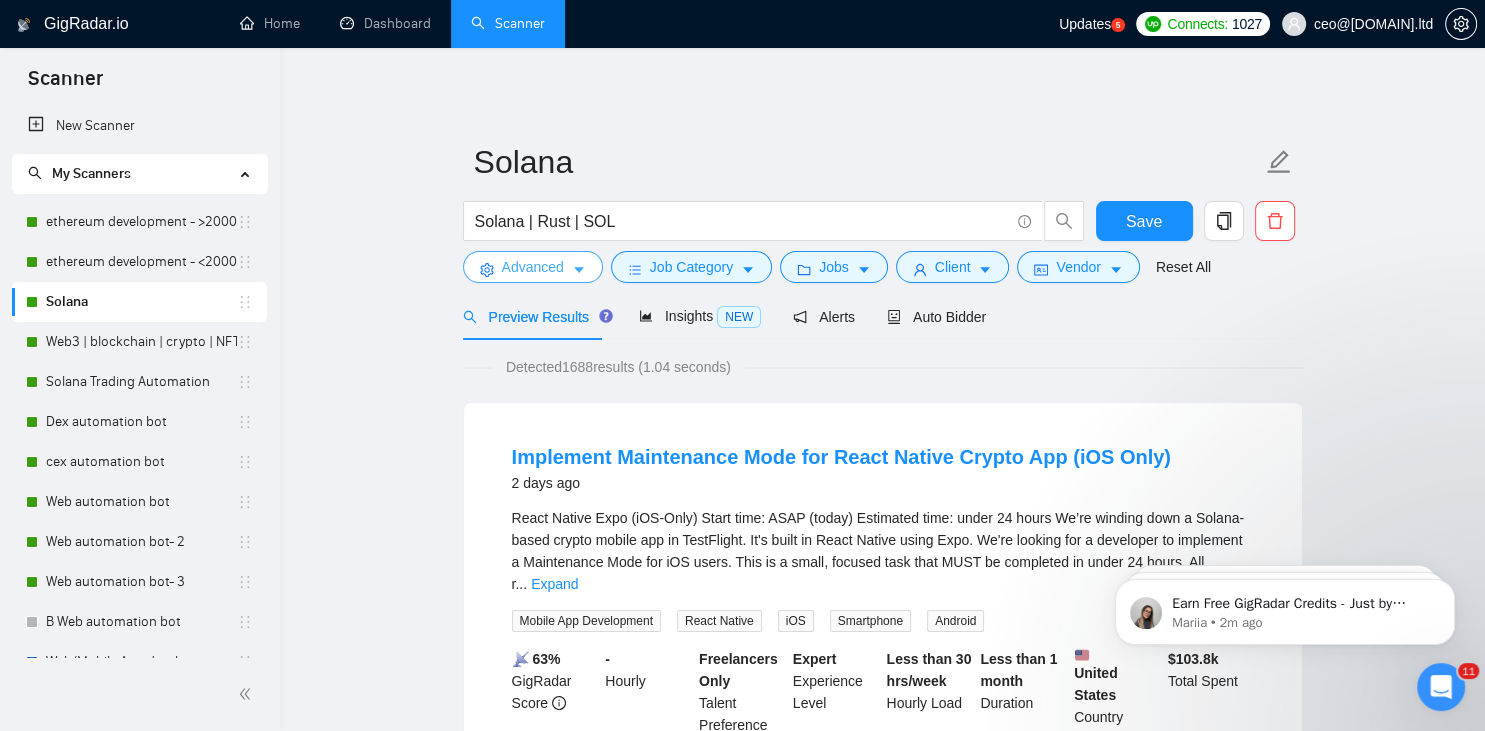 click 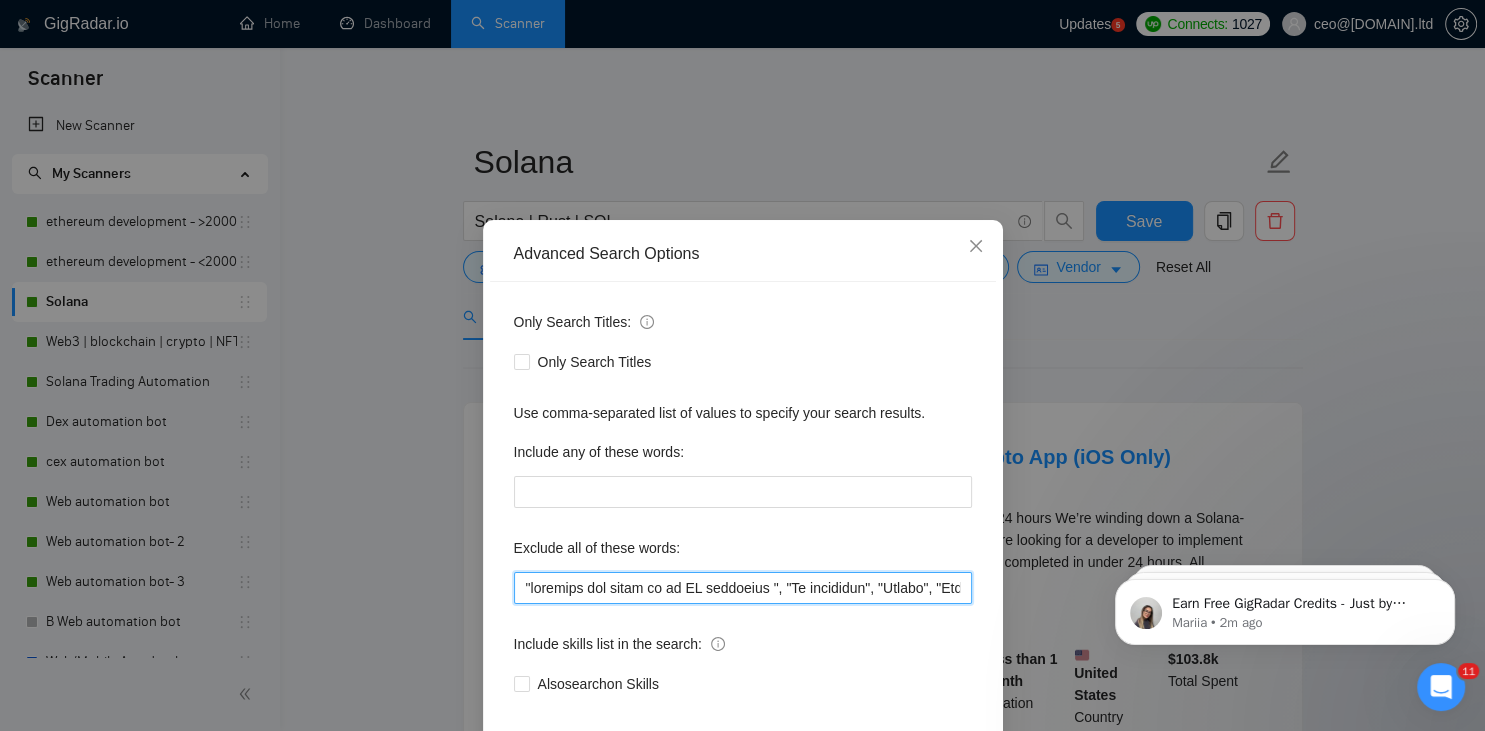 click at bounding box center [743, 588] 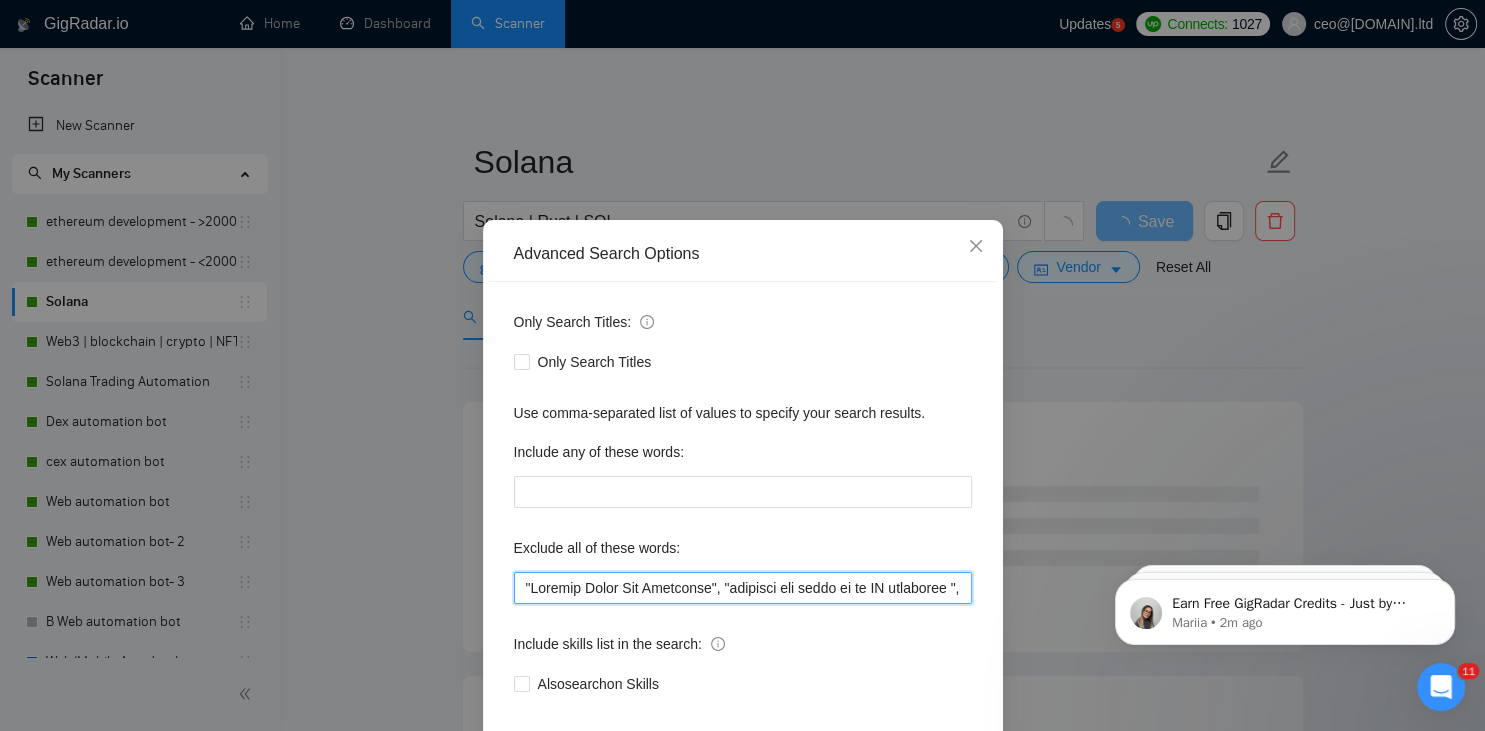 scroll, scrollTop: 100, scrollLeft: 0, axis: vertical 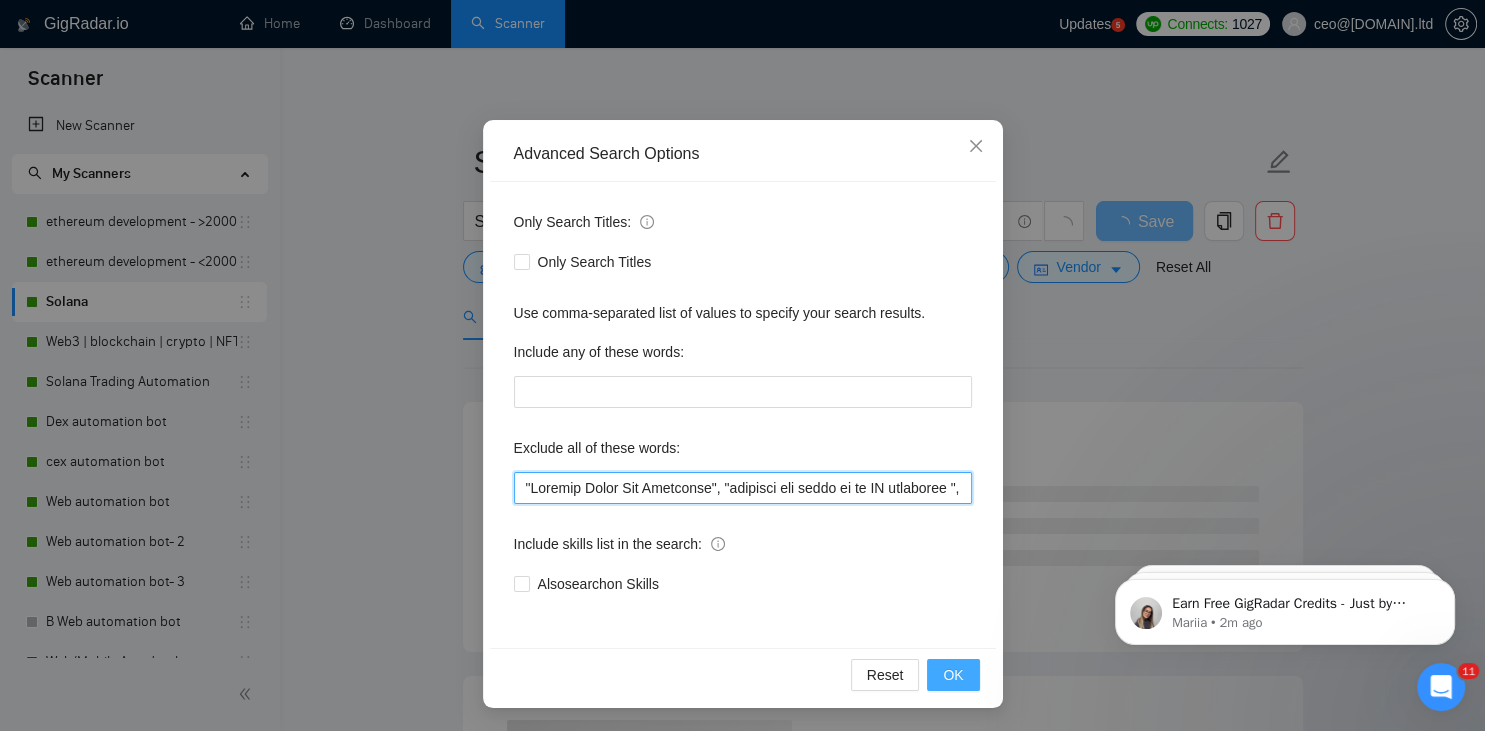 type on ""[SKILL]", "transfer the funds to my AI developer ", "Ad generator", "Joomla", "Graphic Designer", "Animate", "UI/UX Designer", "Pyside", "Odoo", "Laravel-based", "Kajabi", "Qlik", "VBA", "marketing project", "USDT Flash", "already coded", "AR/VR", "iGaming", "Pinecone", "existing application", ".Net", "join our dynamic team", "Update", "Cartoon", "90% Done", "Photoshop", "Fix Bug", "Retool", "NO AGENCIES", "Review", "n8n", "Launch", "[REGION] Only", "Modify", "Update", "Avatar", "Art Project", "[COUNTRY]", "join our team", "Azure DevOps", "DevOps", "Flutter", "Equity-Only", "Equity Only", "Generating Image Variations", "Image Generation", STACKS, STX, Betting, gambling, casino, Sui, Unity, Manager, bot, automation, scripting, laravel, "php", "wordpress", "shopify", "eSport", gaming, games, "crypto recovery", "eSports", "Sales Team", "frontend developer", "freelancer only", "freelancers only", "No agency", "Not agency", "No agencies", "Not agencies", "metaverse", "Consultant", "Audit", "Ga..." 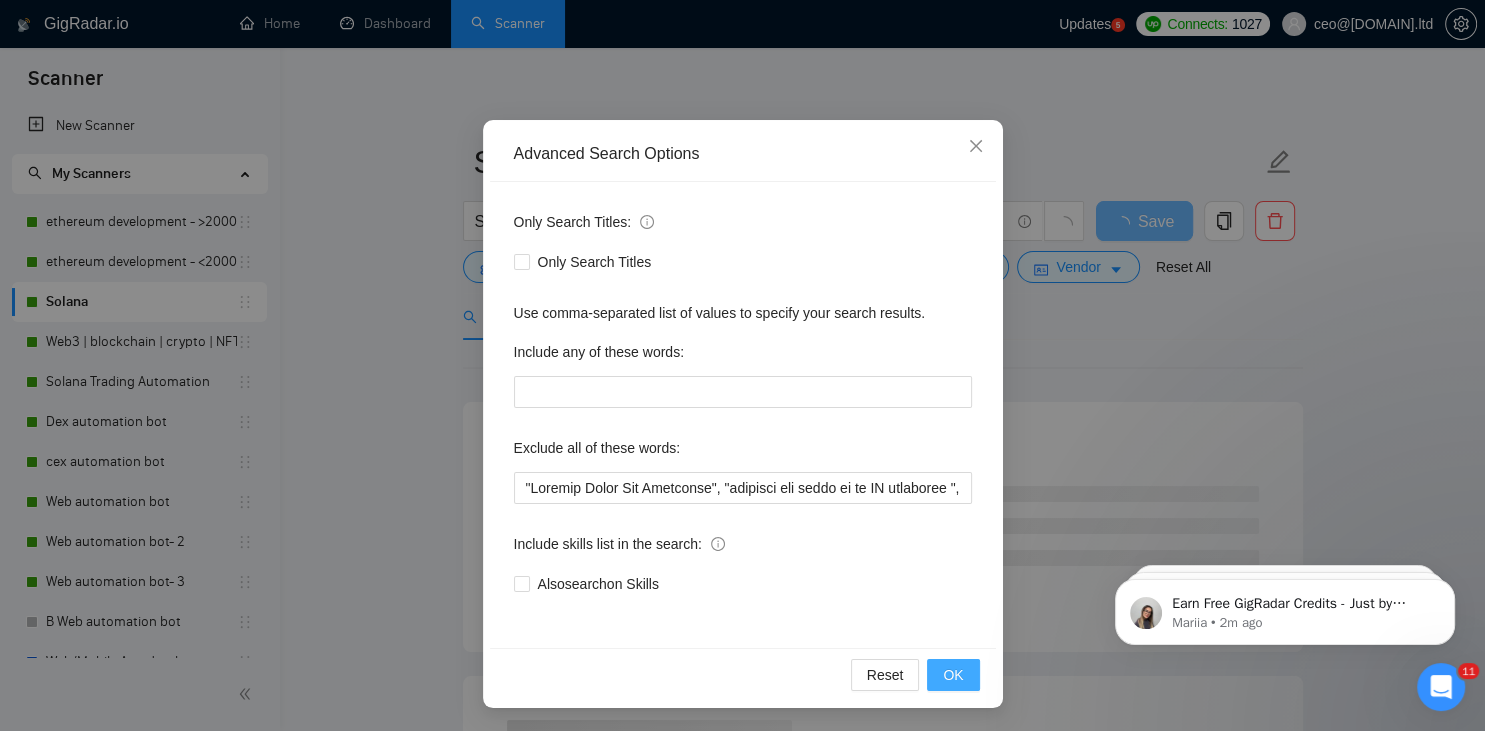 click on "OK" at bounding box center [953, 675] 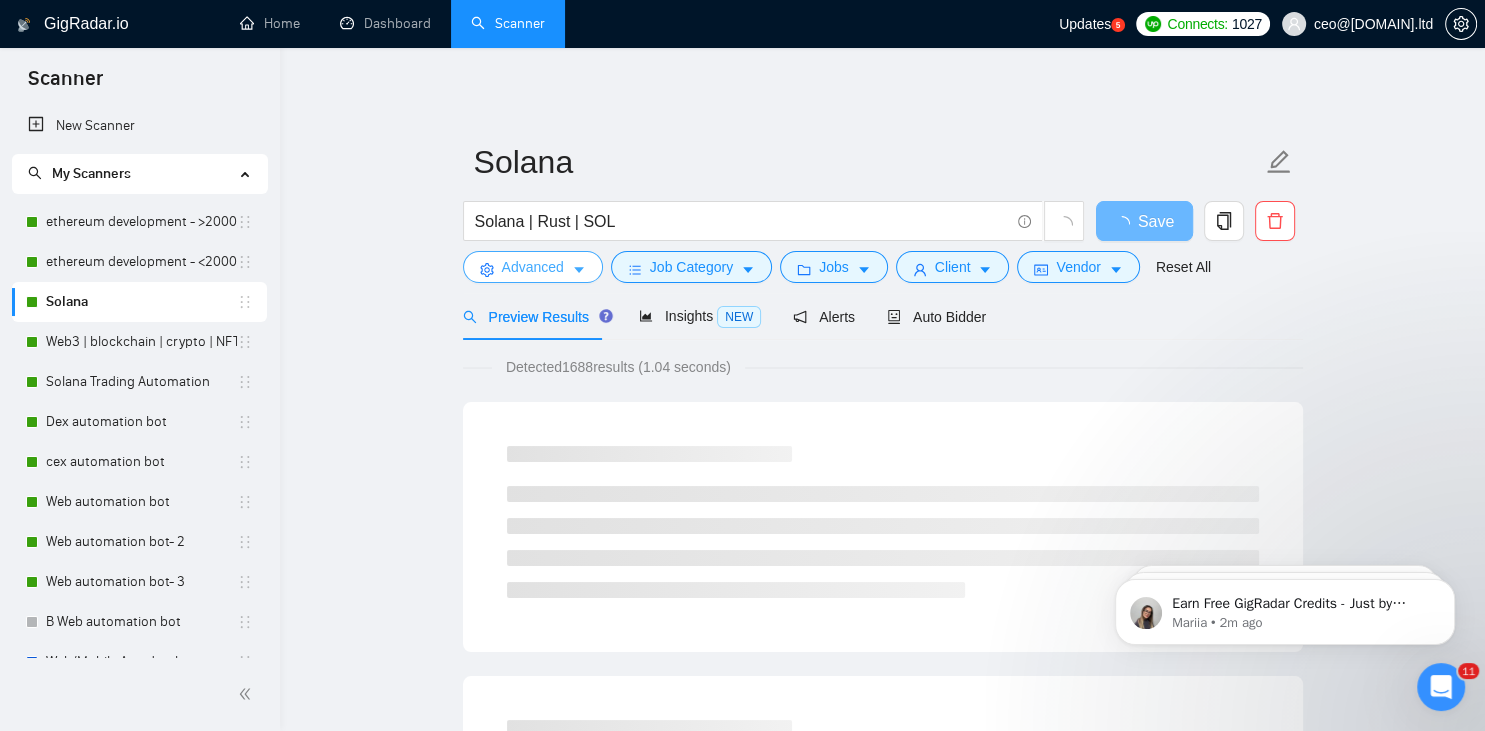 scroll, scrollTop: 0, scrollLeft: 0, axis: both 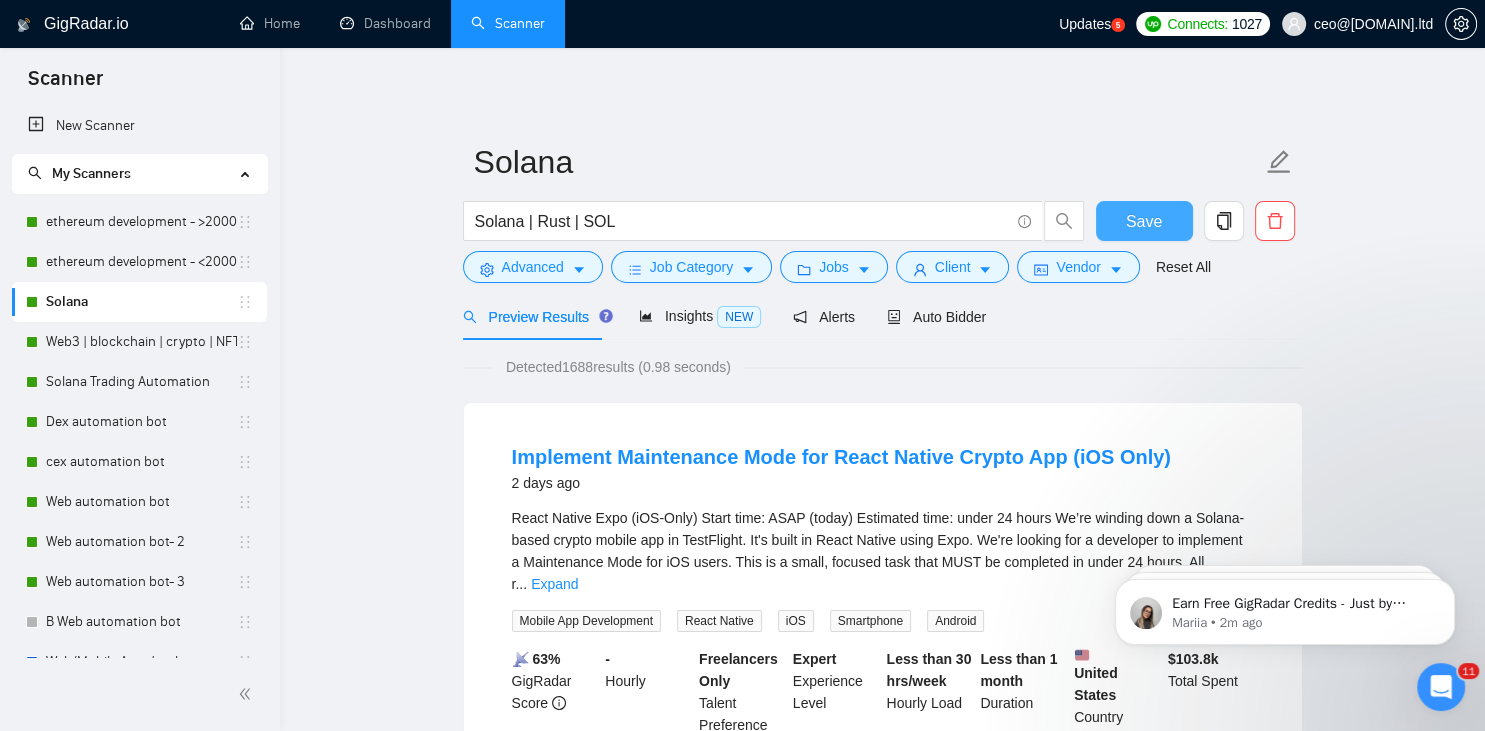 click on "Save" at bounding box center (1144, 221) 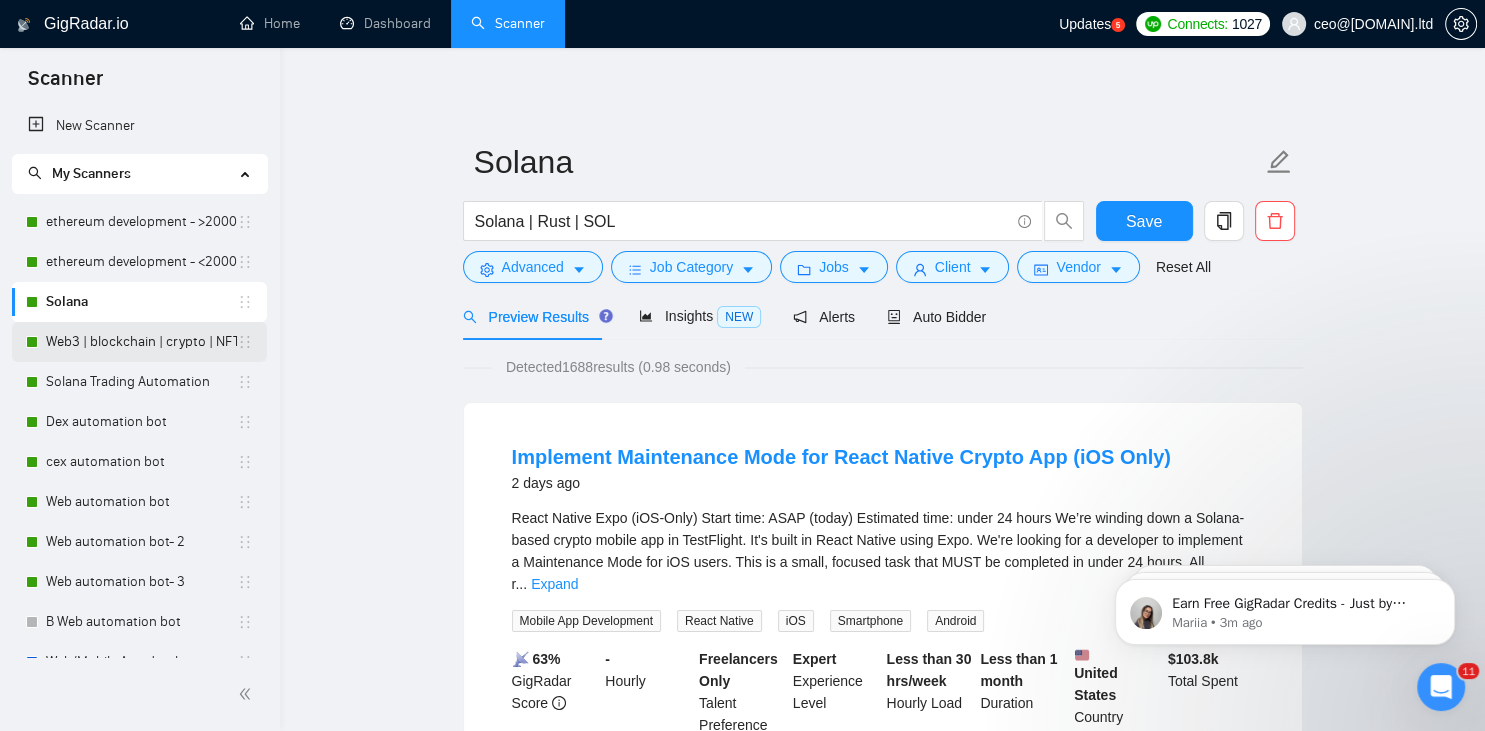 click on "Web3 | blockchain | crypto | NFT | erc20 | dapp on title" at bounding box center (141, 342) 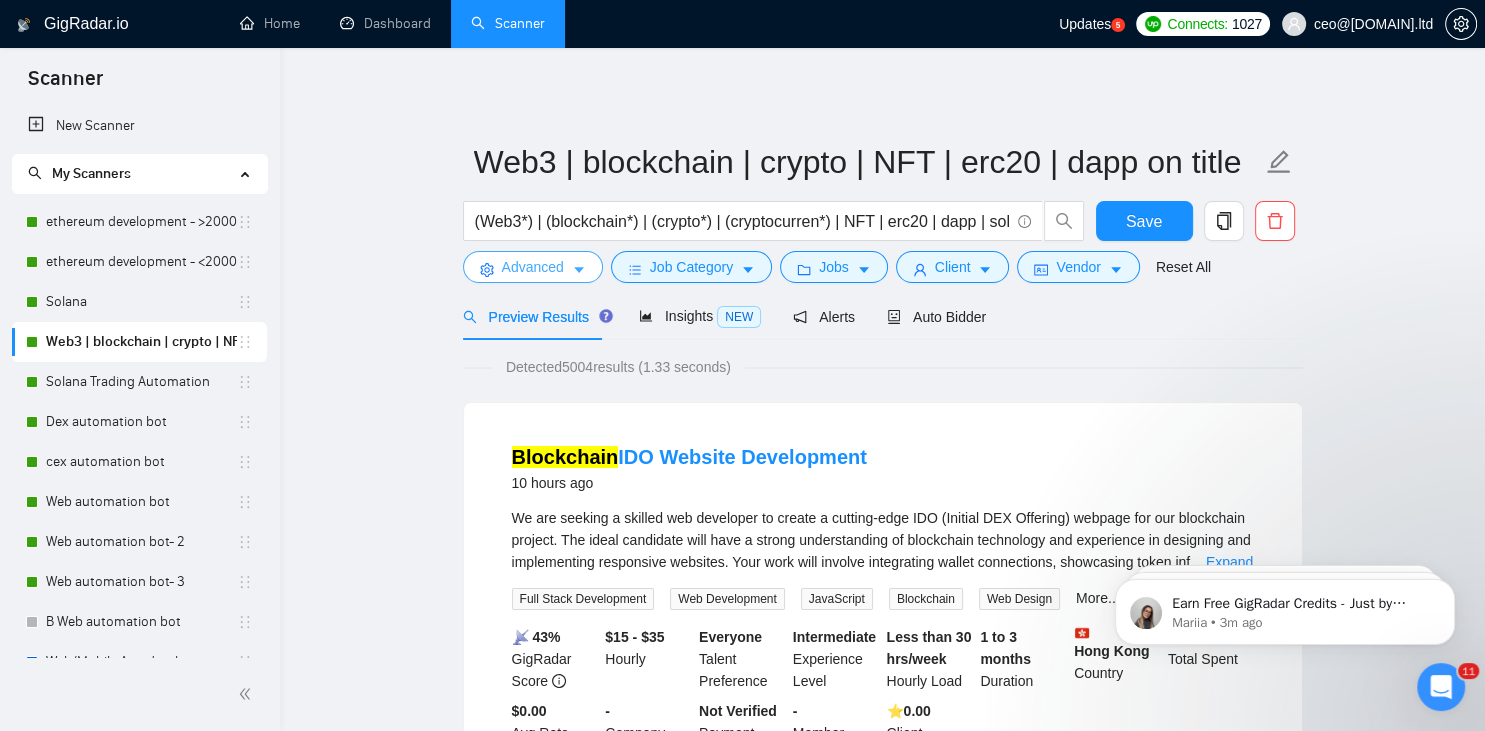 click 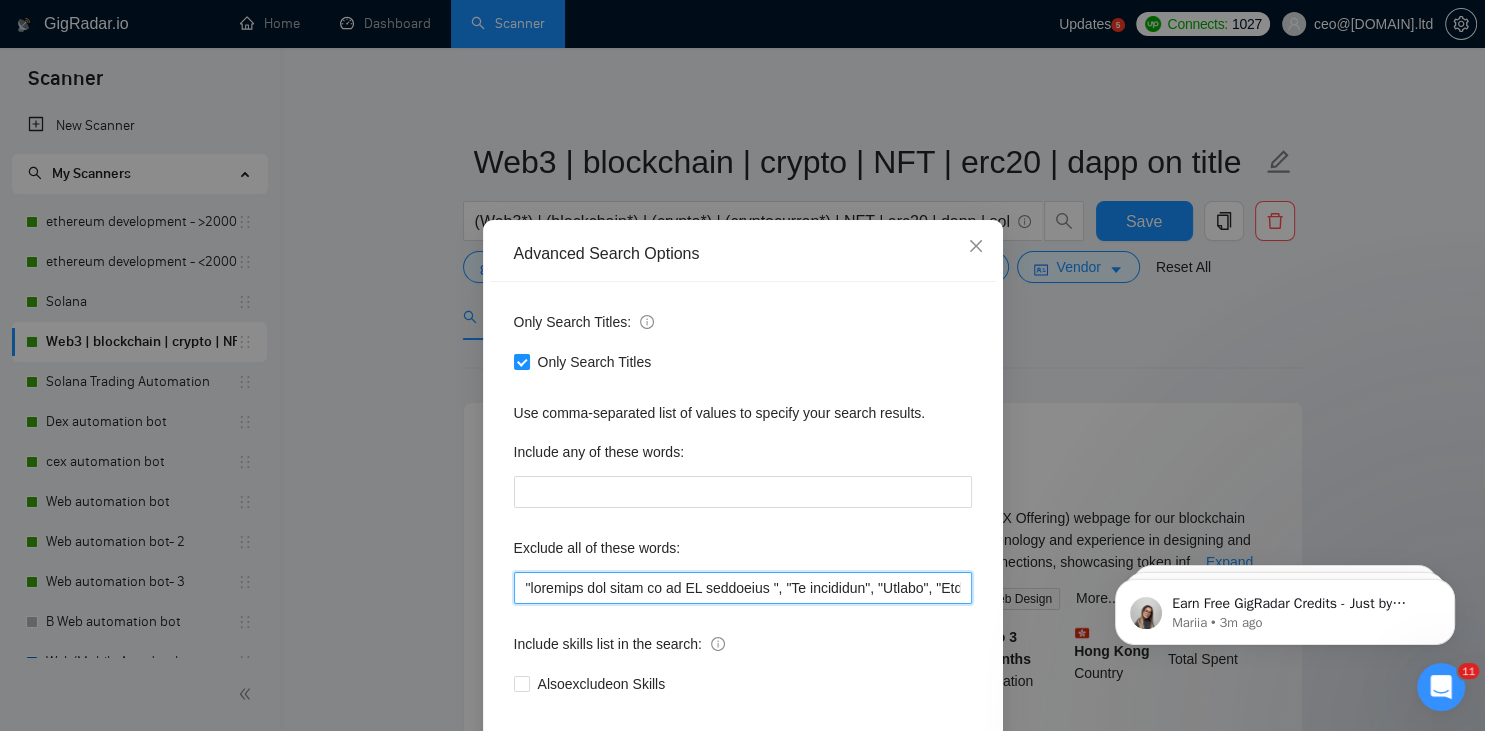 click at bounding box center (743, 588) 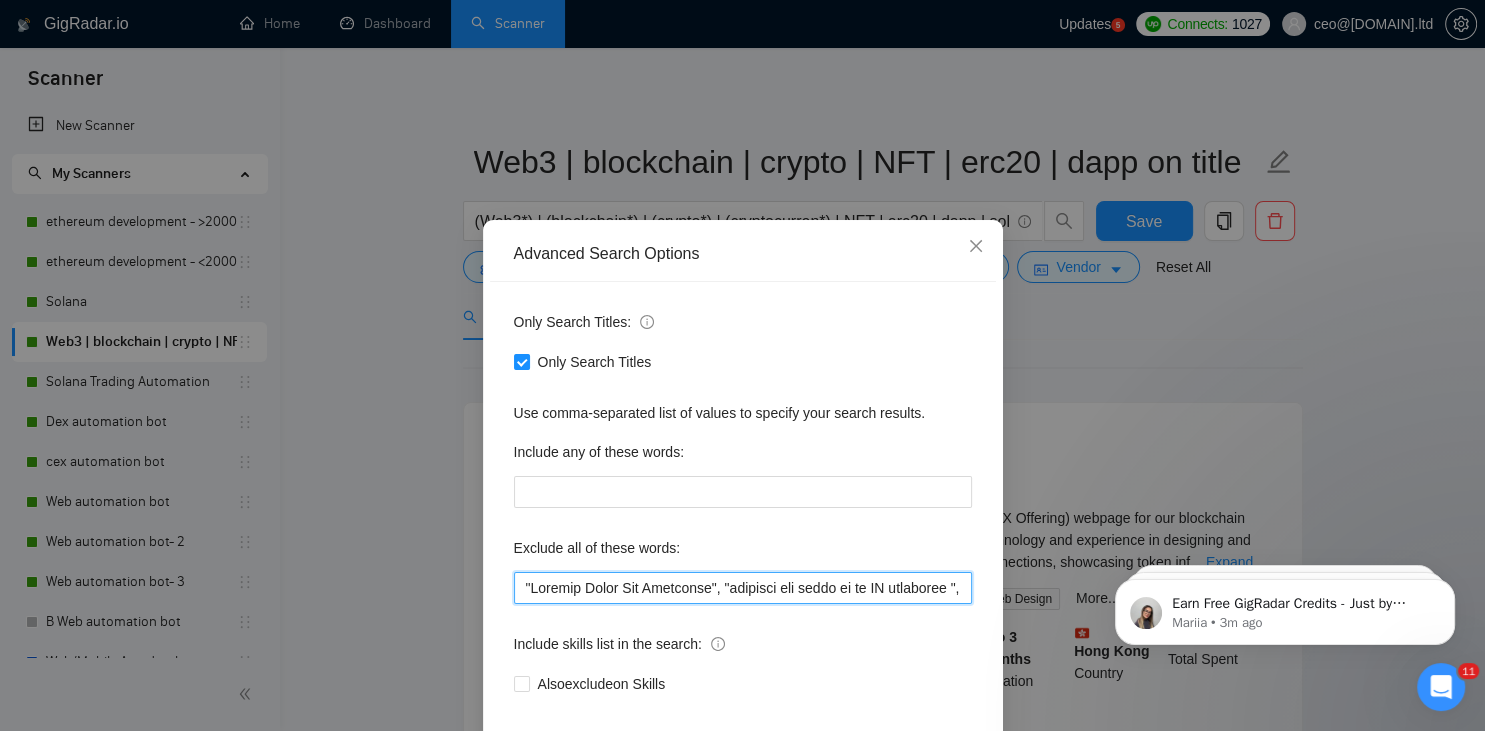 scroll, scrollTop: 100, scrollLeft: 0, axis: vertical 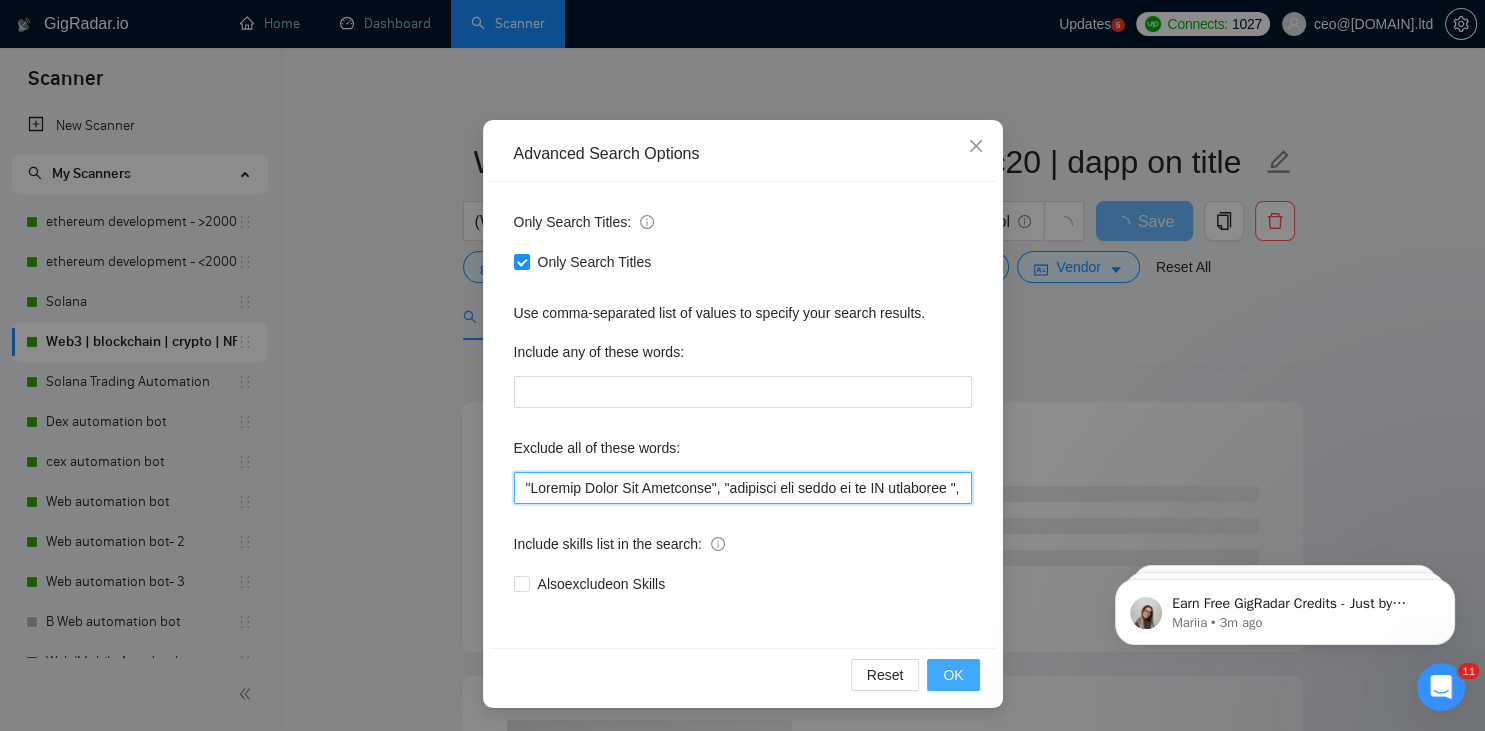 type on ""Angular Front End Developer", "transfer the funds to my [AI] developer ", "Ad generator", "Joomla", "Graphic Designer", "Animate", "Configuration", "Pyside", "Odoo", "Laravel-based", "Kajabi", "Qlik", "VBA", "Prediction", "Flutterflow", "marketing project", "USDT Flash", "already coded", "AR/VR", "iGaming", "Pinecone", "existing application", ".Net", "join our dynamic team", "Update", "Cartoon", "90% Done", "Photoshop", "Fix Bug", "Retool", "NO AGENCIES", "Review", "n8n", "UI/UX Designer", "Launch", "Europe Only", "Modify" "Update", "Avatar", "Art Project", "Pakistan", "join our team", "Azure DevOps", "DevOps", "Flutter", "Equity-Only", "Equity Only", "Generating Image Variations", "Image Generation", STACKS, STX, Betting, gambling, casino, Sui, Unity, Manager, bot, innovative, automation, scripting, laravel, "php", "wordpress", "shopify", "eSport", gaming, games, "crypto recovery", "eSports", "Sales Team", "frontend developer", "freelancer only", "freelancers only", "No agency", "Not agency", "No agencies"..." 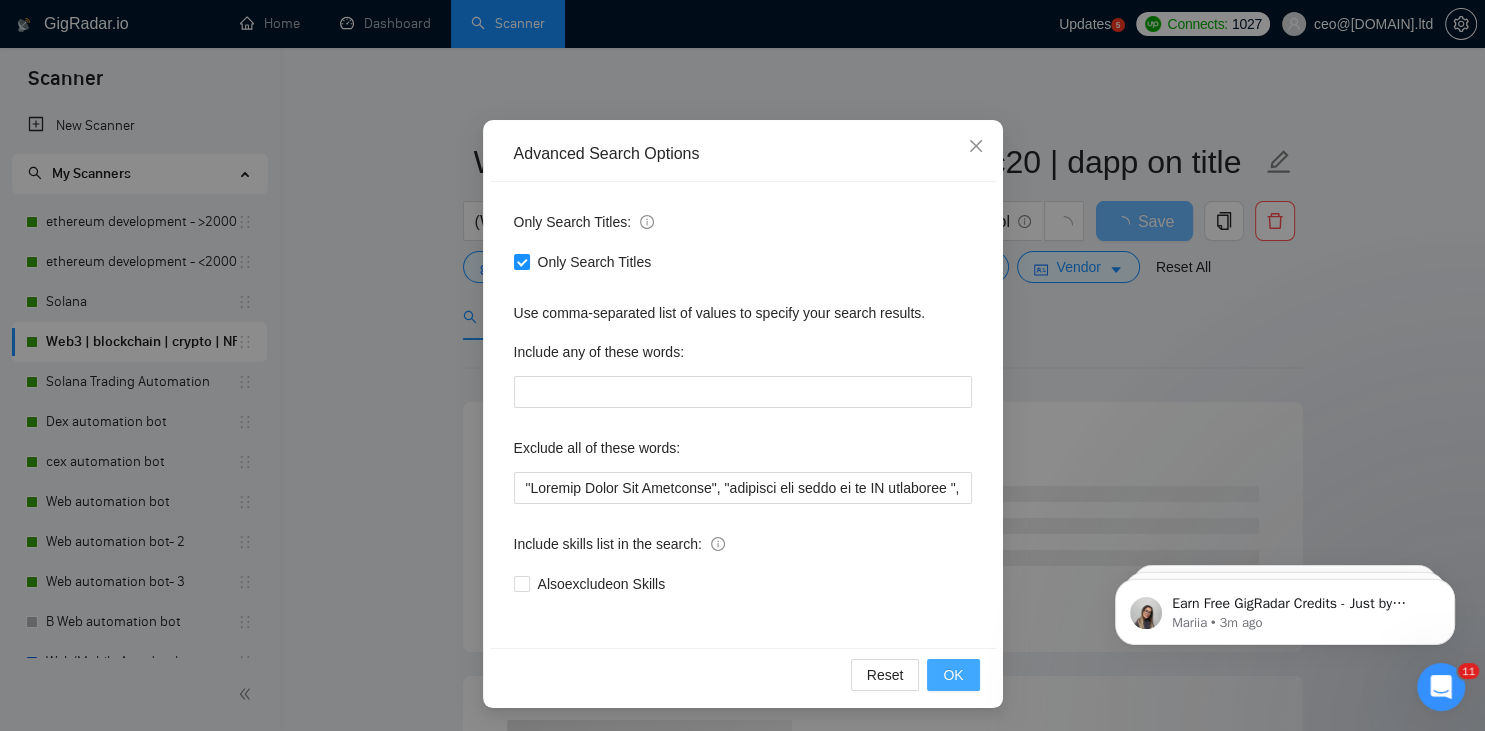 click on "OK" at bounding box center [953, 675] 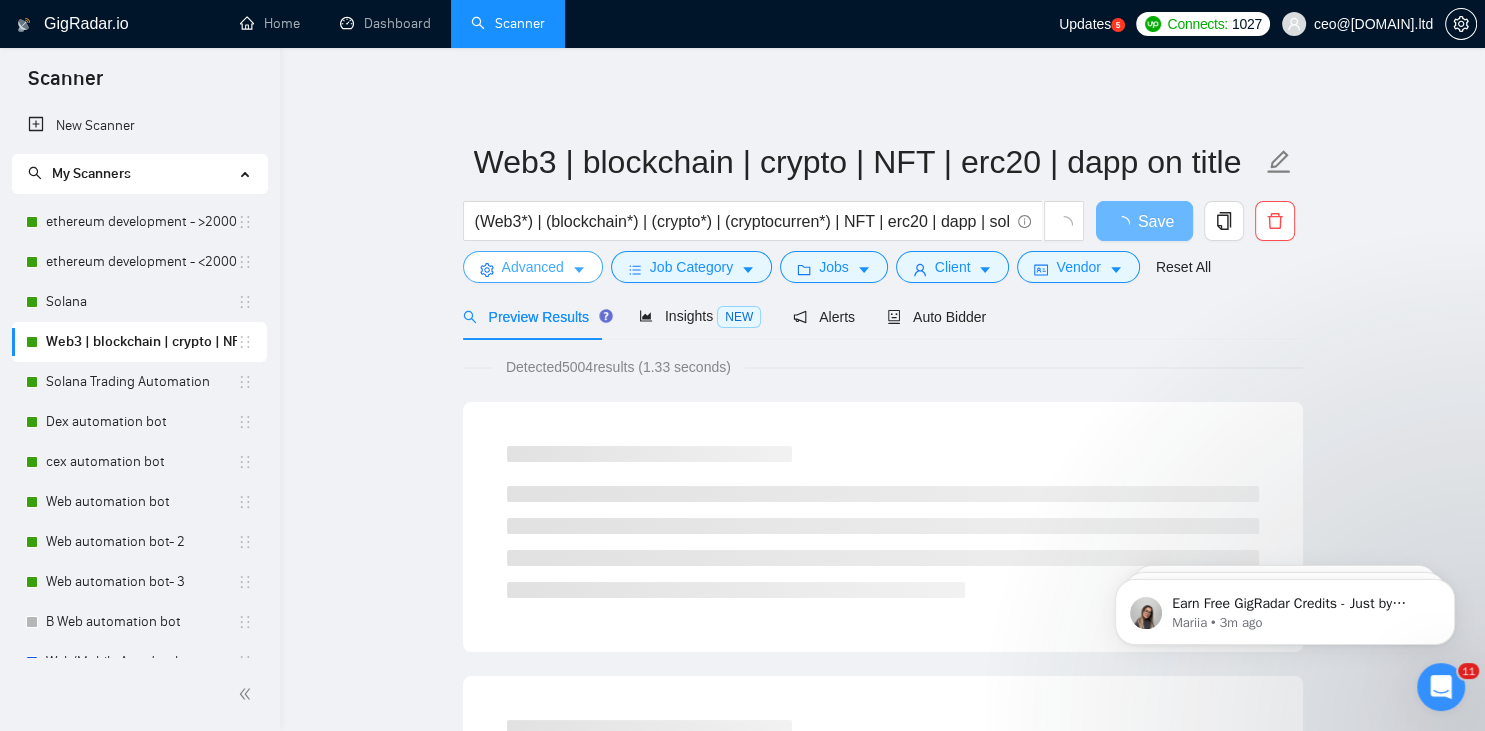 scroll, scrollTop: 0, scrollLeft: 0, axis: both 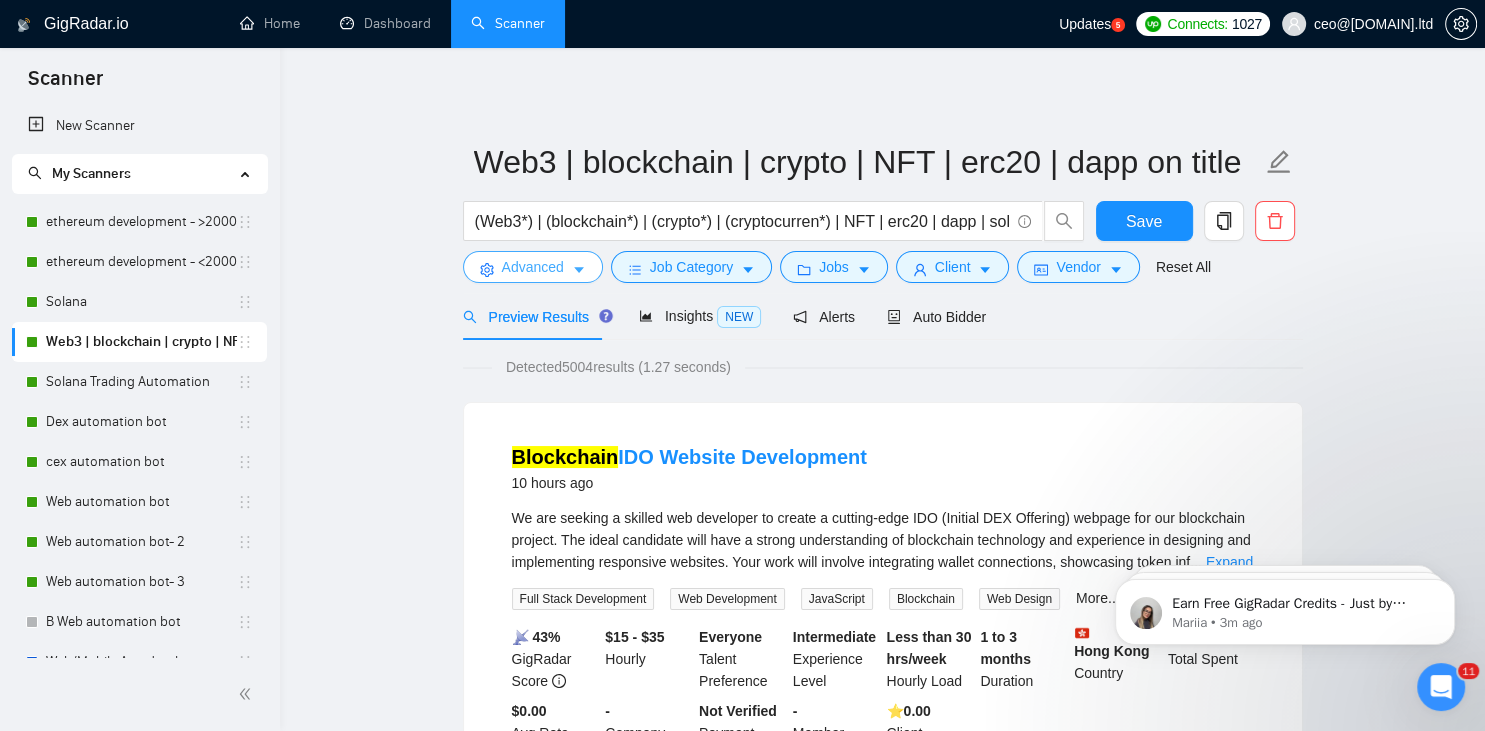 click on "Advanced" at bounding box center [533, 267] 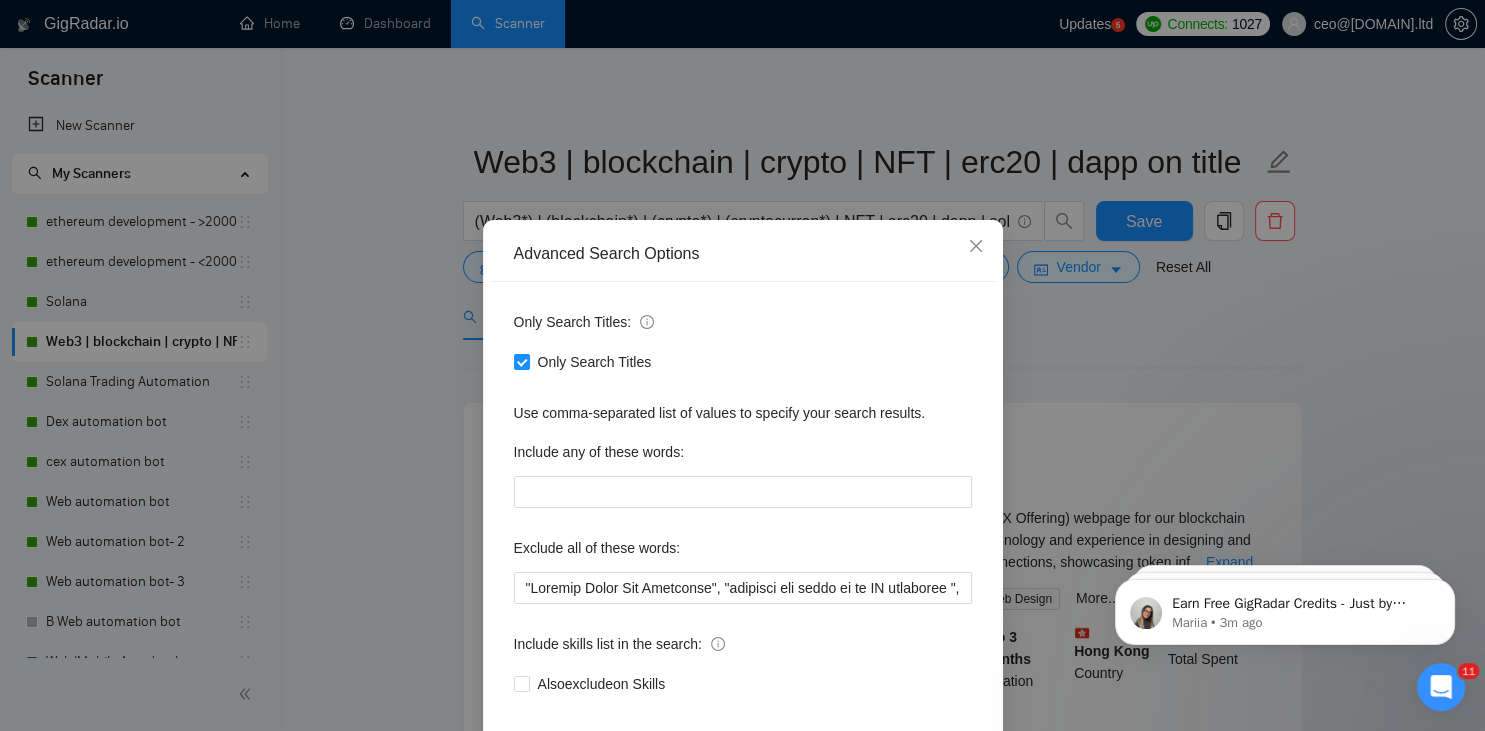 click on "Advanced Search Options Only Search Titles:   Only Search Titles Use comma-separated list of values to specify your search results. Include any of these words: Exclude all of these words: Include skills list in the search:   Also  exclude  on Skills Reset OK" at bounding box center [742, 365] 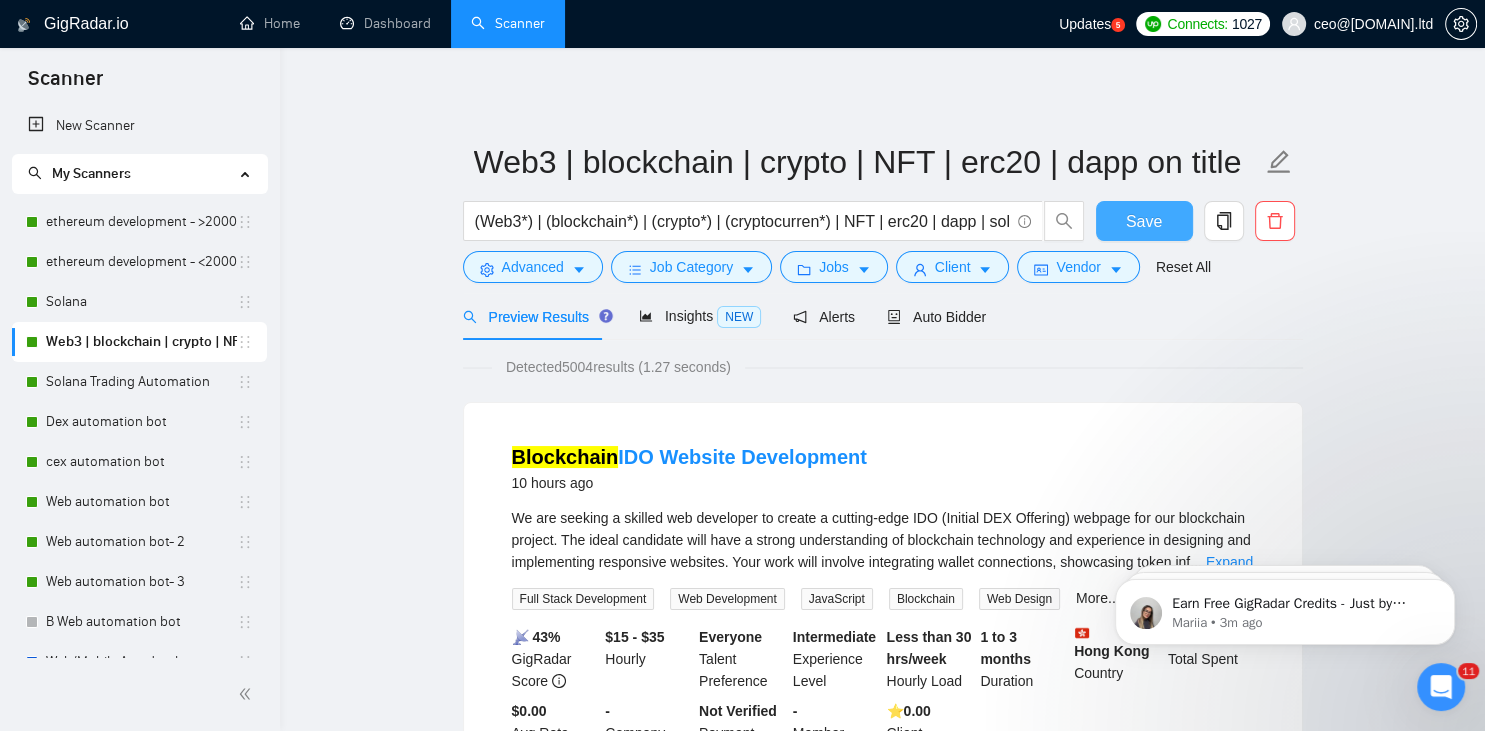 click on "Save" at bounding box center (1144, 221) 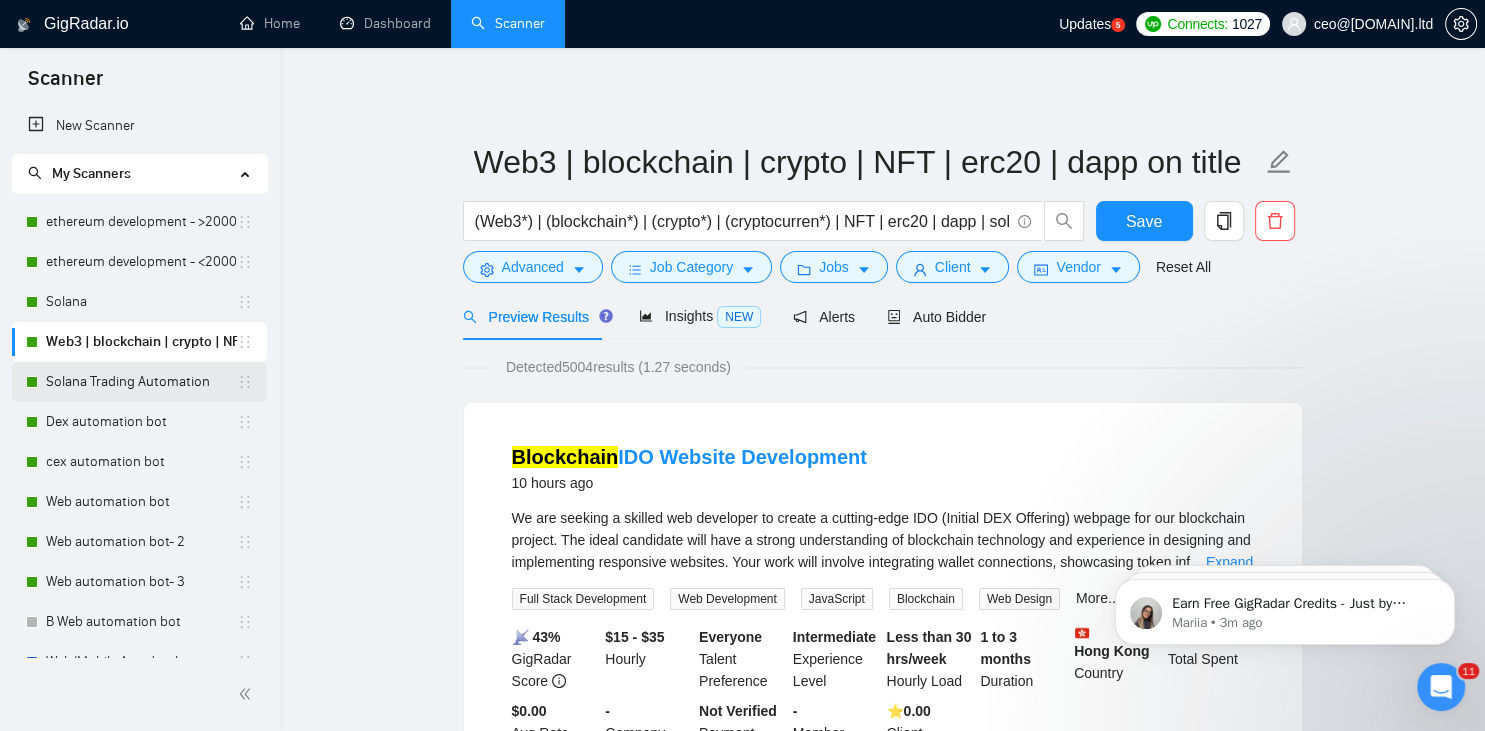 click on "Solana Trading Automation" at bounding box center [141, 382] 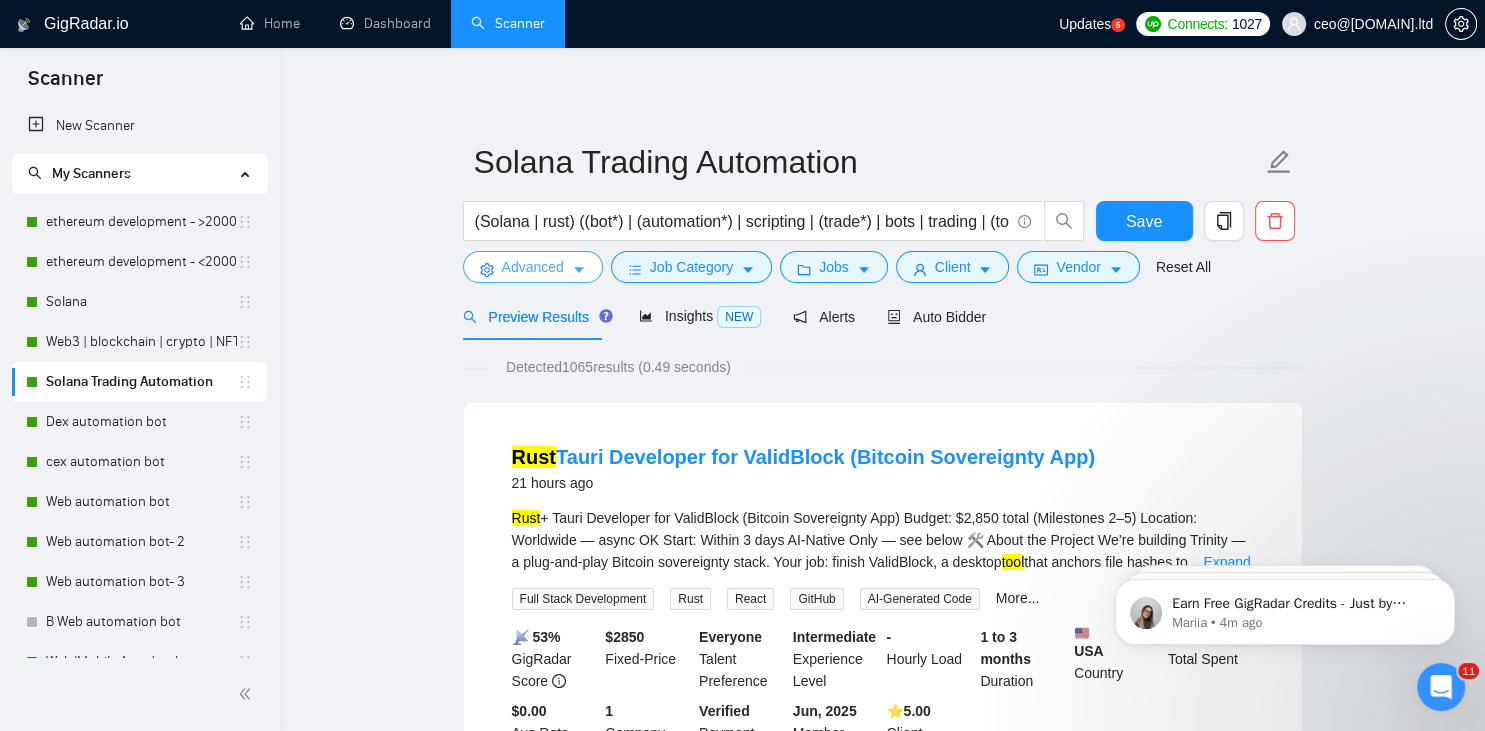 click on "Advanced" at bounding box center (533, 267) 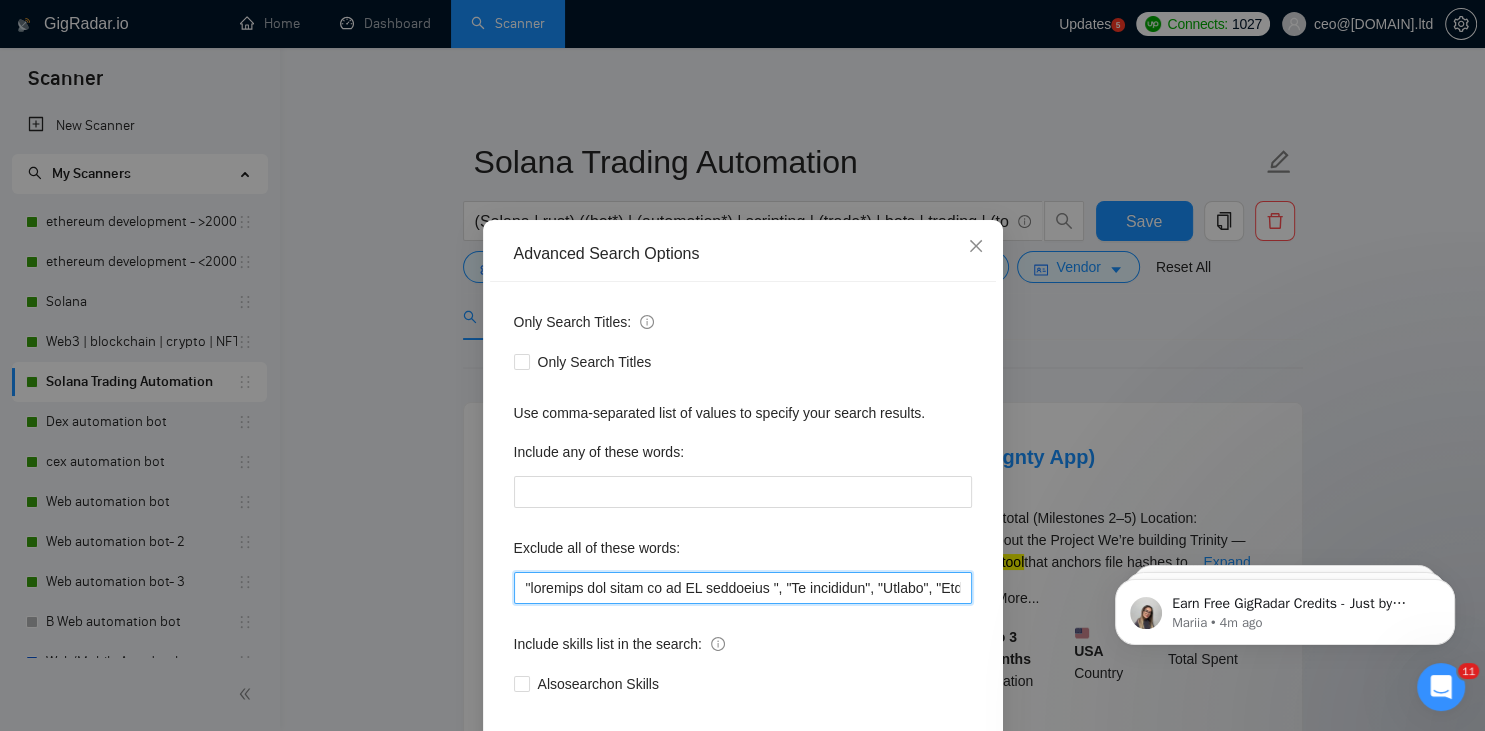 click at bounding box center [743, 588] 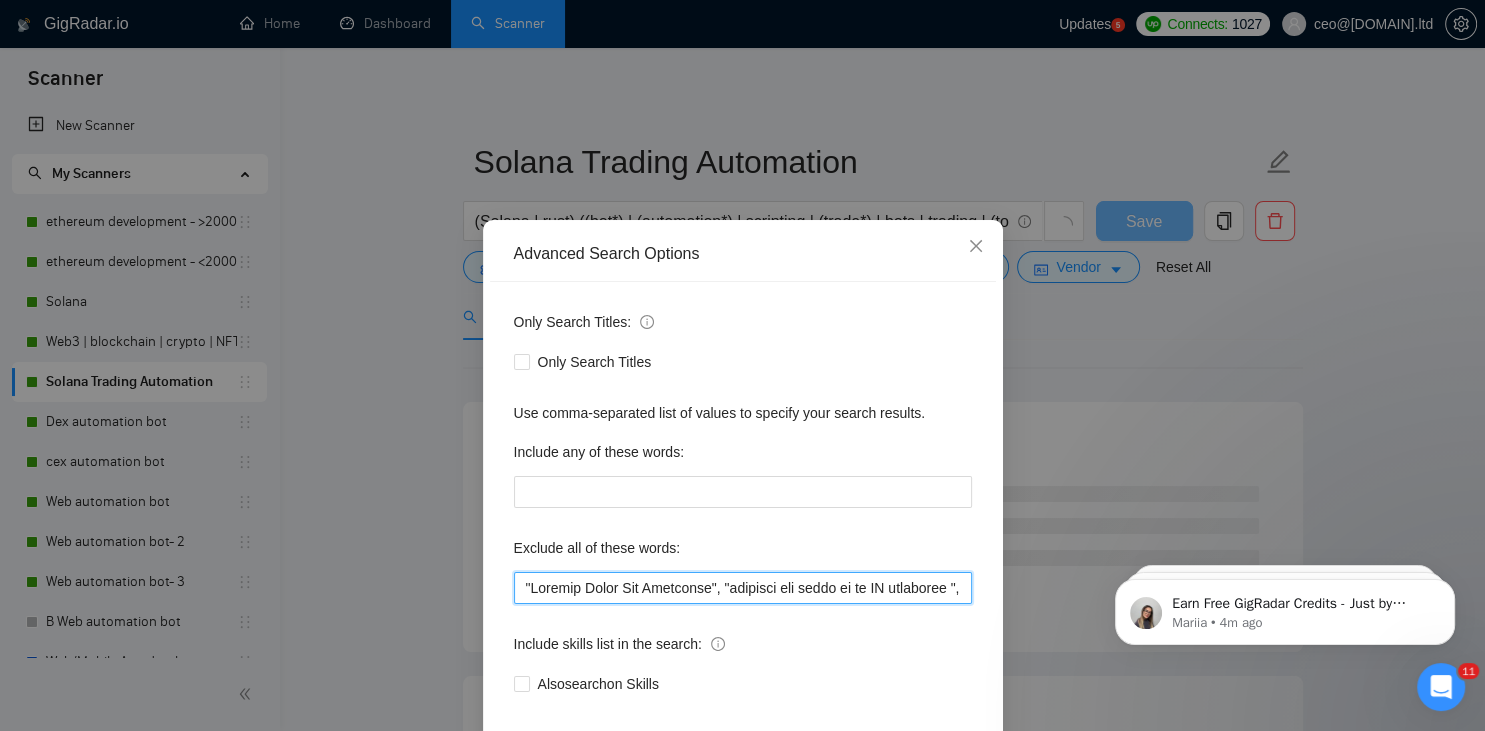 scroll, scrollTop: 100, scrollLeft: 0, axis: vertical 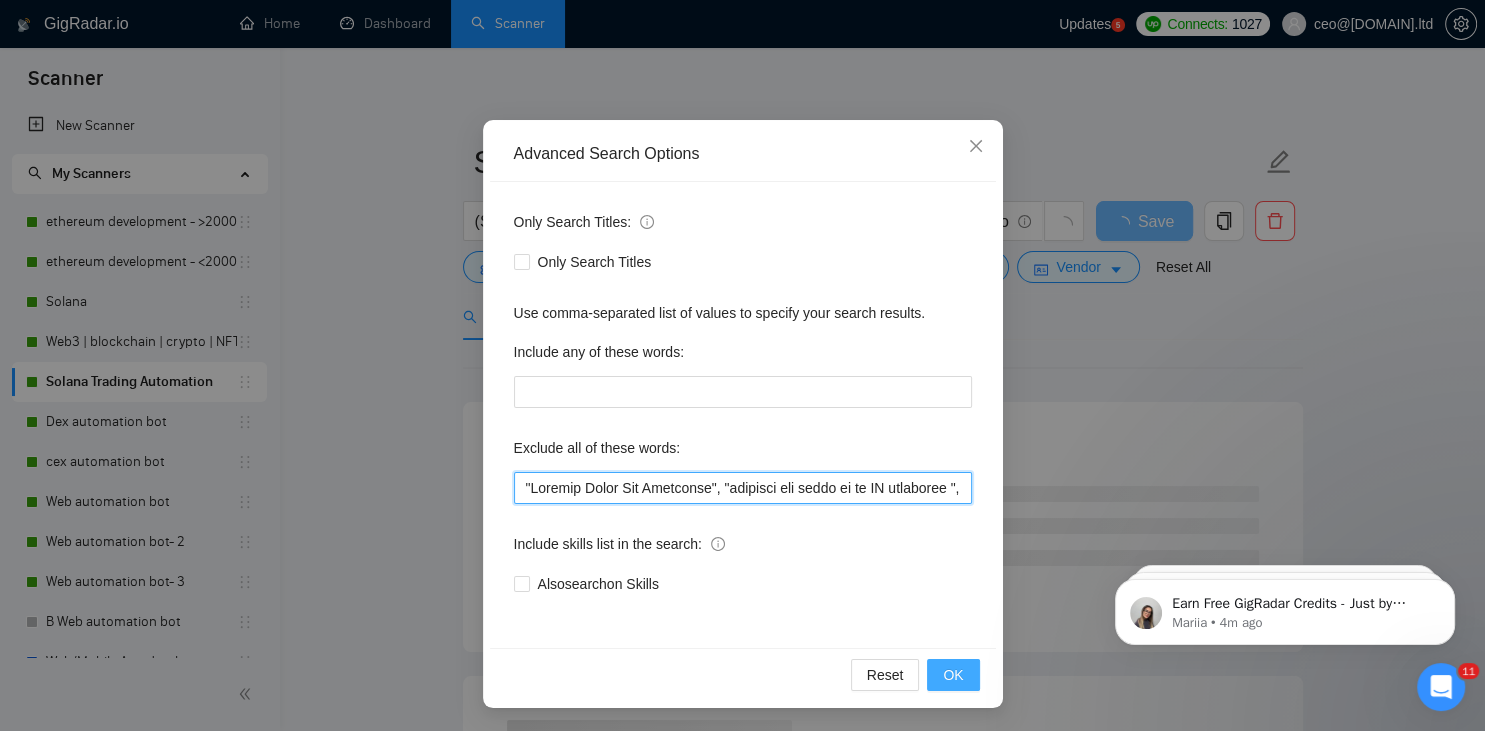 type on ""[SKILL]", "transfer the funds to my AI developer ", "Ad generator", "Joomla", "Graphic Designer", "Animate", "UI/UX Designer", "Configuration", "Pyside", "Odoo", "Laravel-based", "Kajabi", "Qlik", "VBA", "Prediction", "Flutterflow", "marketing project", "USDT Flash", "already coded", "AR/VR", "iGaming", "Pinecone", "existing application", ".Net", "Update", "Cartoon", "90% Done", "Photoshop", "Tether", "Fix Bug", "Retool", "NO AGENCIES", "Review", "n8n", "Launch", "[REGION] Only", "Modify", "Update", "Avatar", "Art Project", "[COUNTRY]", "join our team", "Azure DevOps", "DevOps", "Flutter", "Equity-Only", "Equity Only", "Generating Image Variations", "Image Generation", Ton, STACKS, STX, Betting, gambling, casino, golang, innovative, Sui, Unity, Manager, laravel, "php", "wordpress", "shopify", "eSport", gaming, "crypto recovery", "eSports", "Sales Team", "frontend developer", "freelancer only", "freelancers only", "No agency", "Not agency", "No agencies", "Not agencies", "metaverse", "Cons..." 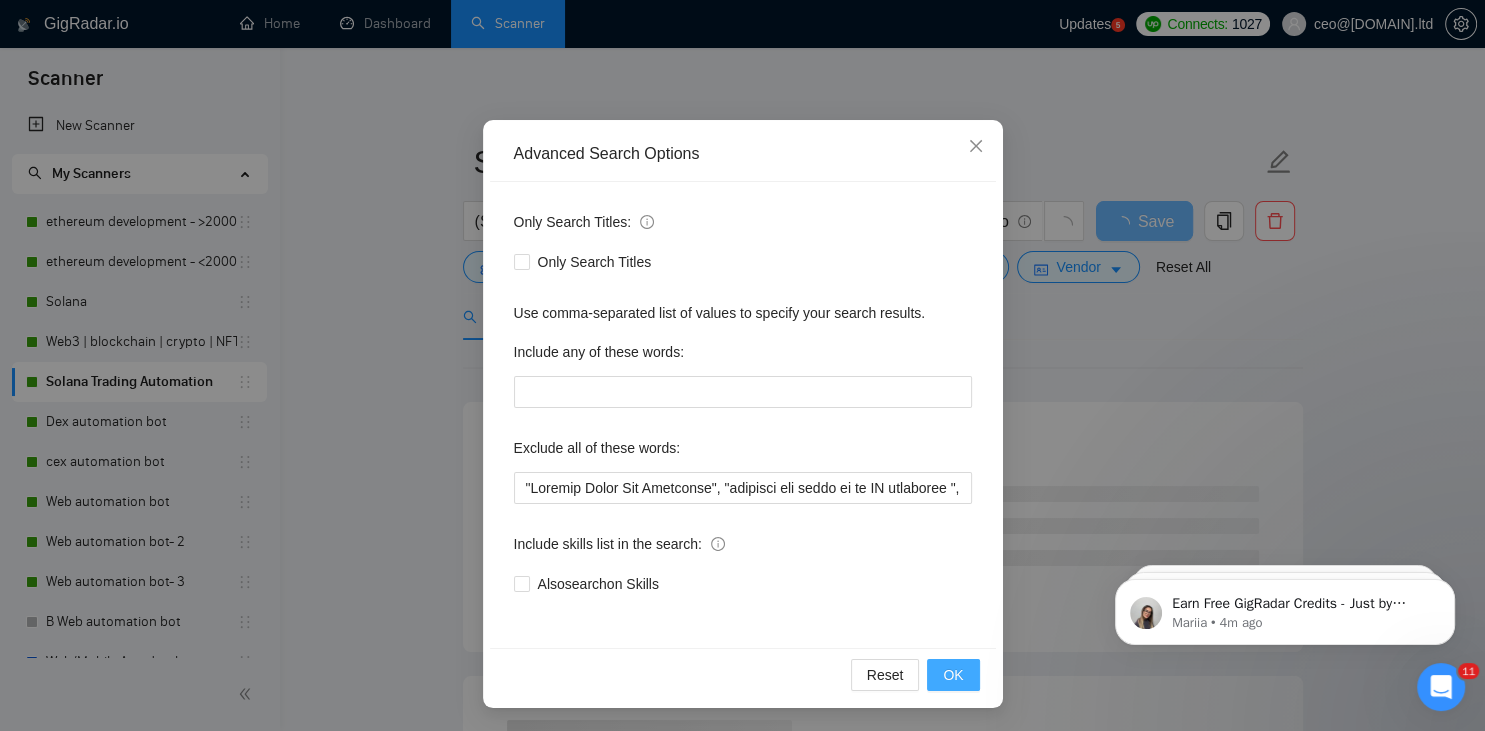 click on "OK" at bounding box center (953, 675) 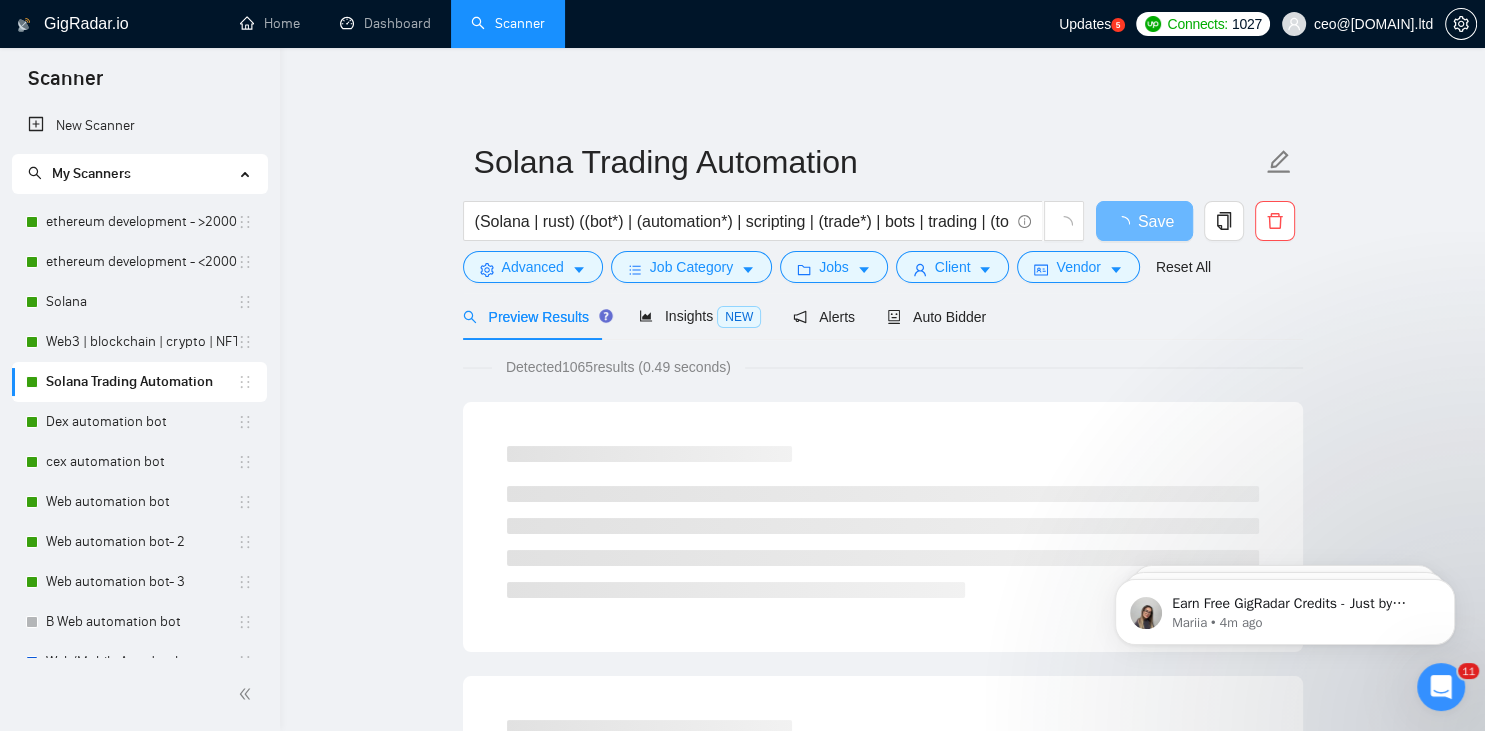 scroll, scrollTop: 0, scrollLeft: 0, axis: both 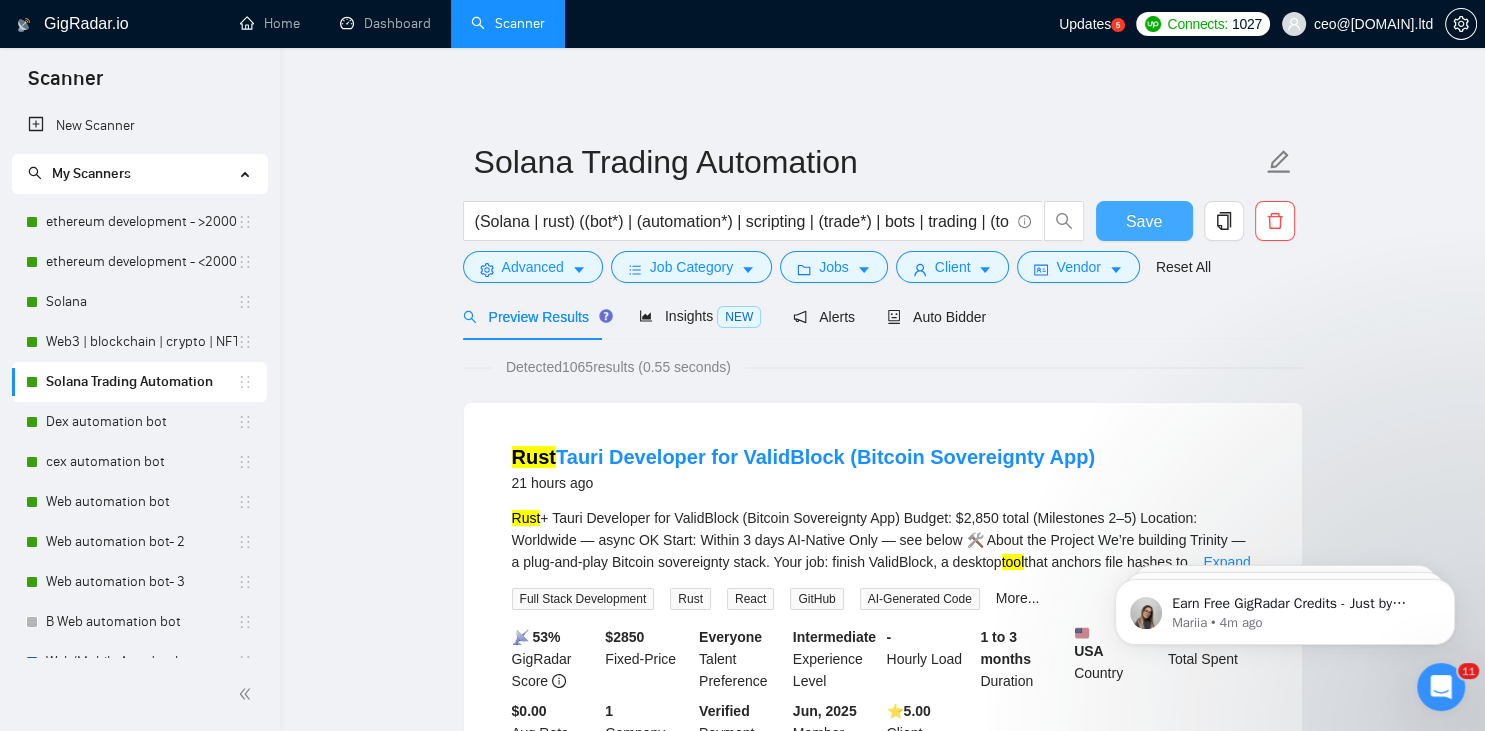 click on "Save" at bounding box center (1144, 221) 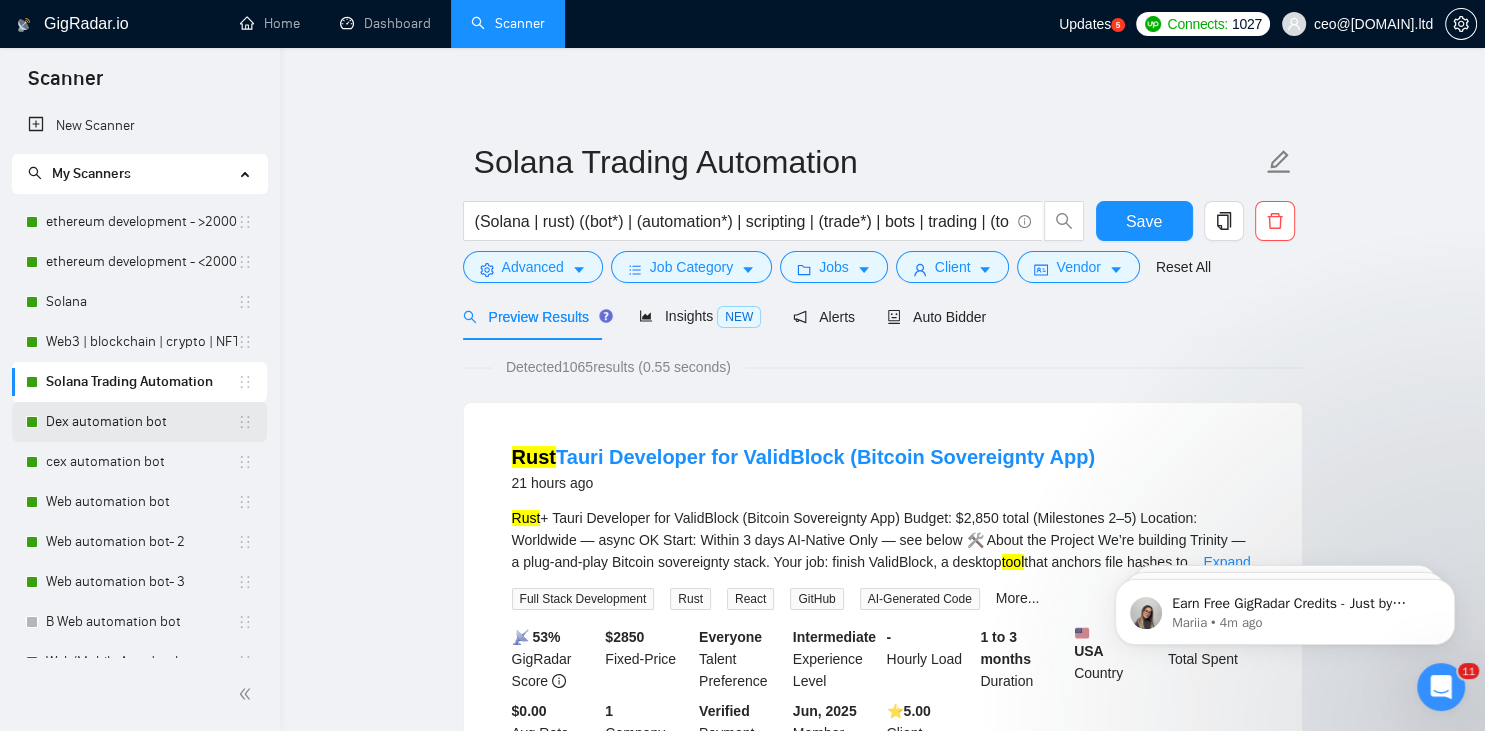 click on "Dex automation bot" at bounding box center [141, 422] 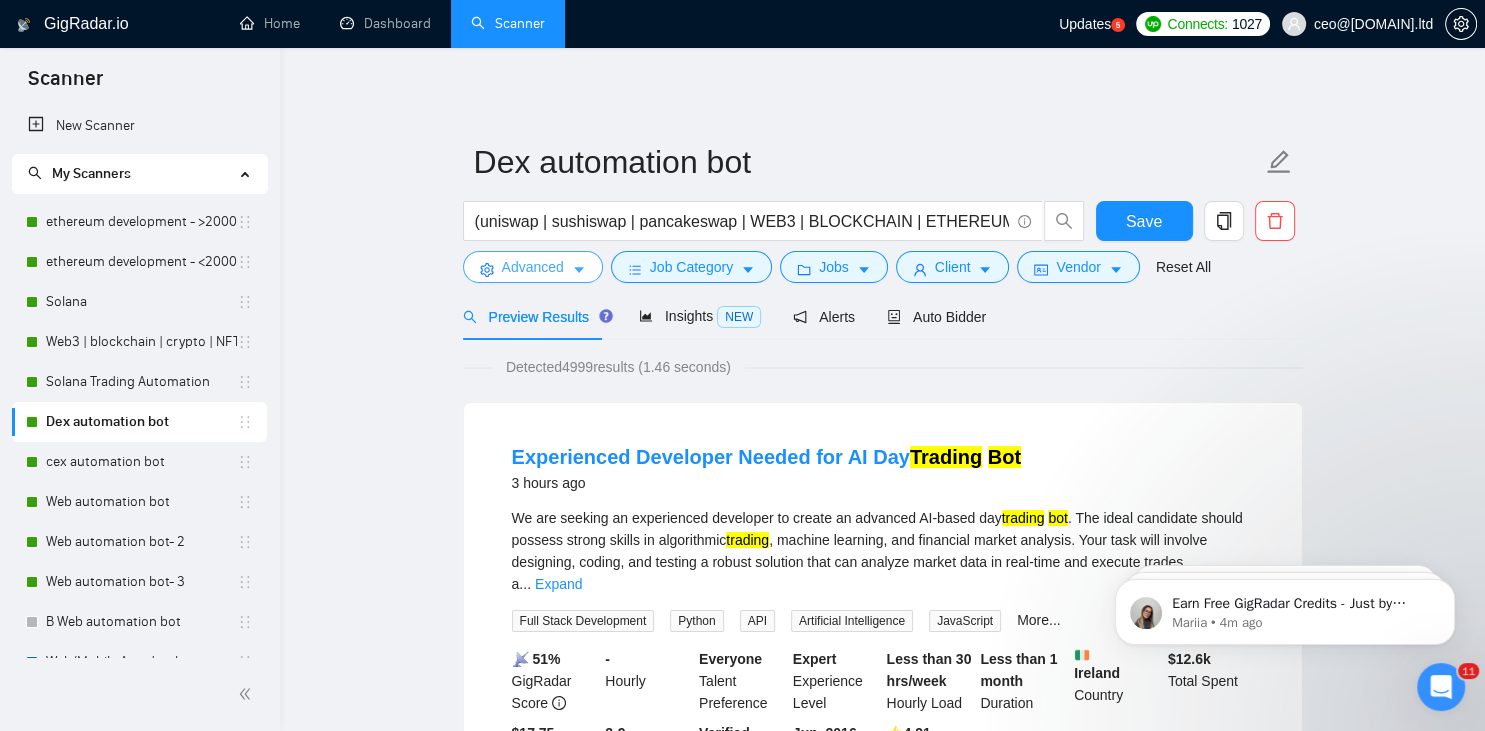 click on "Advanced" at bounding box center (533, 267) 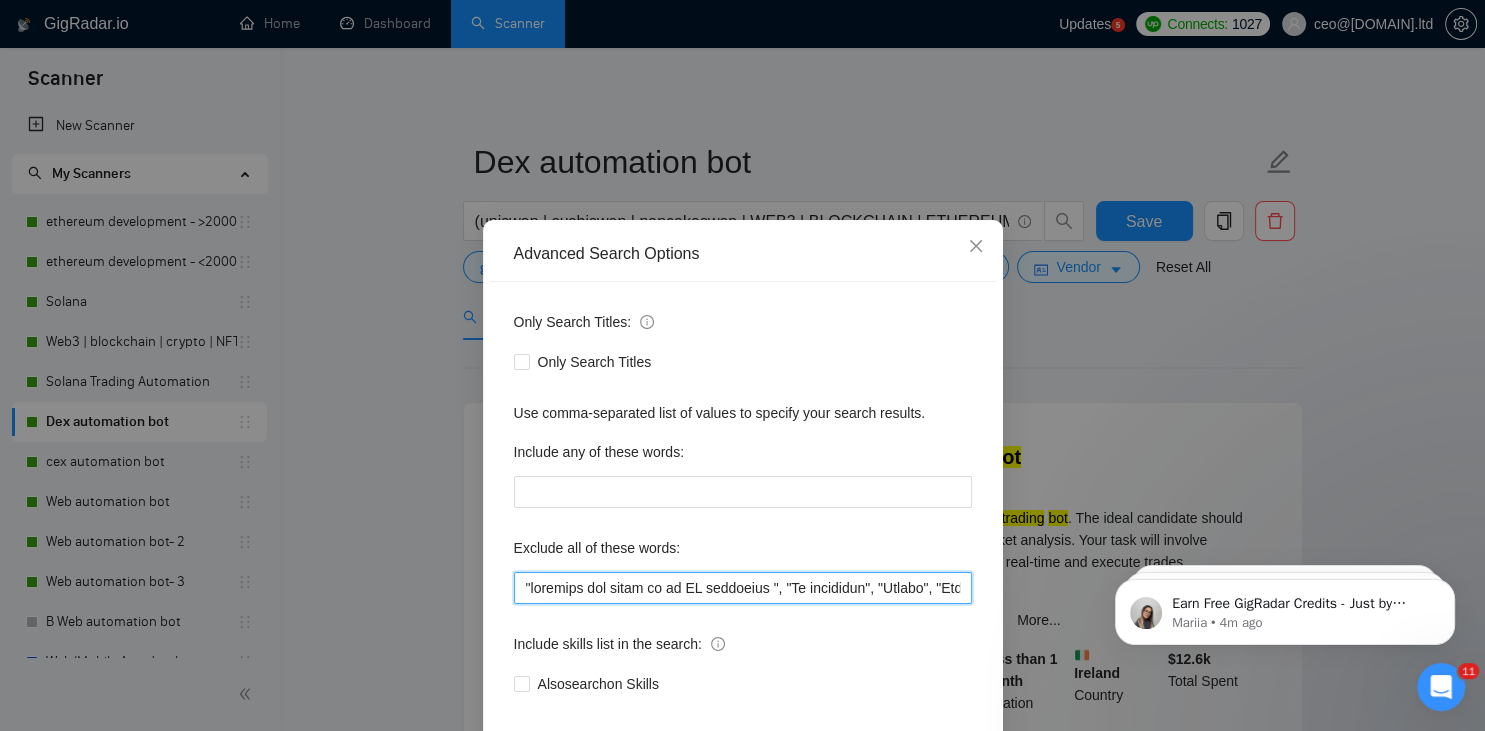click at bounding box center [743, 588] 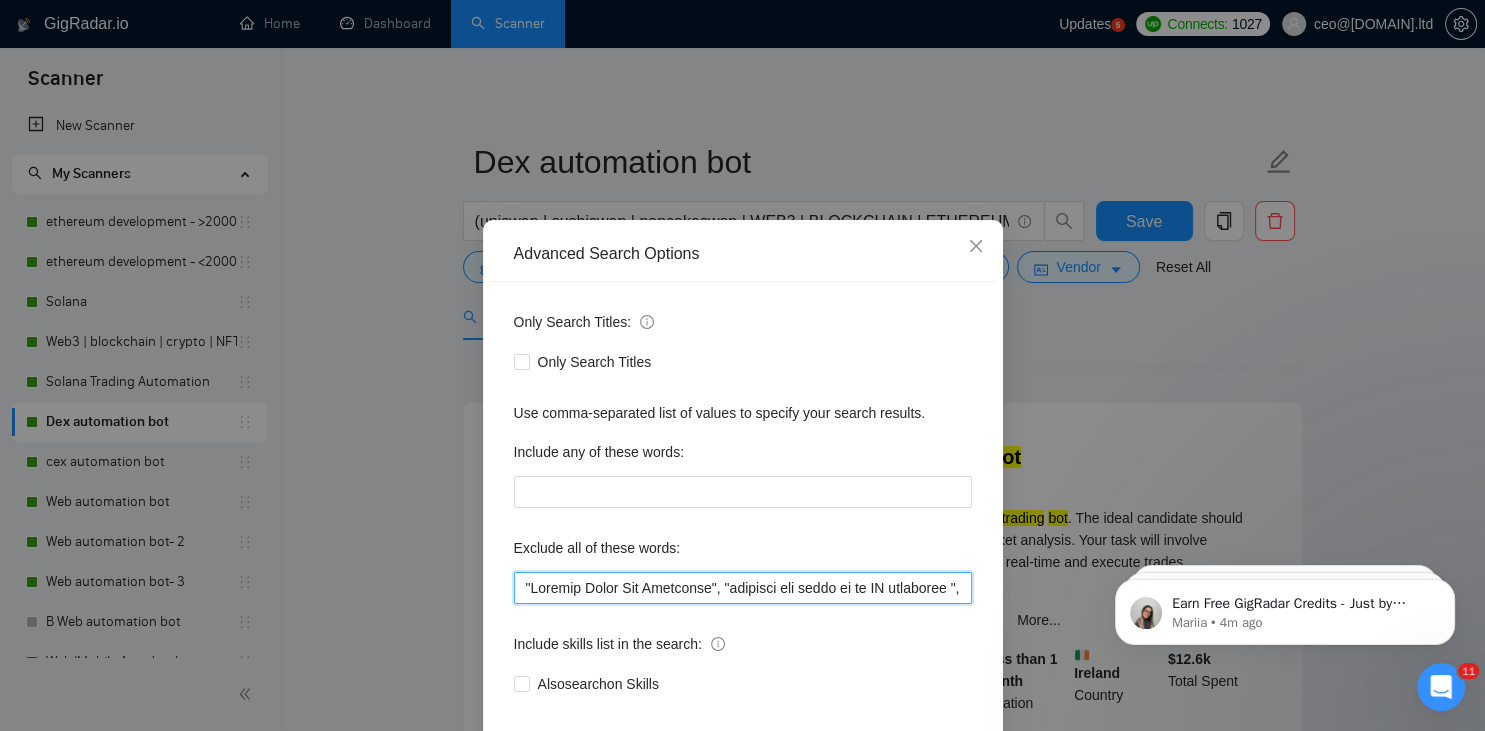 scroll, scrollTop: 100, scrollLeft: 0, axis: vertical 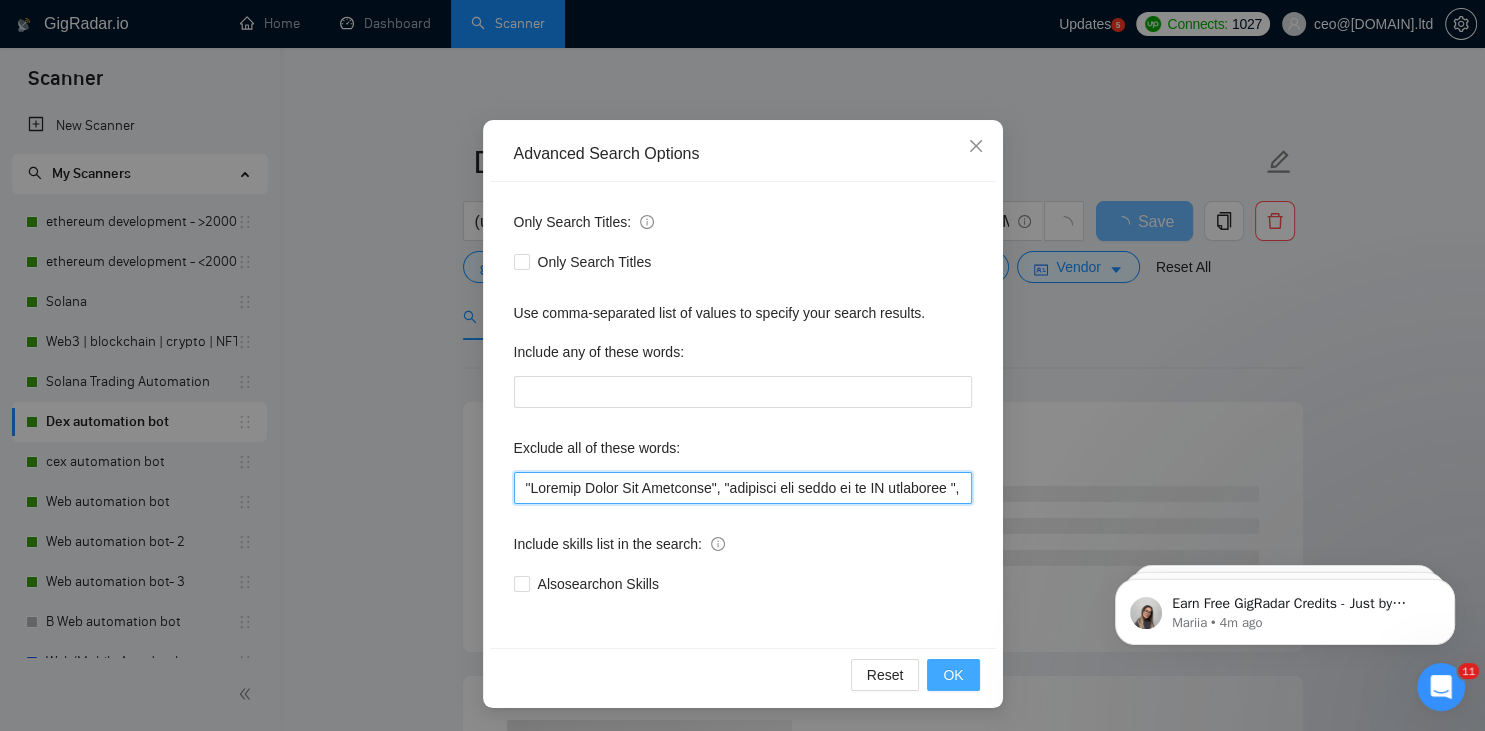 type on ""Angular Front End Developer", "transfer the funds to my AI developer ", "Ad generator", "Joomla", "Graphic Designer", "Animate", "UI/UX Designer", "Configuration", "Pyside", "Odoo", "Laravel-based", "Kajabi", "Qlik", "VBA", "Prediction", "Flutterflow", "marketing project", "USDT Flash", "already coded", "AR/VR", "iGaming", "Pinecone", "existing application", ".Net", "join our dynamic team", "Update", "Cartoon", "90% Done", "Photoshop", "Tether", "Fix Bug", "Retool", "NO AGENCIES", "Review", "n8n", "Launch", "Europe Only", "Modify", "Update", "Avatar", "Art Project", "[COUNTRY]", "join our team", "Azure DevOps", "DevOps", "Flutter""Equity-Only", Equity Only", "Generating Image Variations", "Image Generation", STACKS, STX, forex, cex, ibkr, gaming, lottery, innovative, bitcoin, BTC, guidance, "ninja trader", "AI improvement", "immediate purchase", pinescript, cto, "pine script", zapier, iotex, "go lang", go, golang, sandwich, c#, c++, Java, Ton, Betting, gambling, Sui, "hyper ledger", (Fix*), Unity, Manager,..." 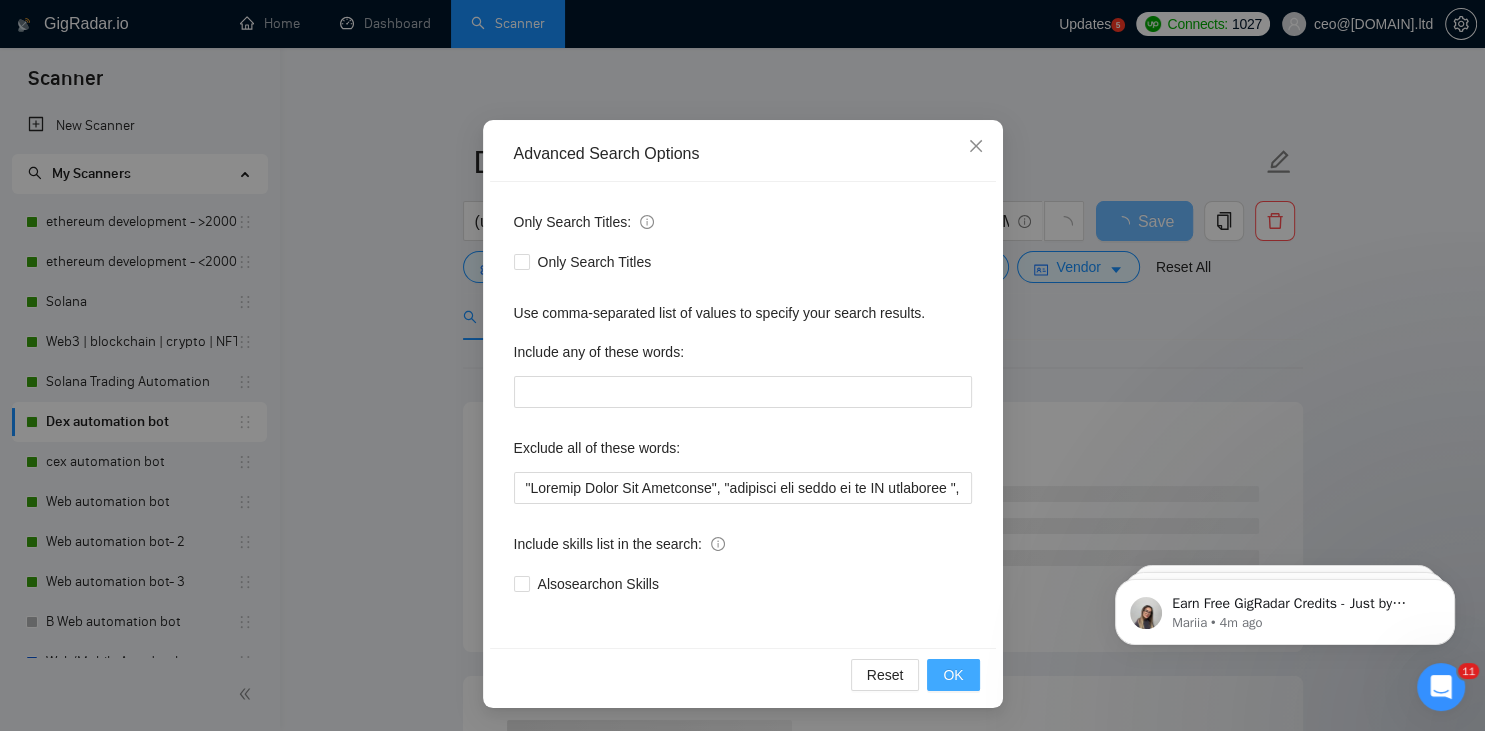 click on "OK" at bounding box center [953, 675] 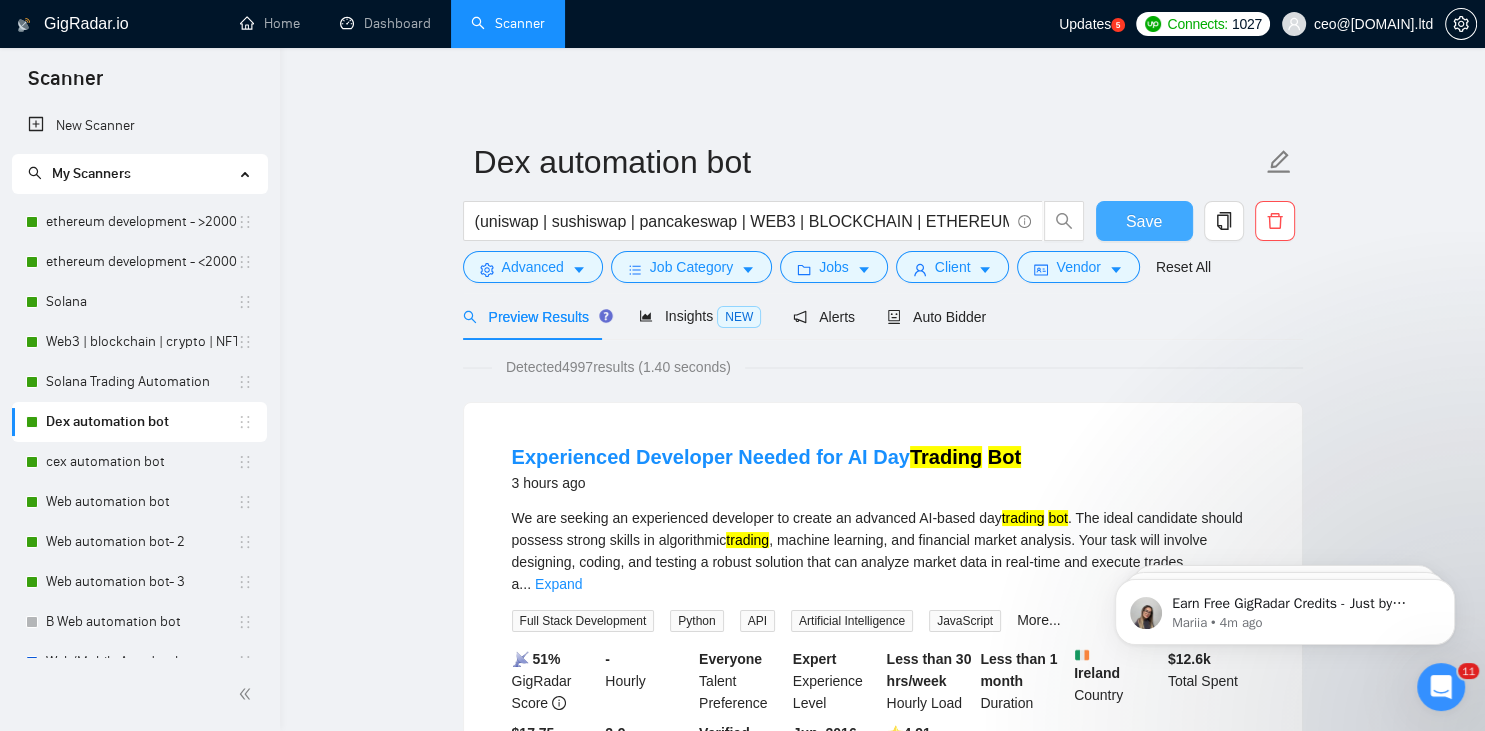 click on "Save" at bounding box center (1144, 221) 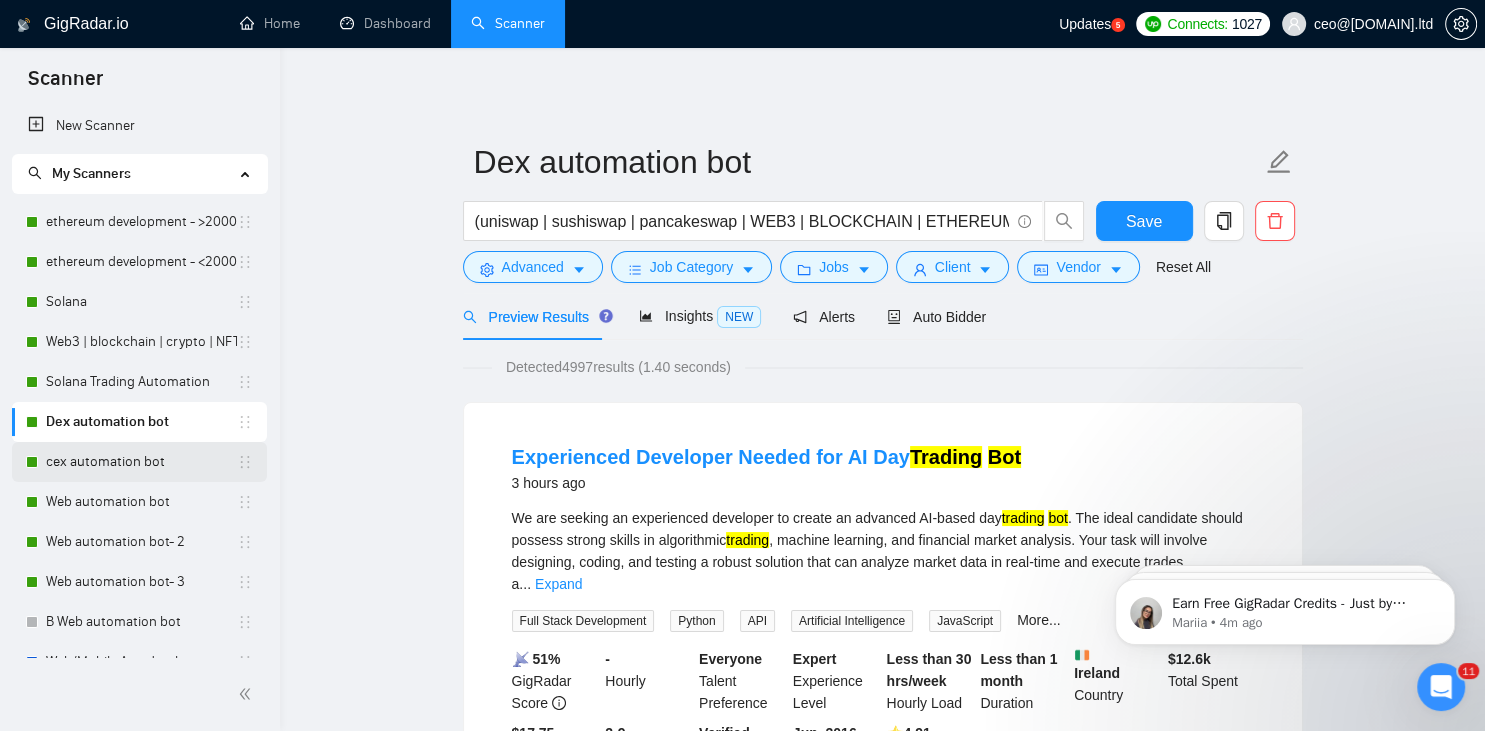 click on "cex automation bot" at bounding box center [141, 462] 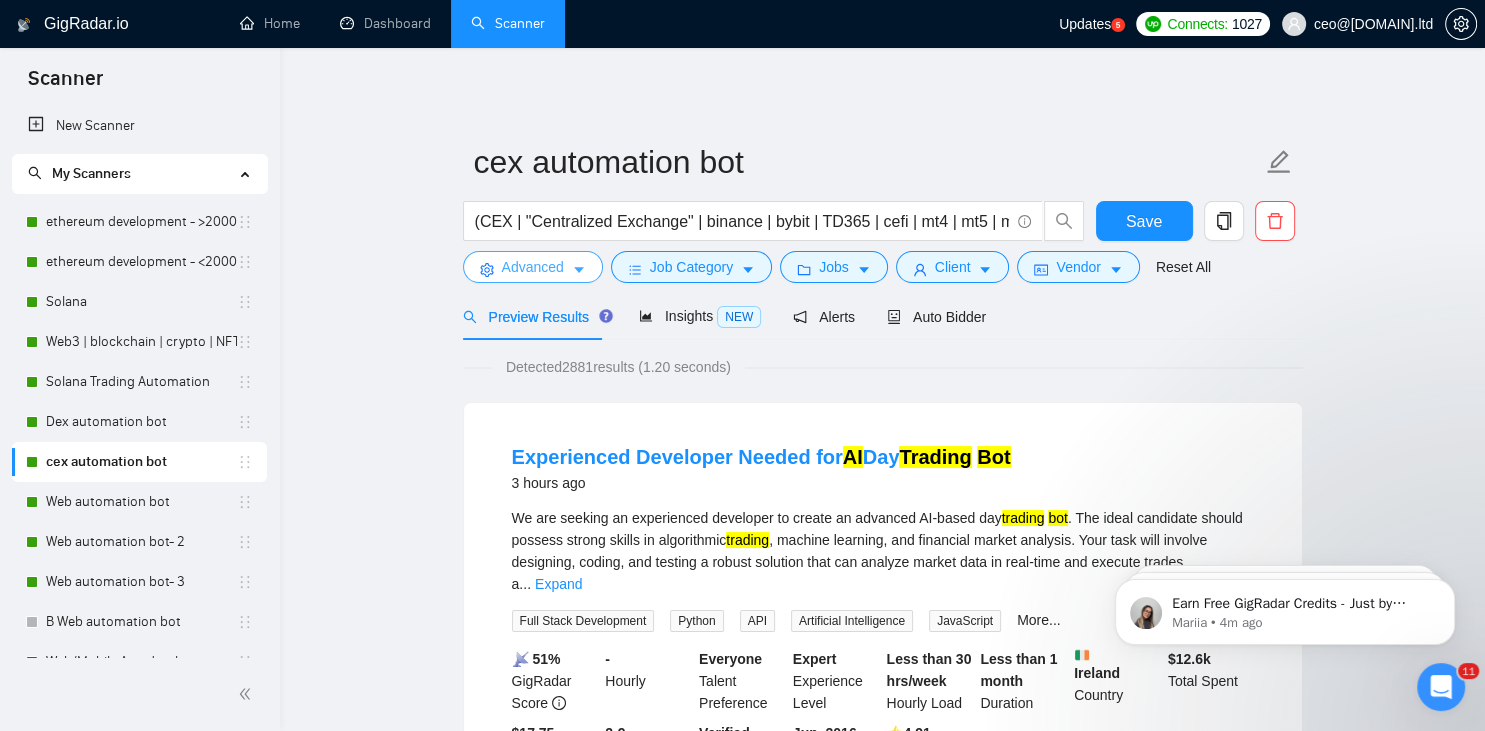 click on "Advanced" at bounding box center (533, 267) 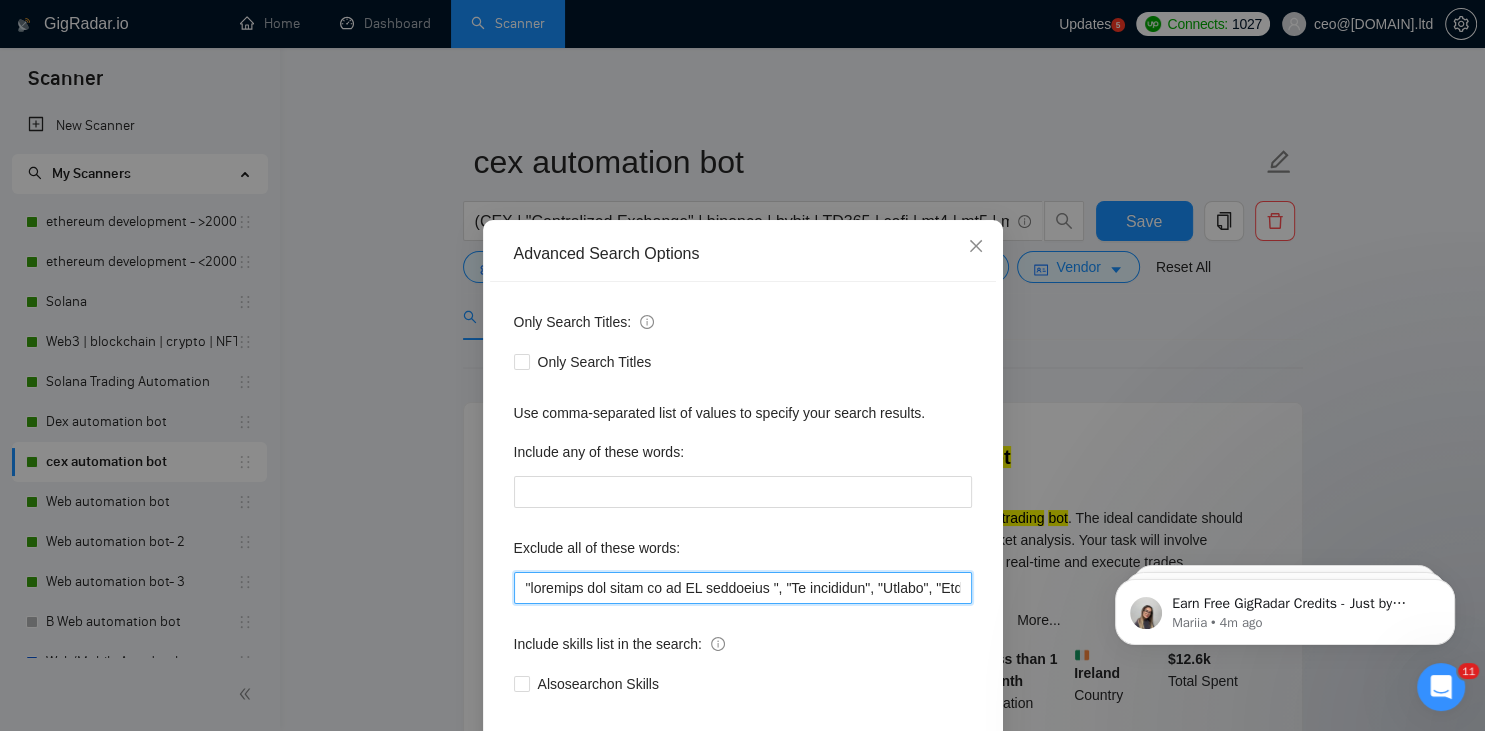 click at bounding box center [743, 588] 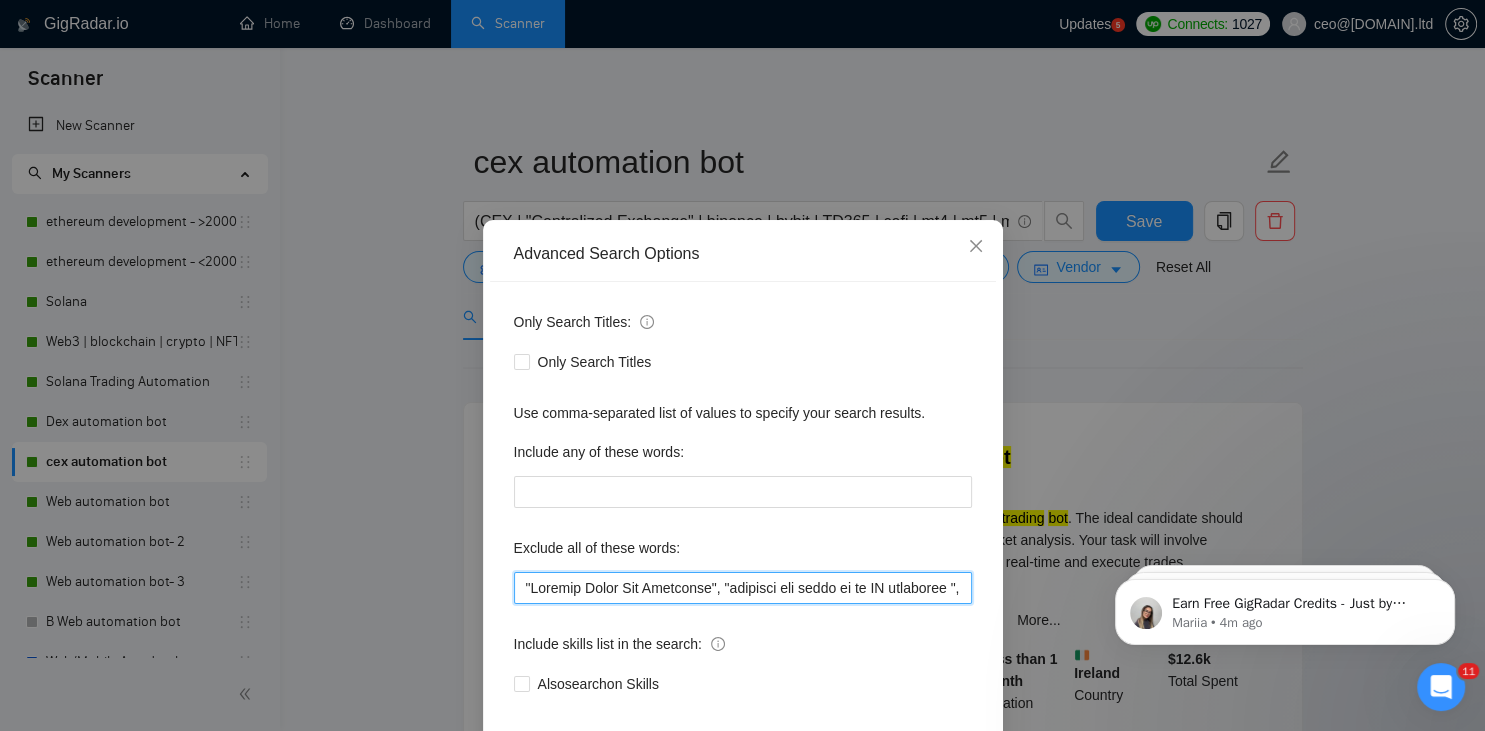 scroll, scrollTop: 100, scrollLeft: 0, axis: vertical 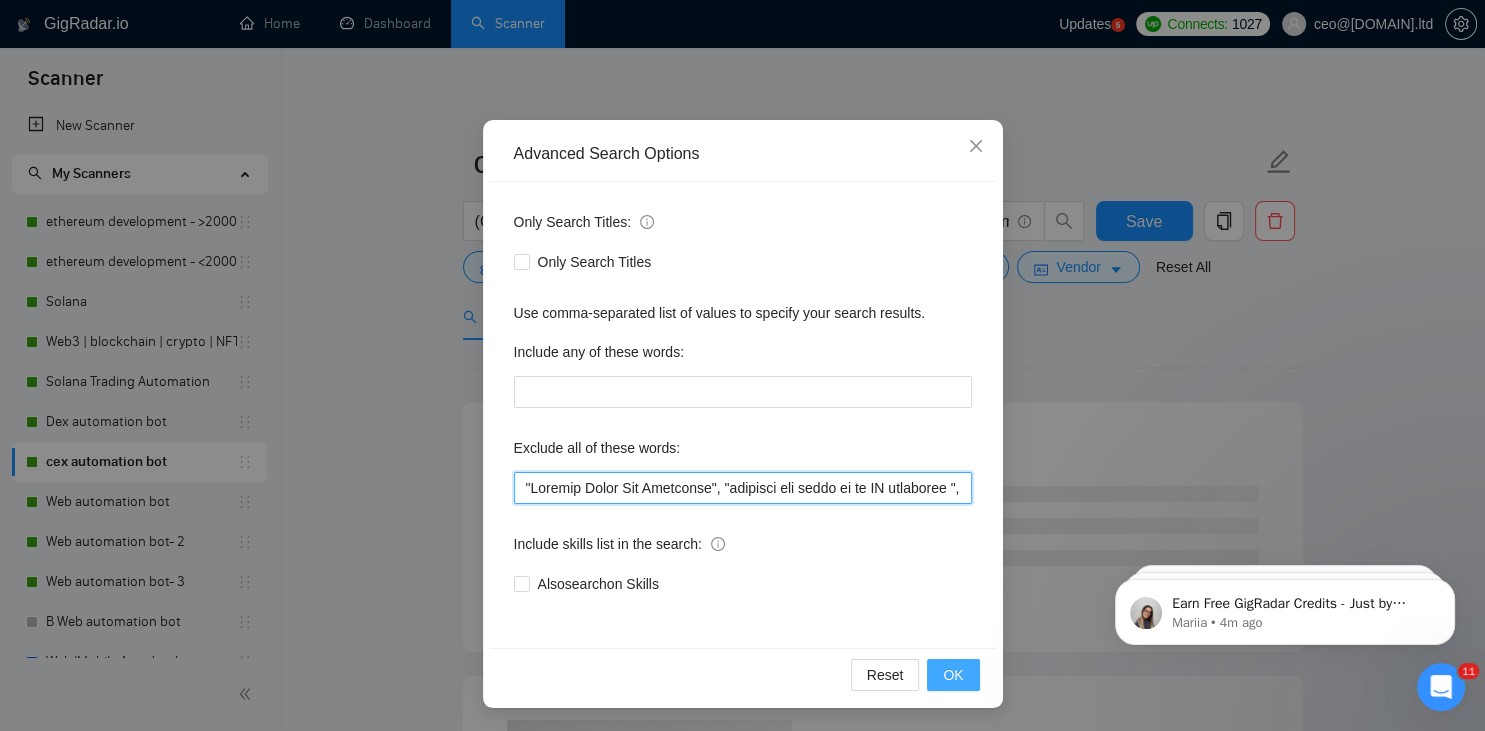type on ""[SKILL]", "transfer the funds to my AI developer ", "Ad generator", "Joomla", "Graphic Designer", "Animate", "UI/UX Designer", "Configuration", "Pyside", "Odoo", "Laravel-based", "Kajabi", "Qlik", "VBA", "Prediction", "Flutterflow", "marketing project", "USDT Flash", "already coded", "AR/VR", "iGaming", "Pinecone", "existing application", ".Net", "join our dynamic team", "Update", "Cartoon", "90% Done", "Photoshop", "Tether", "Fix Bug", "Retool", "NO AGENCIES", "Review", "n8n", "Launch", "[REGION] Only", "Modify", "Update", "Avatar", "Art Project", "[COUNTRY]", "join our team", "Azure DevOps", "DevOps", "Flutter", "Equity-Only", "Equity Only", "Generating Image Variations", "Image Generation", "ninja trader", "AI improvement", go, golang, "immediate purchase", pinescript, "pine script", zapier, "go lang", sandwich, c#, "C#", cAlgo, cTrader, c++, "ai specialist", seo, Java, Ton, Betting, gambling, Sui, game, gaming, P2E, Unity, Manager, laravel, "php", "wordpress", "shopify", "eSport", "eS..." 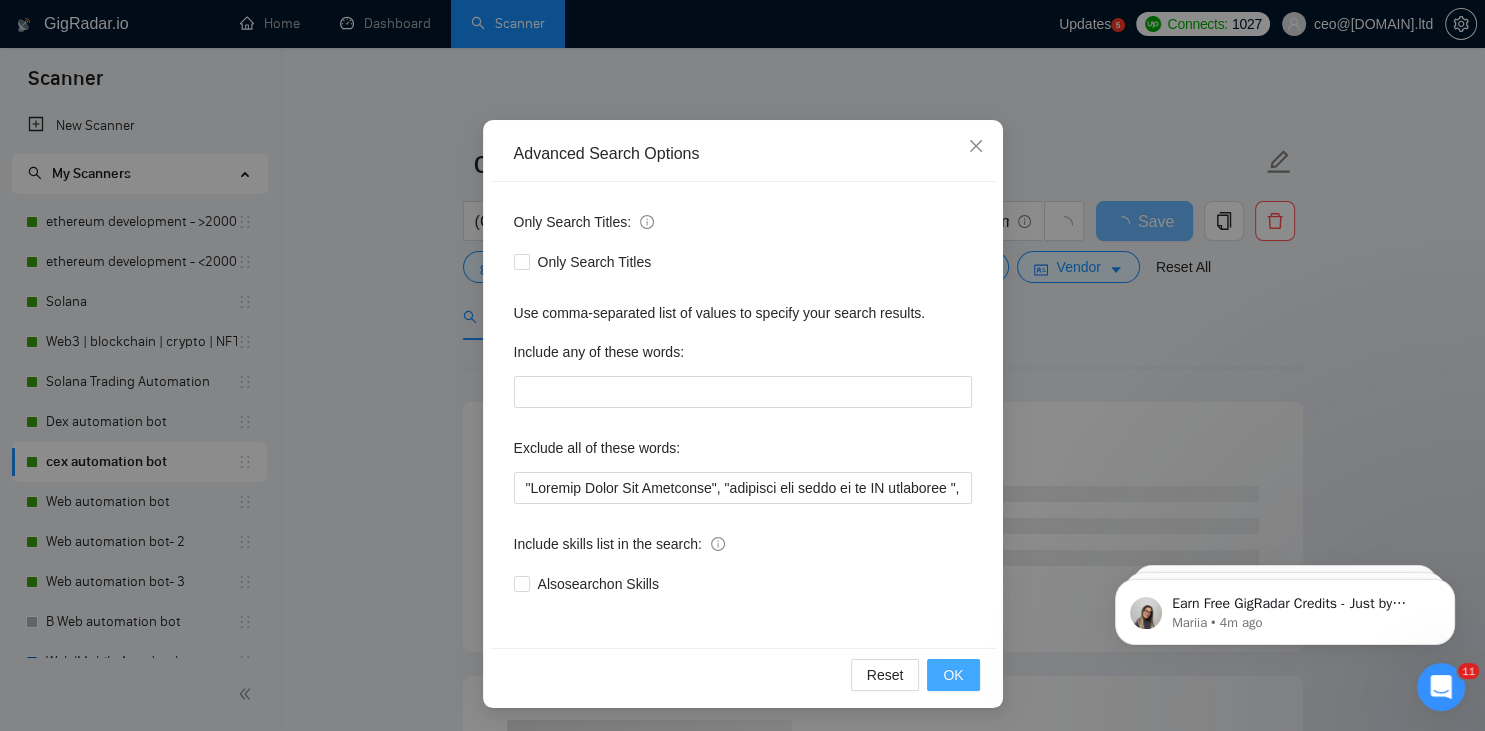 click on "OK" at bounding box center (953, 675) 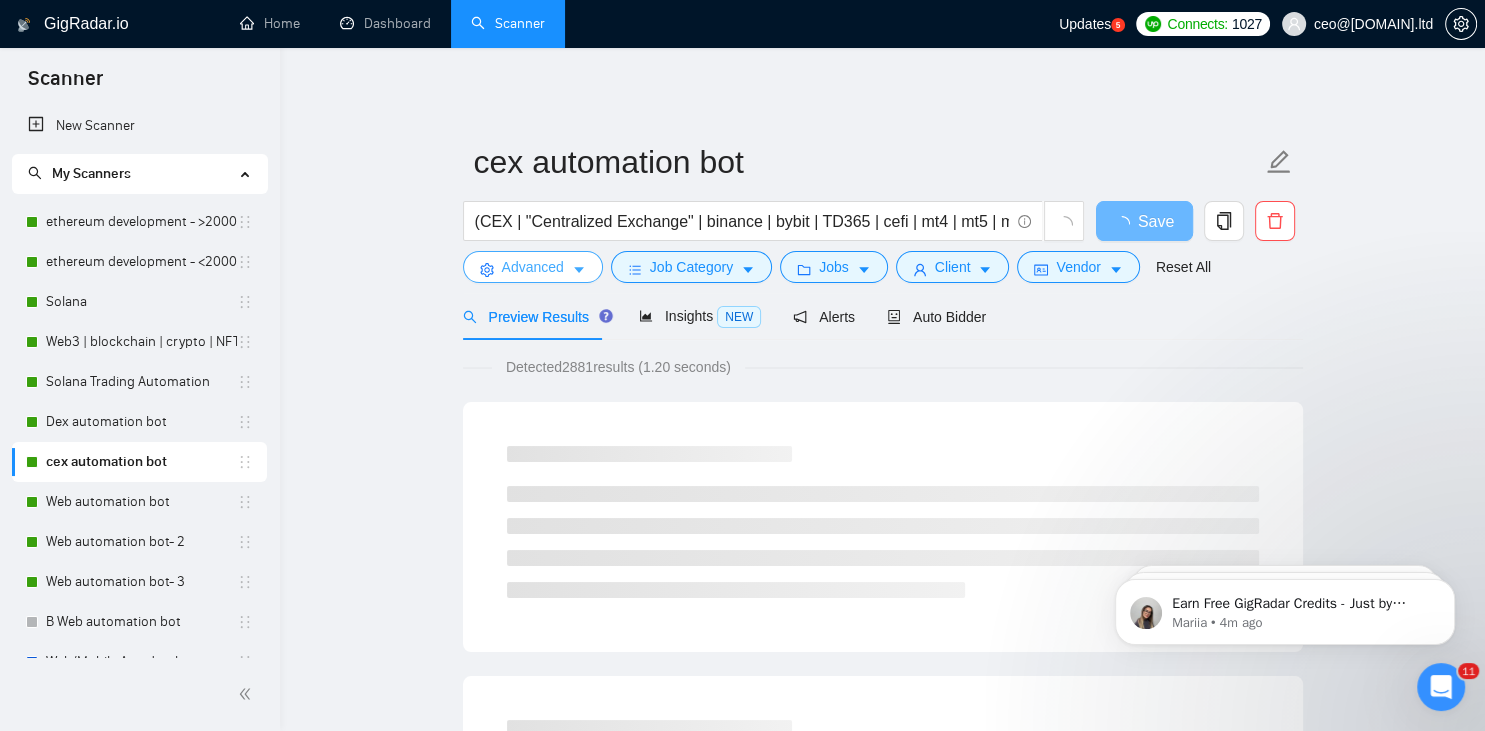 scroll, scrollTop: 0, scrollLeft: 0, axis: both 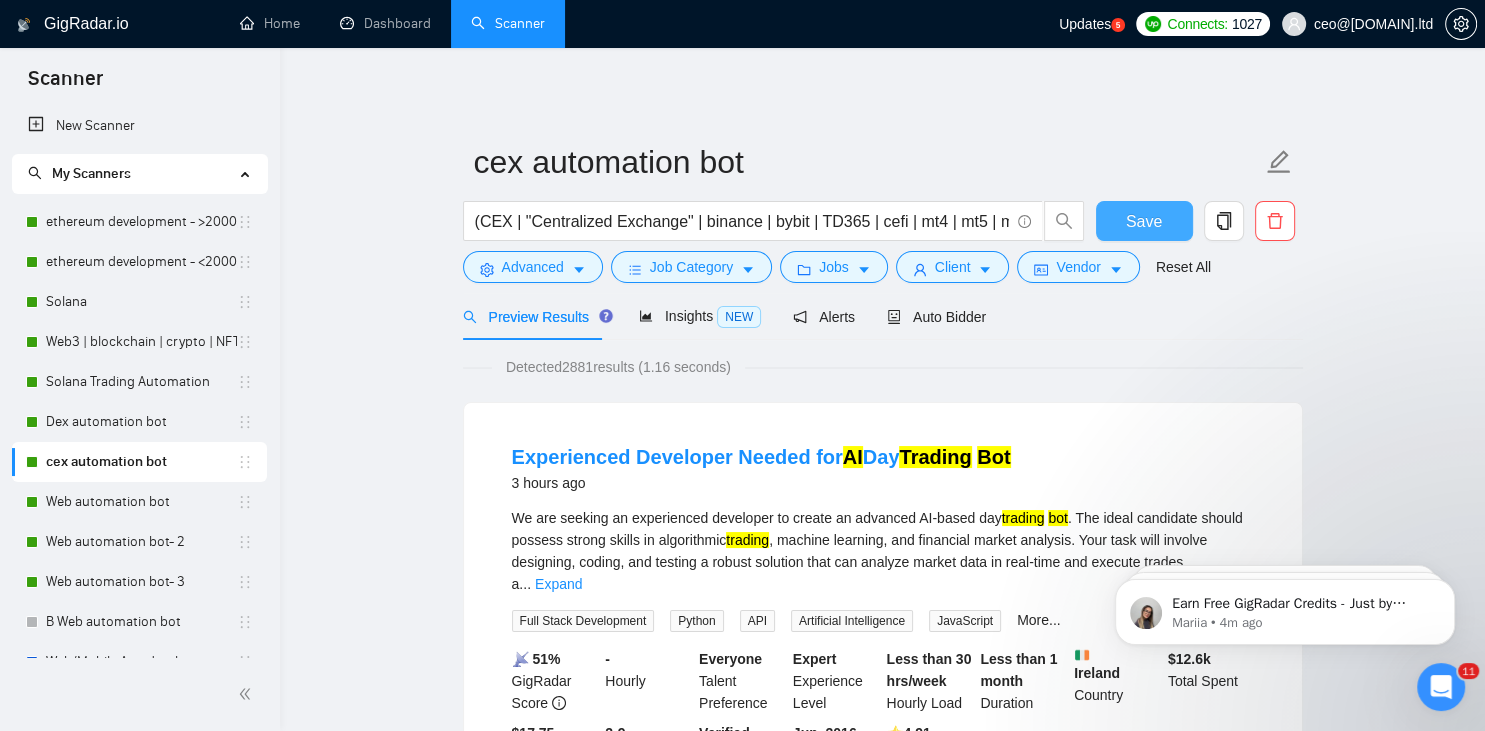 click on "Save" at bounding box center [1144, 221] 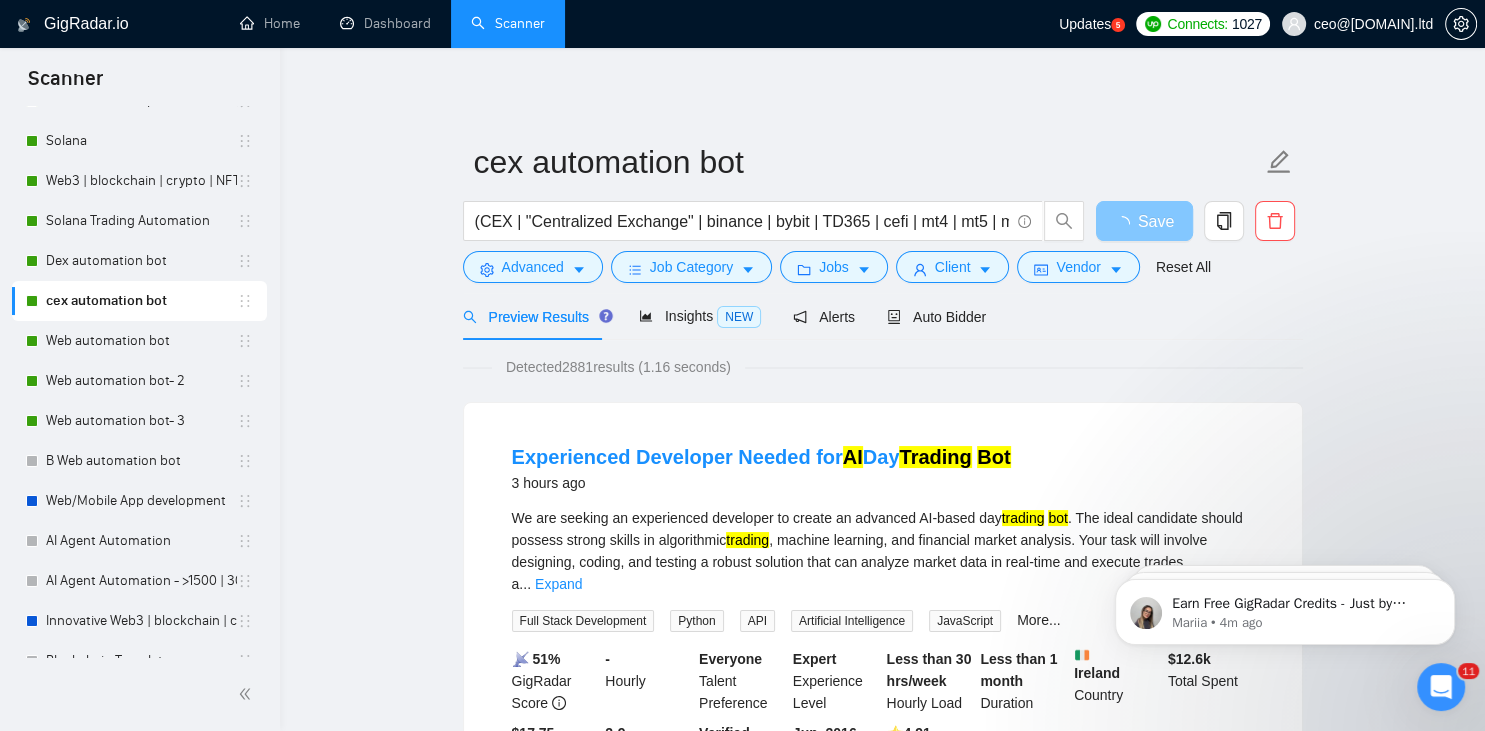 scroll, scrollTop: 163, scrollLeft: 0, axis: vertical 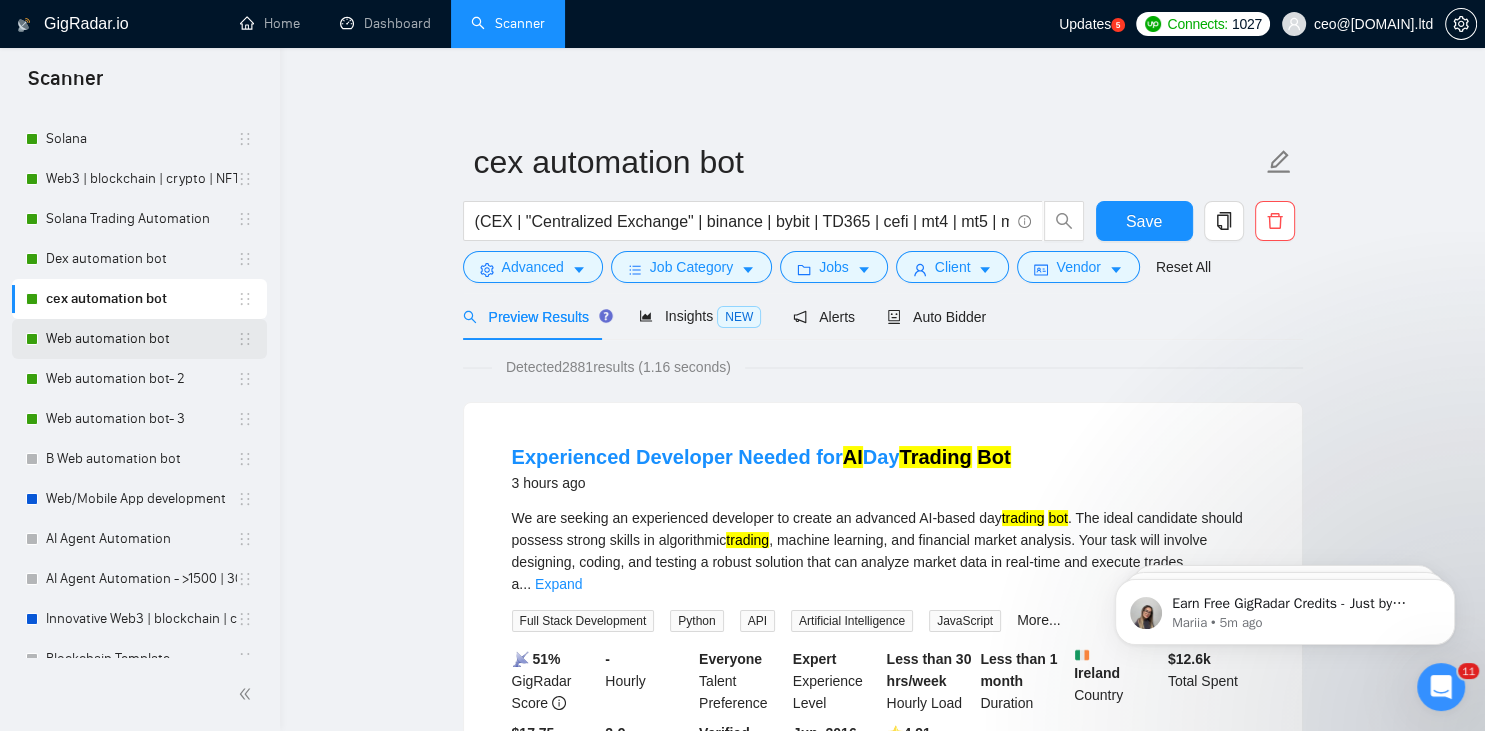 click on "Web automation bot" at bounding box center (141, 339) 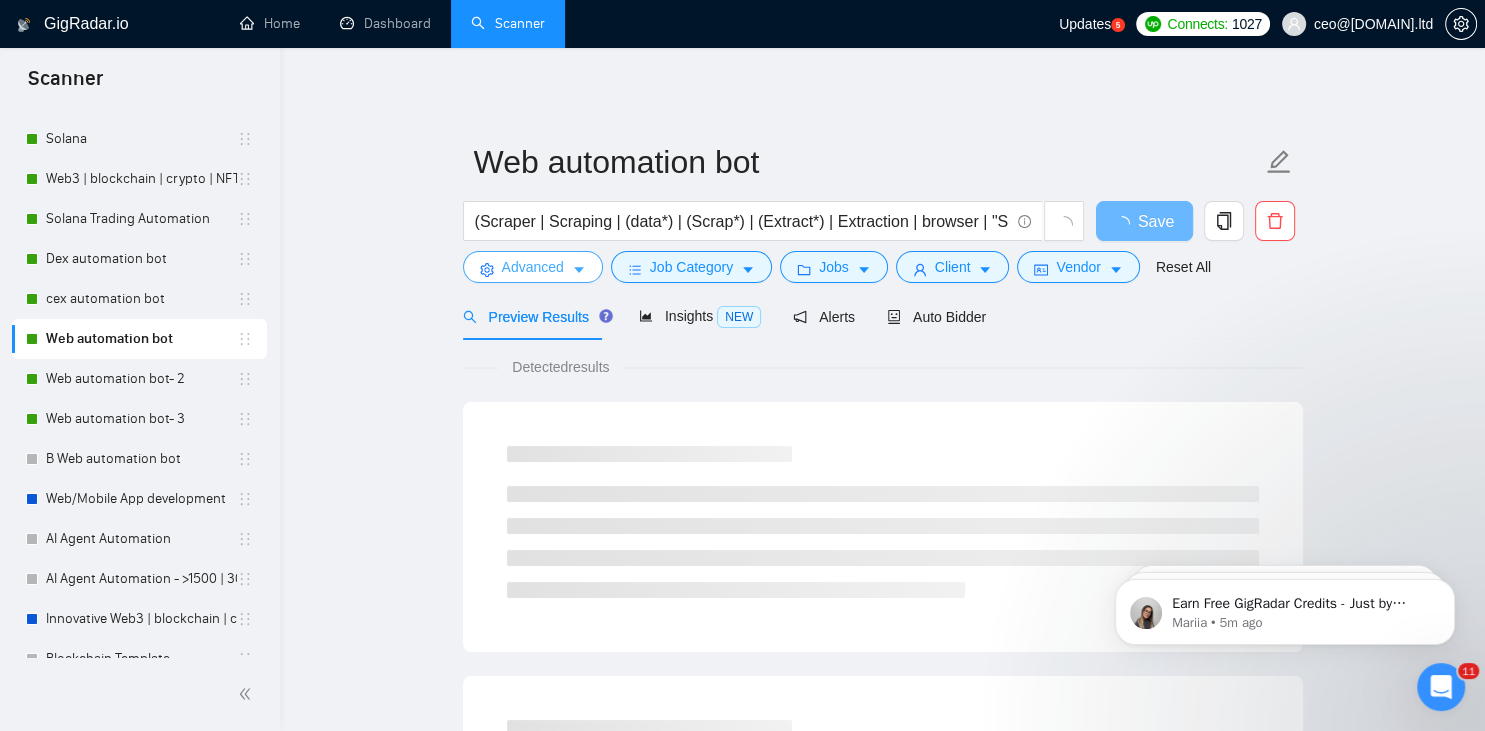 click on "Advanced" at bounding box center (533, 267) 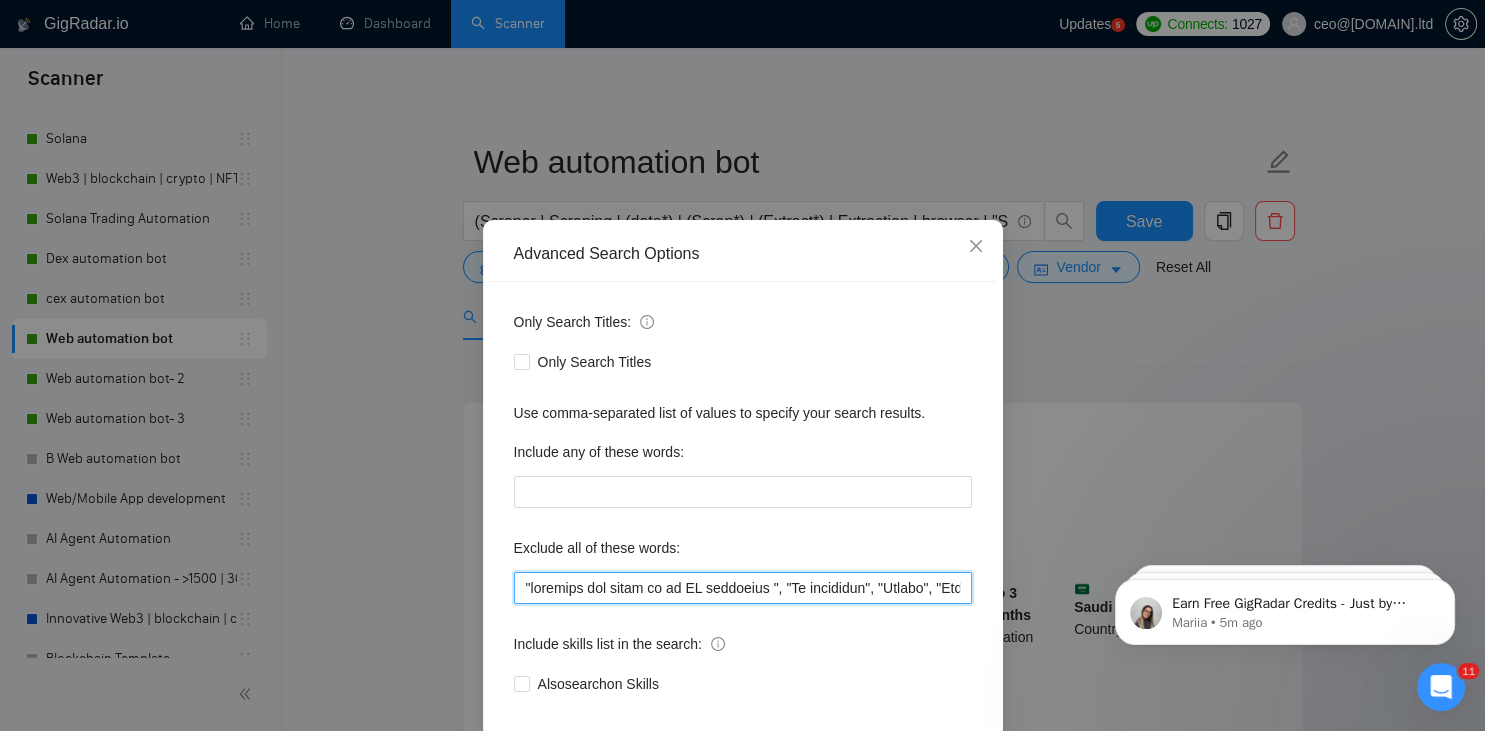click at bounding box center [743, 588] 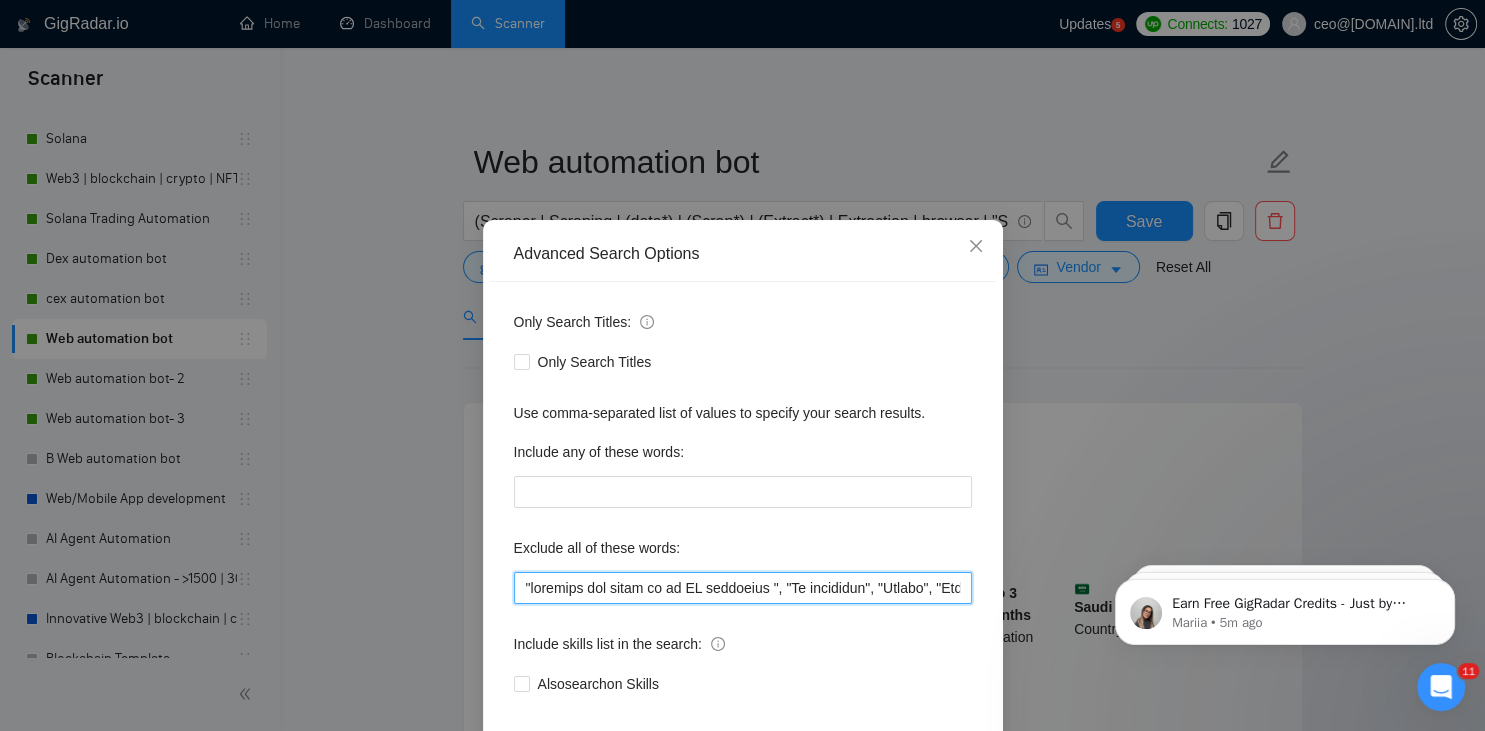 paste on ""Angular Front End Developer"," 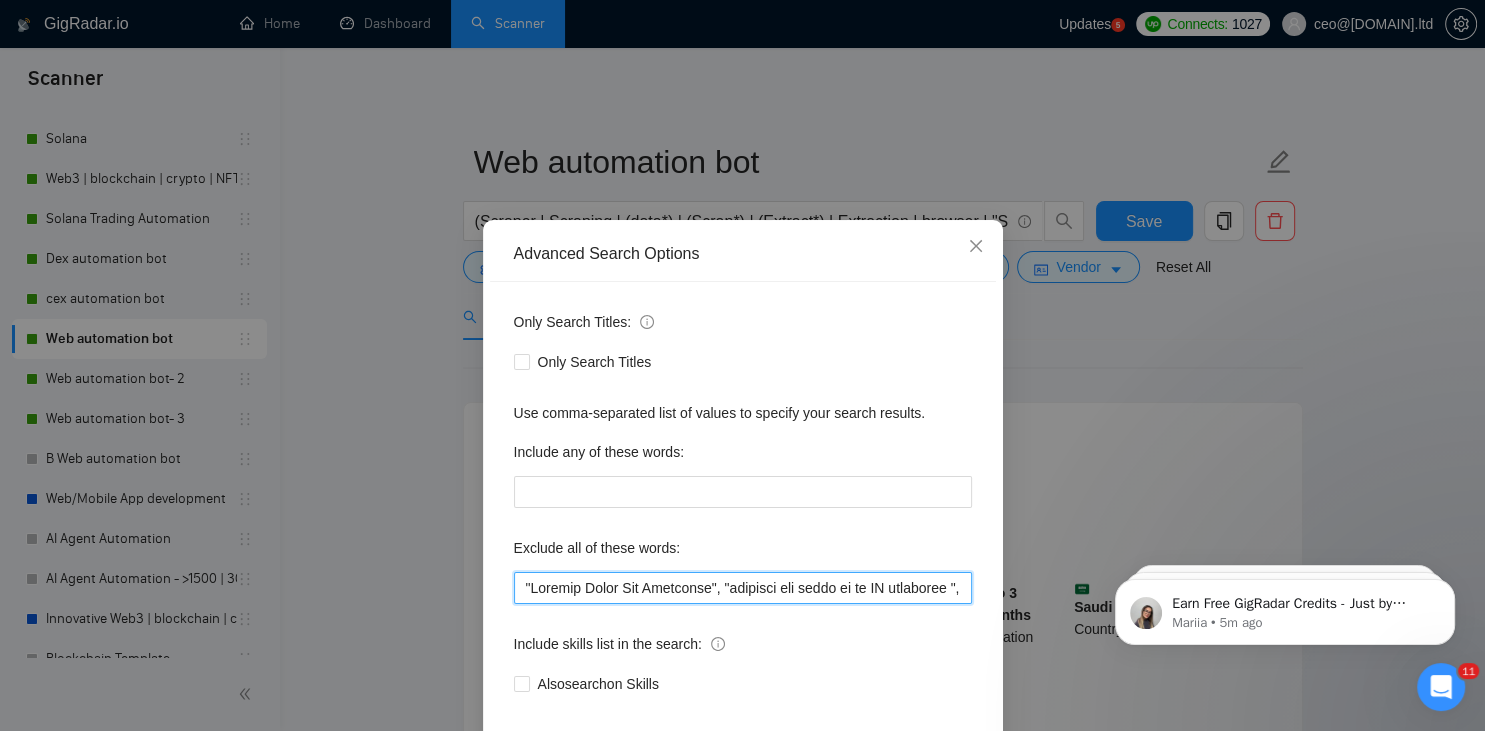 scroll, scrollTop: 100, scrollLeft: 0, axis: vertical 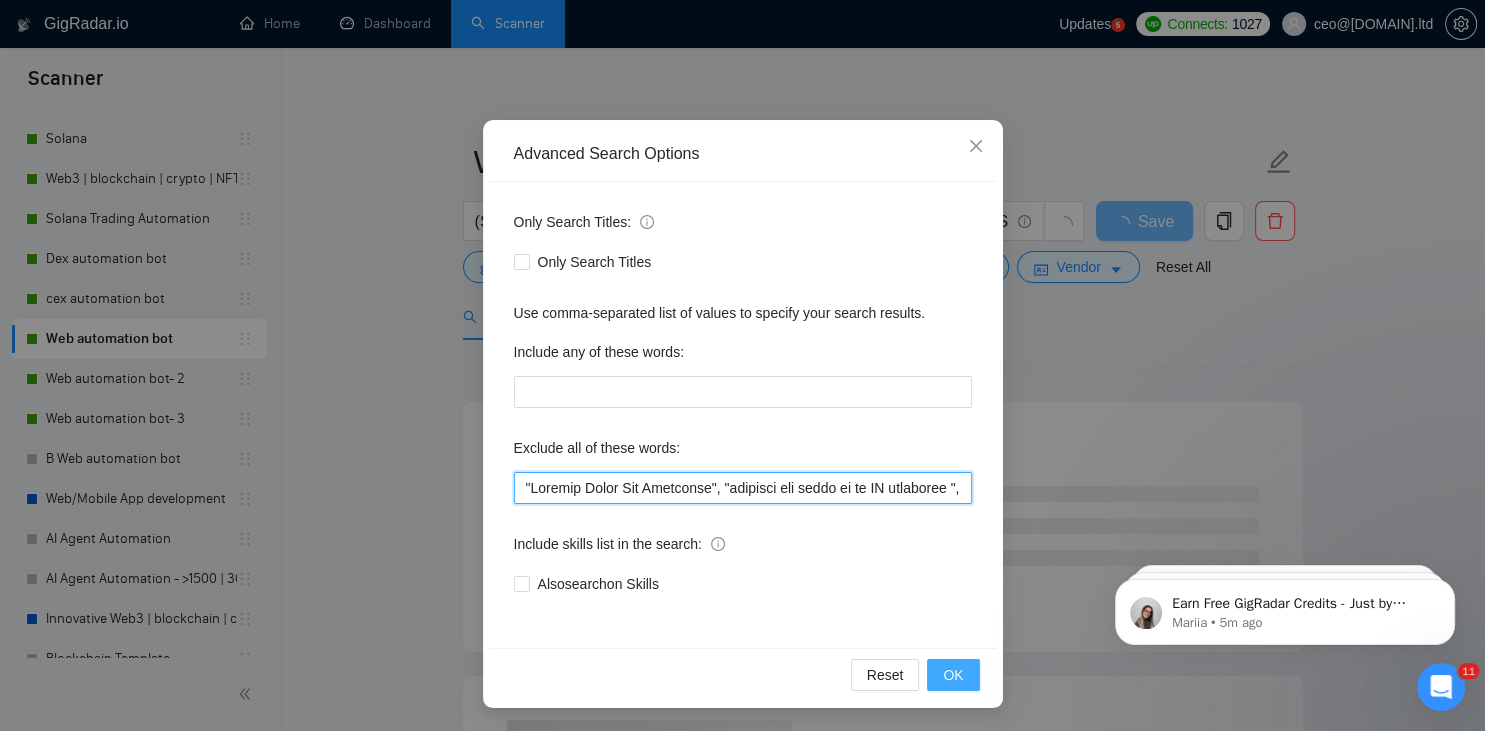type on ""Angular Front End Developer", "transfer the funds to my [AI] developer ", "Ad generator", "Joomla", "Graphic Designer", "Animate", "join our new IT consultancy company", "join our team", "UI/UX Designer", "Configuration", "Pyside", "Odoo", "Laravel-based",  Kajabi, Qlik, VBA, VB, Canva, "Prediction",  Replit, Zoho, "Flutterflow", "marketing project", "USDT Flash", "already coded", "AR/VR", "iGaming", "Pinecone", "existing application", ".Net", "join our dynamic team", "Update", "Cartoon", "90% Done", "Photoshop", "Tether", "Fix Bug", "Retool", "NO AGENCIES", "Review", "n8n", "Launch", "Europe Only", "Modify", "Update", "Avatar", "Art Project", "Pakistan", "join our team", "Azure DevOps", "DevOps", "Flutter", "Equity-Only", "Equity Only", test, "cursor.ai", "ninja trader", "AI improvement", woocomerce, game, gaming, dating, date, "no-code", "low code", airtable, "go high level", "immediate purchase", pinescript, "pine script", zapier, Zoho, zendesk, make.com, flutter, "smart suite", "go lang", LangChain, san..." 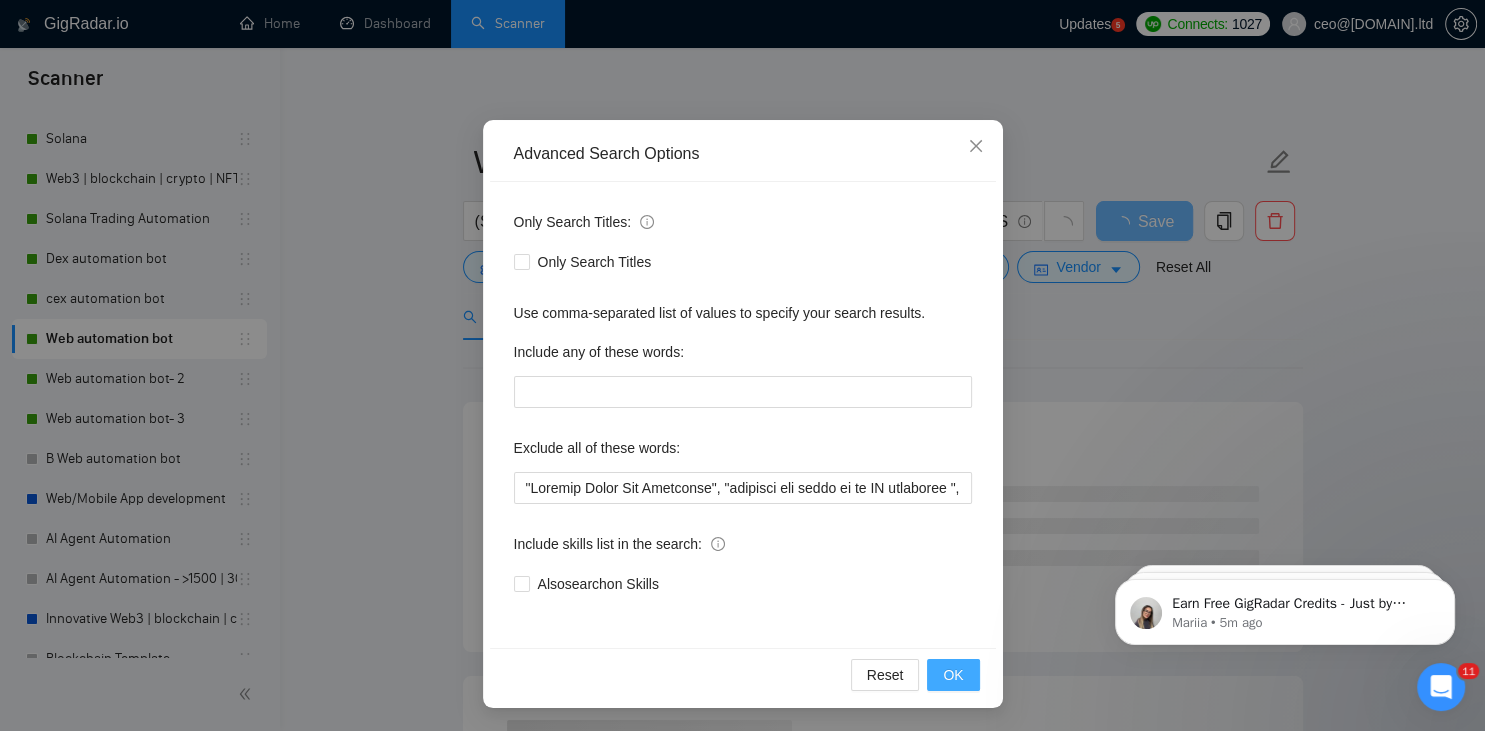 click on "OK" at bounding box center (953, 675) 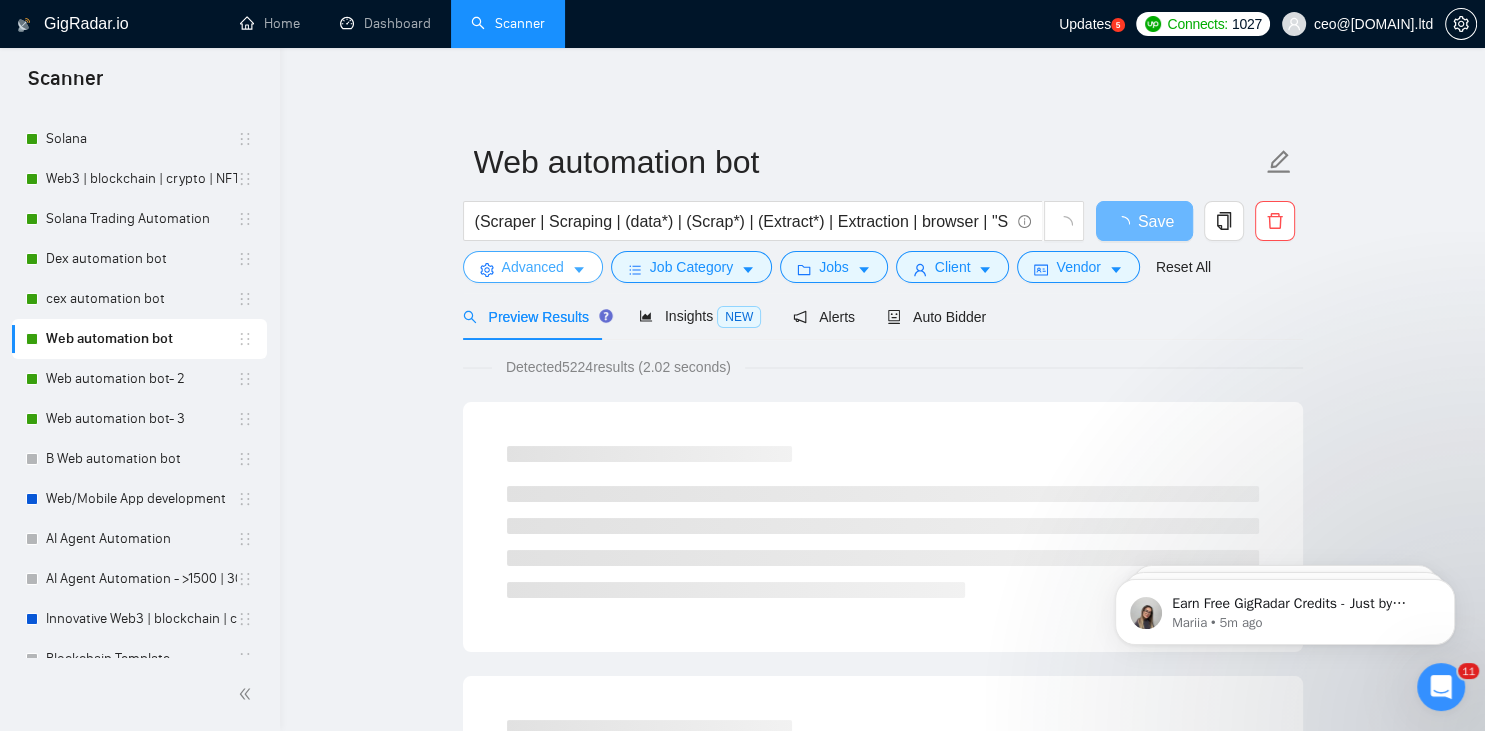 scroll, scrollTop: 0, scrollLeft: 0, axis: both 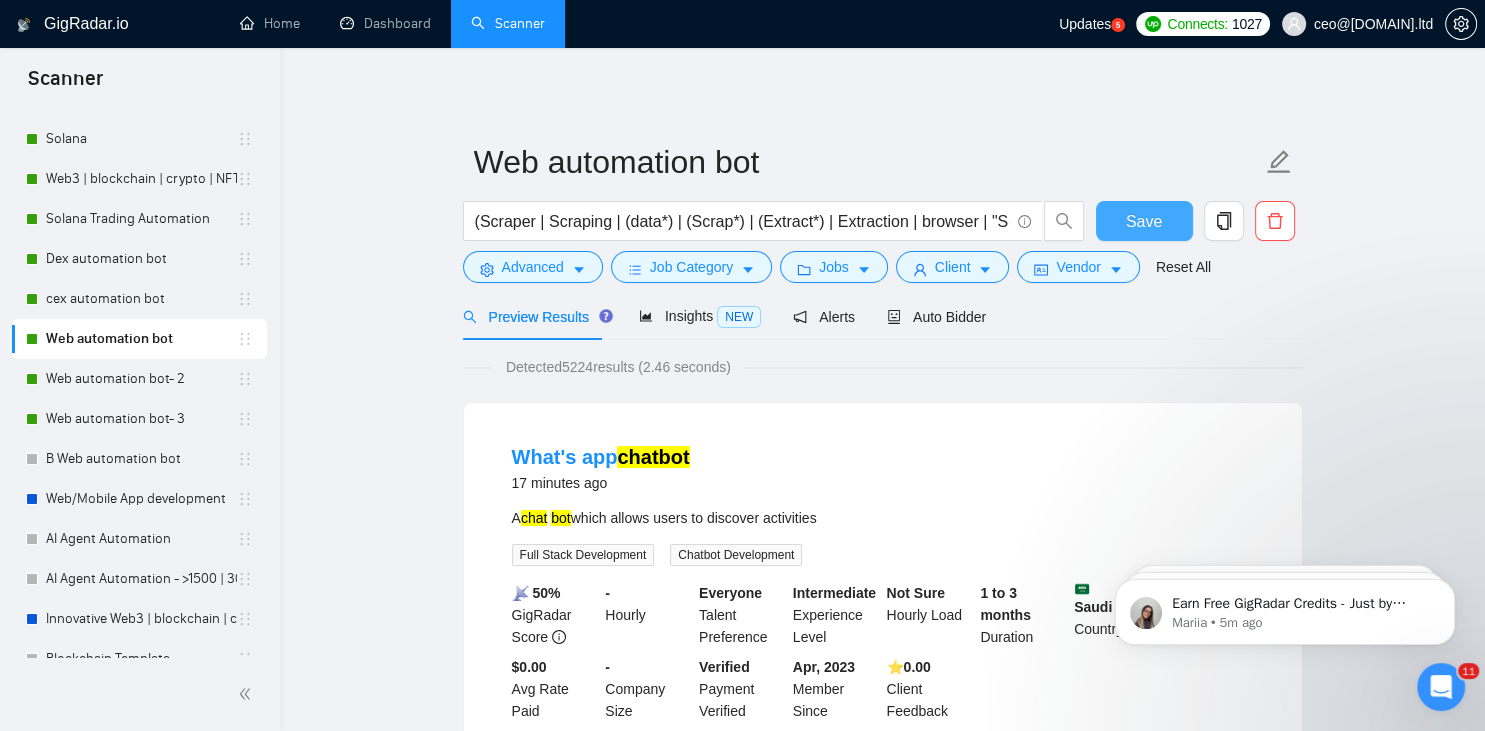 click on "Save" at bounding box center [1144, 221] 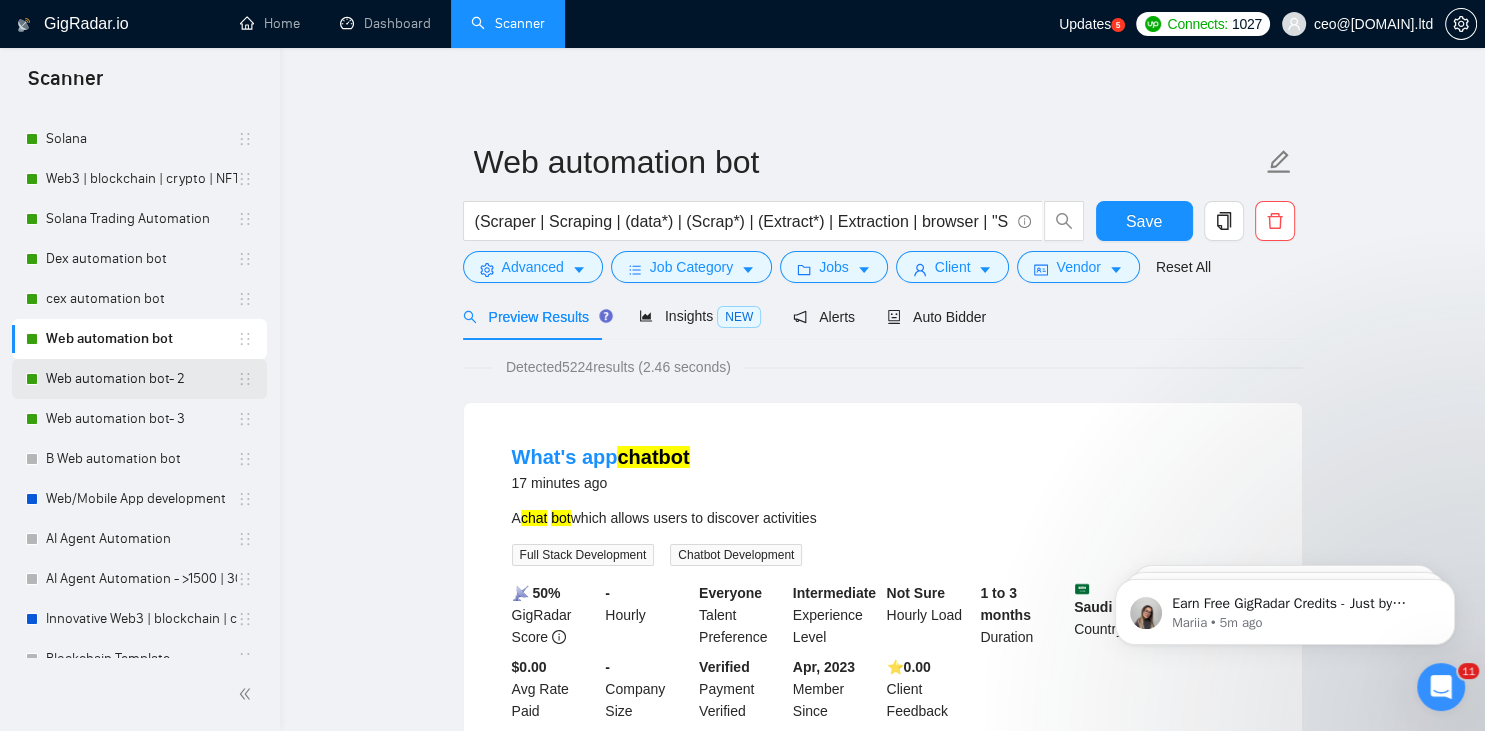 click on "Web automation bot- 2" at bounding box center [141, 379] 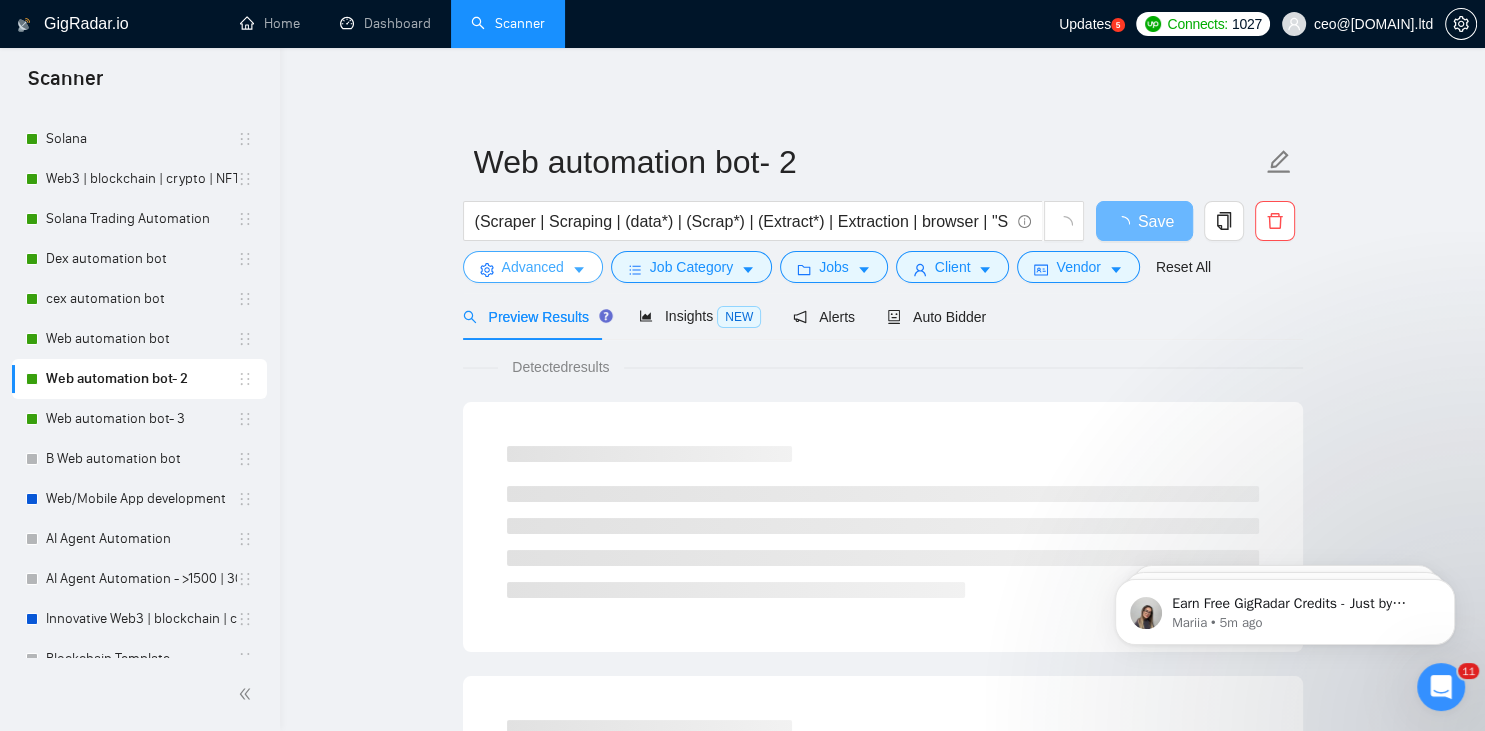 click on "Advanced" at bounding box center (533, 267) 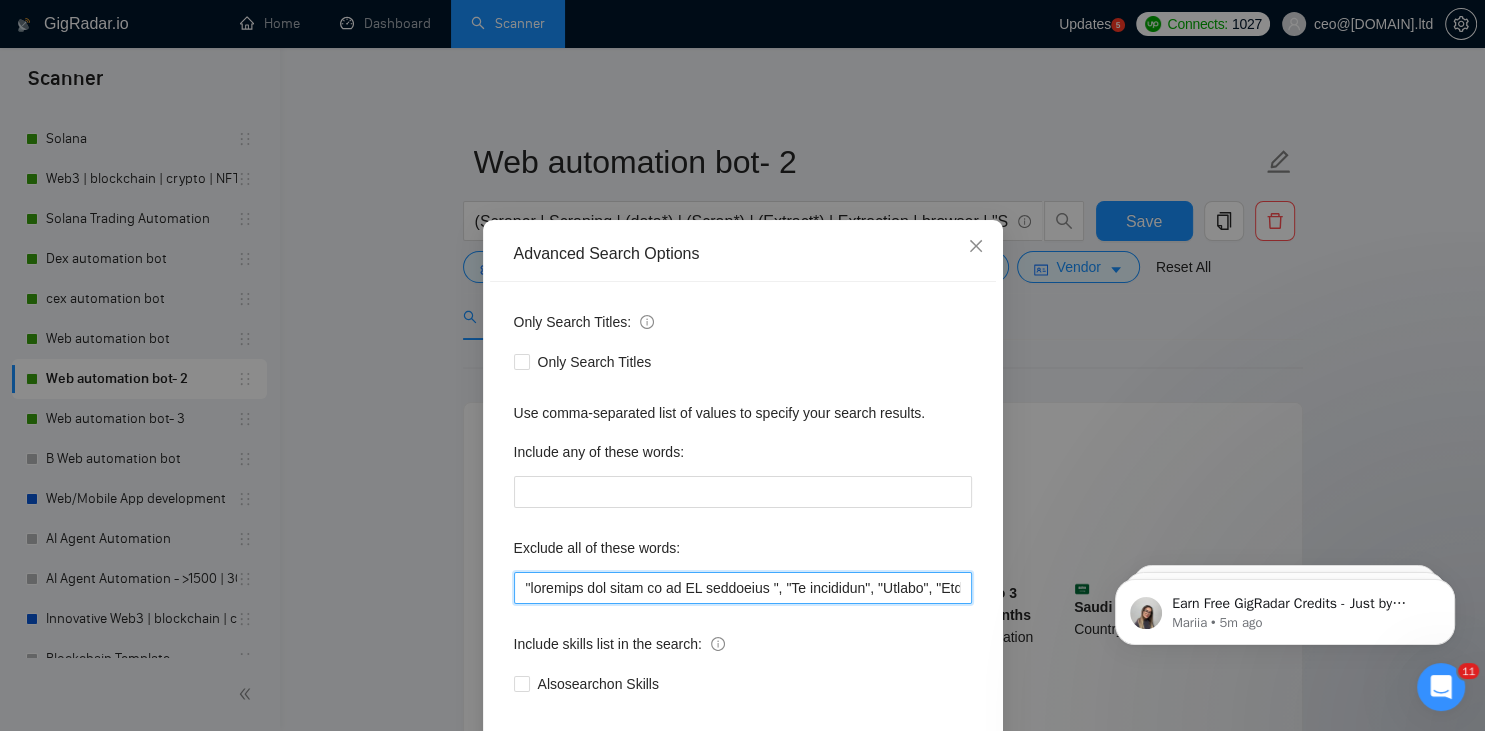 click at bounding box center [743, 588] 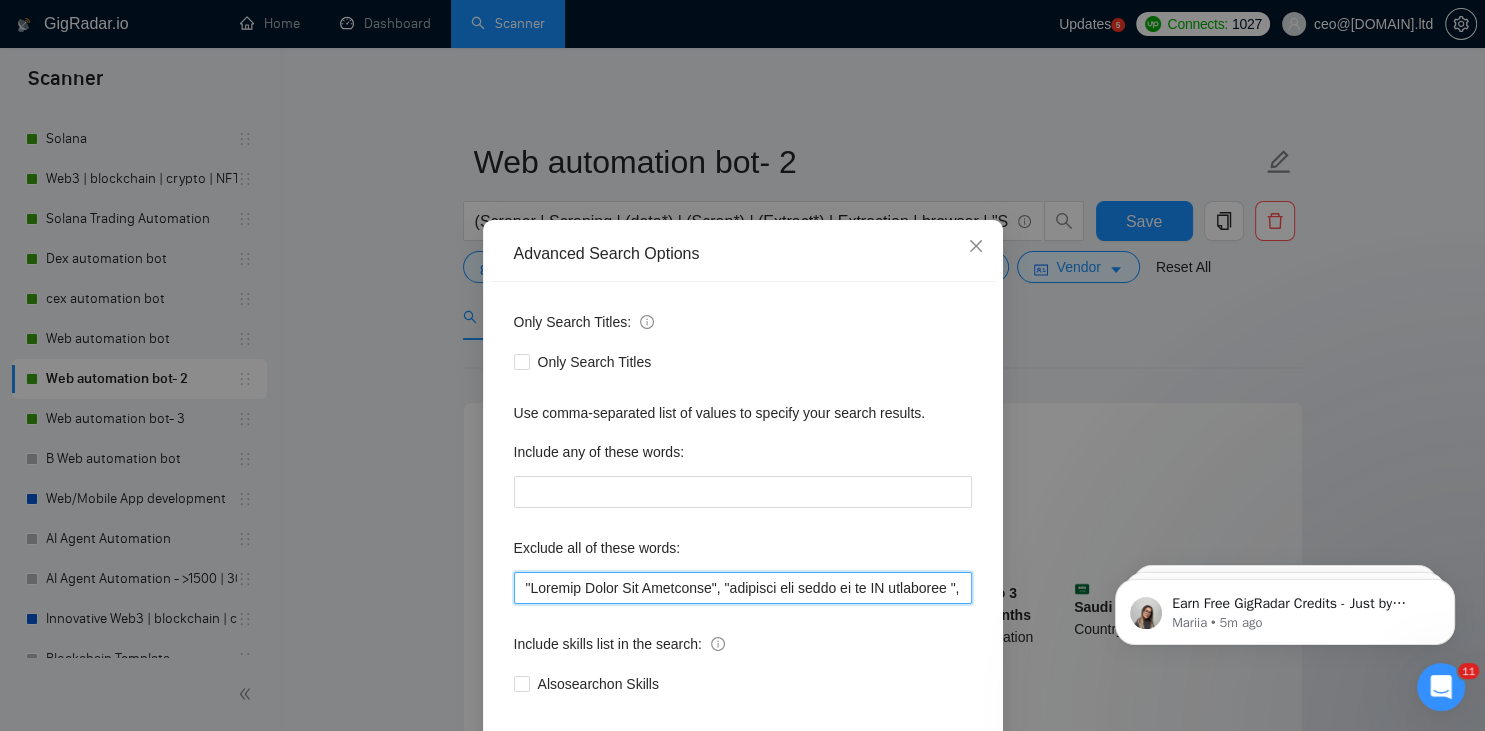 scroll, scrollTop: 100, scrollLeft: 0, axis: vertical 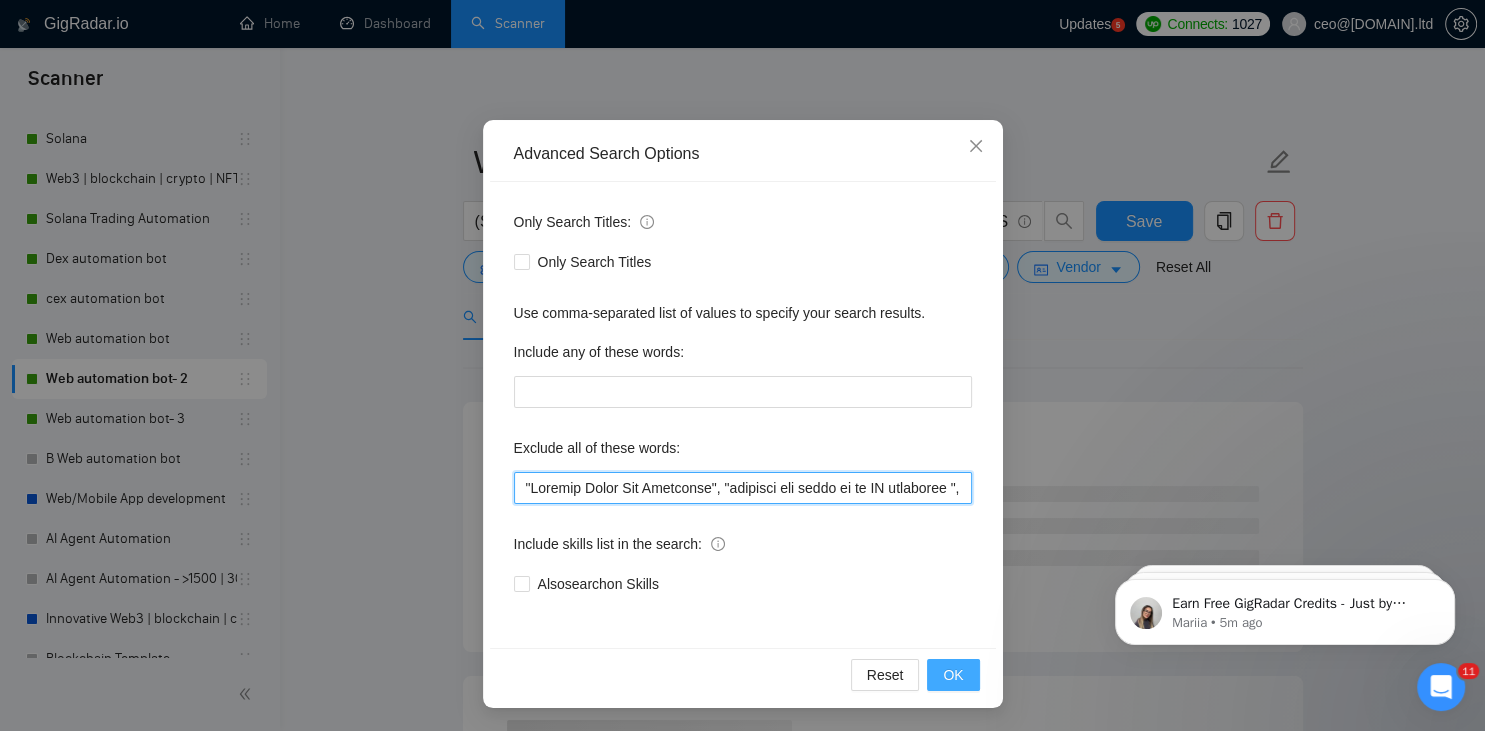 type on ""[SKILL]", "transfer the funds to my AI developer ", "Ad generator", "Joomla", "Graphic Designer", "Animate", "UI/UX Designer", "Pyside", "Odoo", "Laravel-based", "Kajabi", "Qlik", "VBA", "VBA", "Canva", "Prediction", Replit, Zoho, "Flutterflow", "marketing project", "USDT Flash", "already coded", "AR/VR", "iGaming", "Pinecone", "existing application", ".Net", "join our dynamic team", "Update", "Cartoon", "90% Done", "Photoshop", "Tether", "Fix Bug", "Retool", "NO AGENCIES", "Review", "n8n", "[REGION] Only", "Modify", "Update", "Art Project", "[COUNTRY]", "join our team", "Azure DevOps", "DevOps", "Flutter", "Equity-Only", "Equity Only", test, "cursor.ai", "ninja trader", "AI improvement", woocomerce, game, gaming, dating, date, "no-code", "low code", airtable, "go high level", "immediate purchase", pinescript, "pine script", zapier, Zoho, zendesk, make.com, flutter, "smart suite", "go lang", LangChain, sandwich, c#, c++, ruby, "ai specialist", seo, Java, "You will work closely", Ton, Betti..." 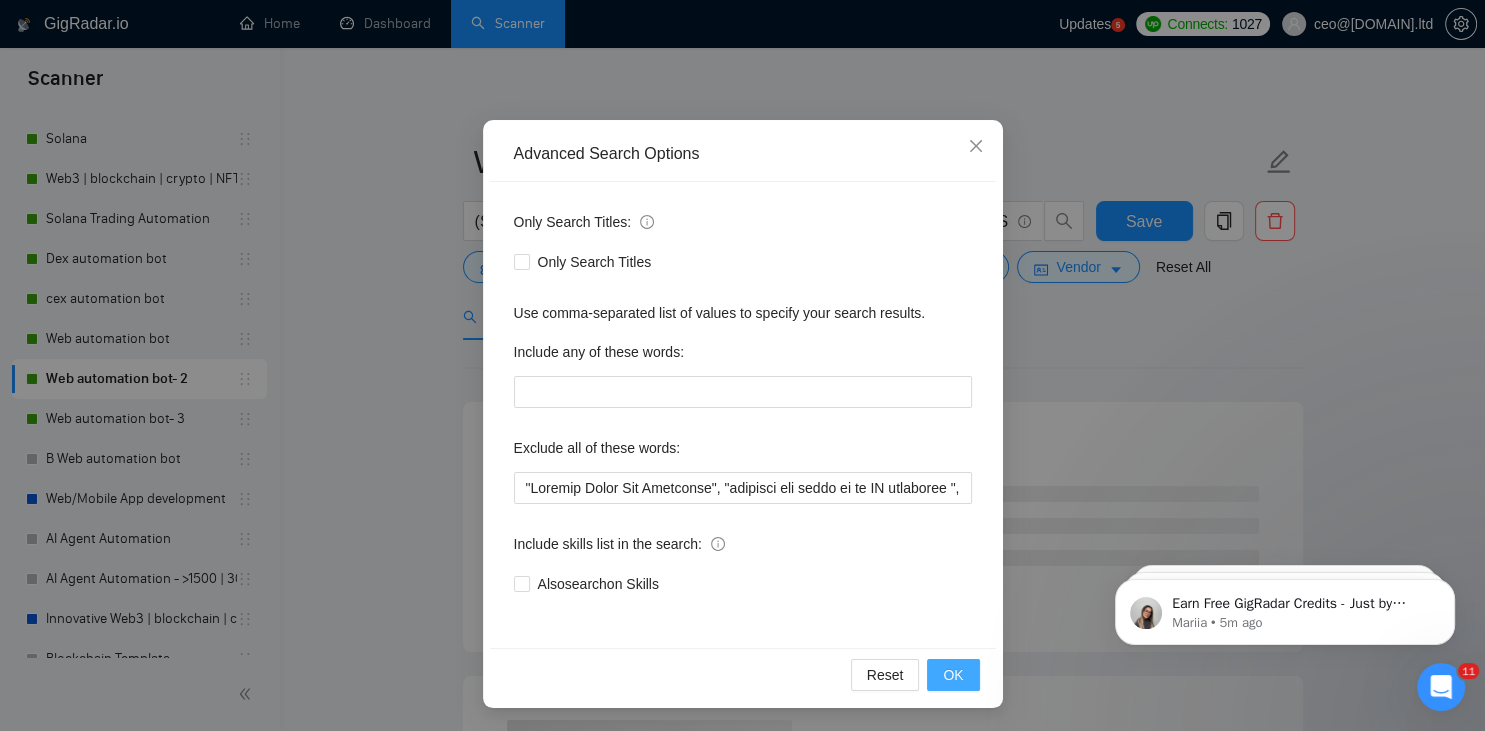 click on "OK" at bounding box center [953, 675] 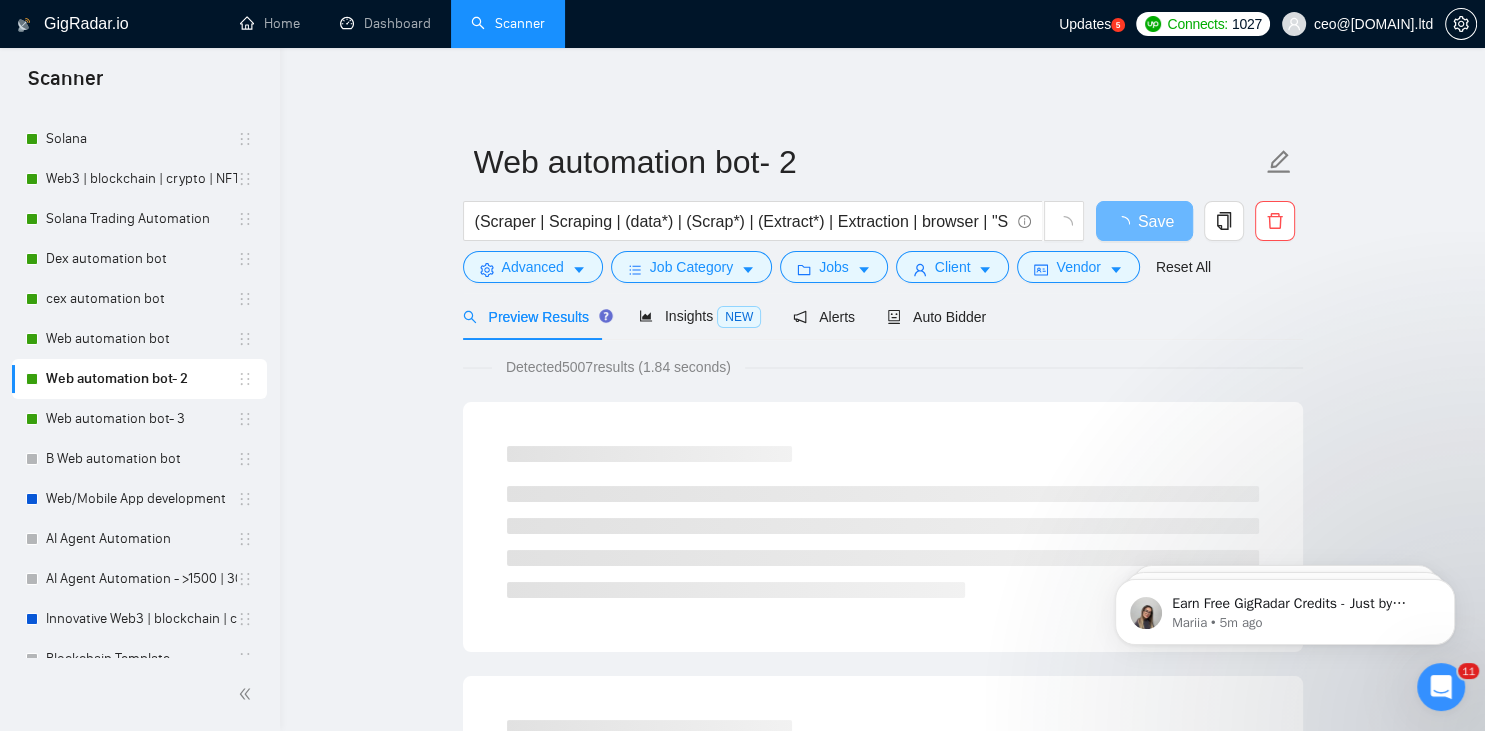 scroll, scrollTop: 0, scrollLeft: 0, axis: both 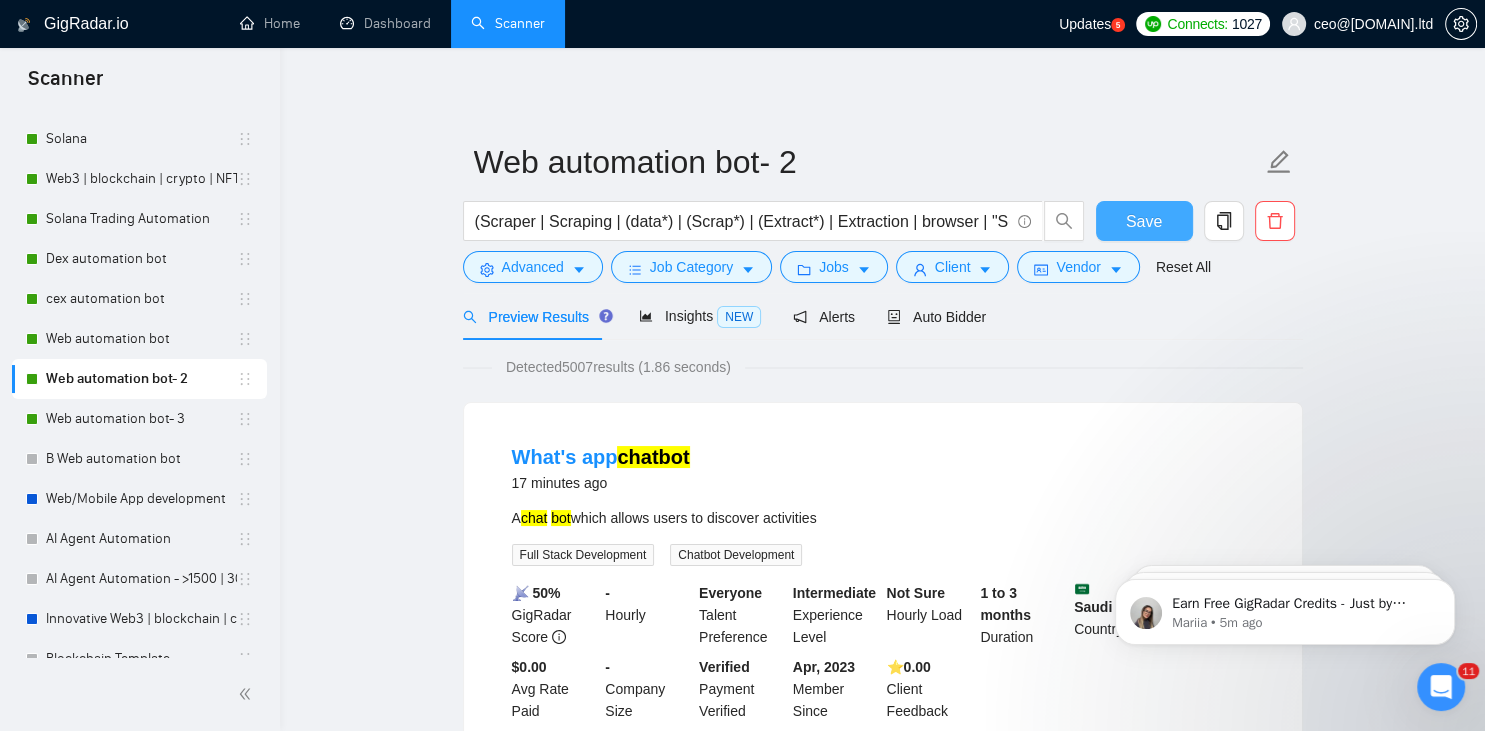 click on "Save" at bounding box center [1144, 221] 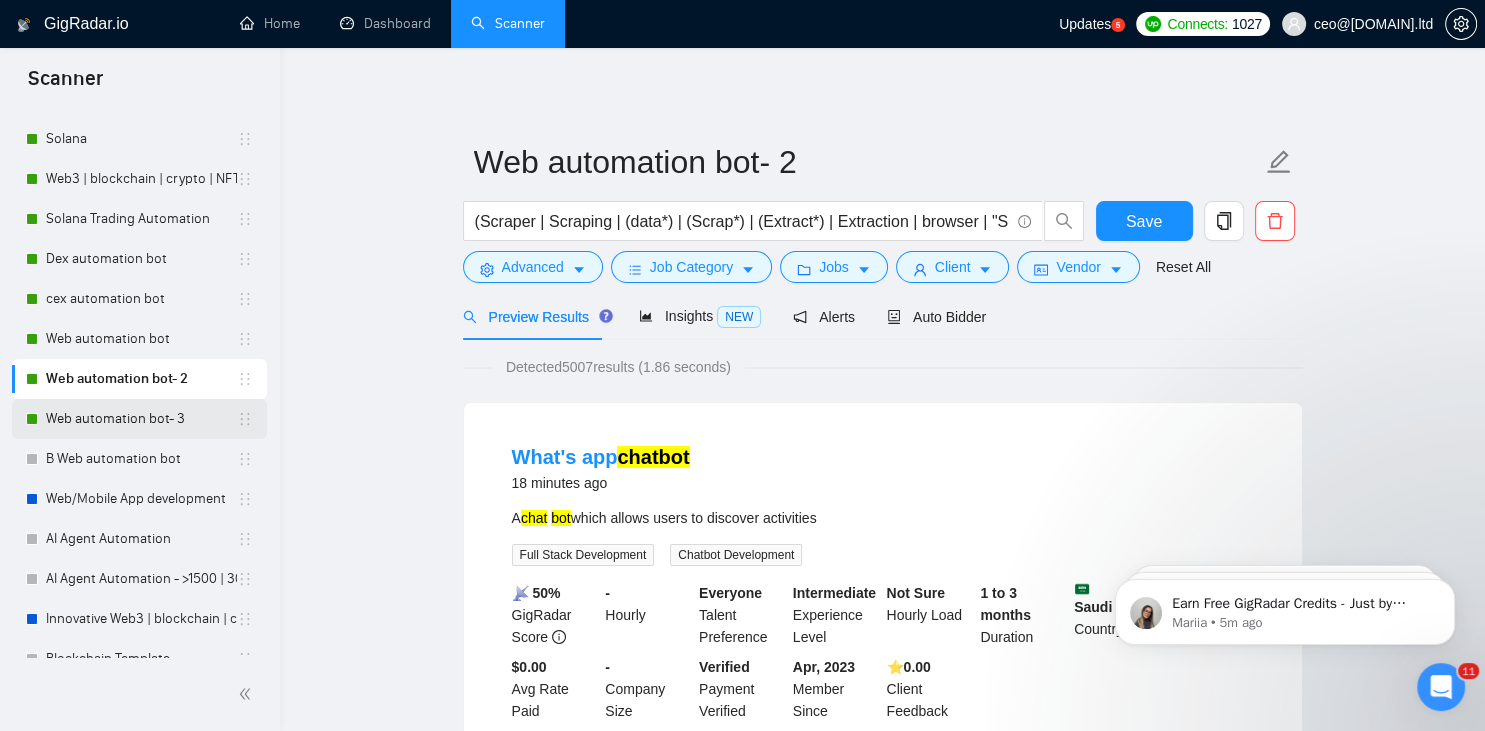 click on "Web automation bot- 3" at bounding box center (141, 419) 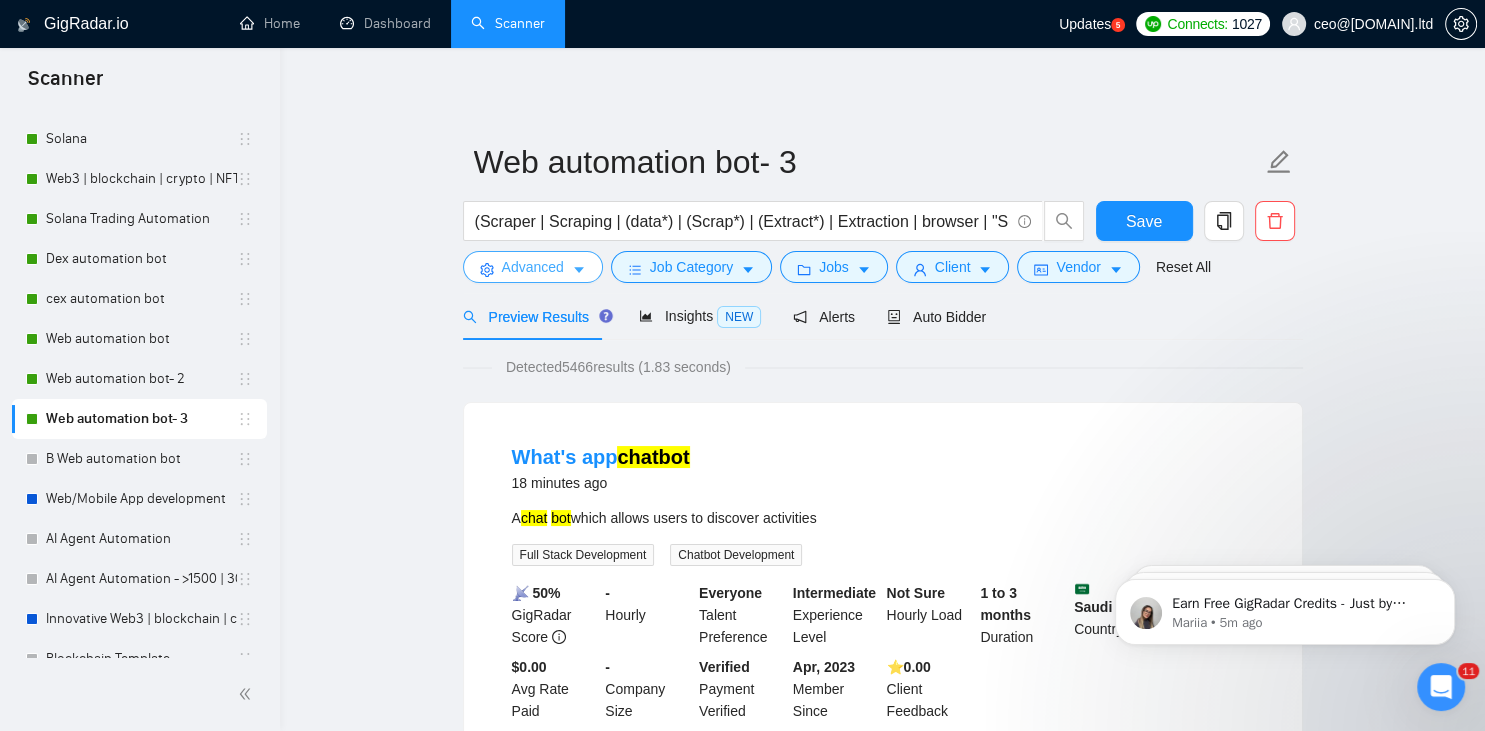 click 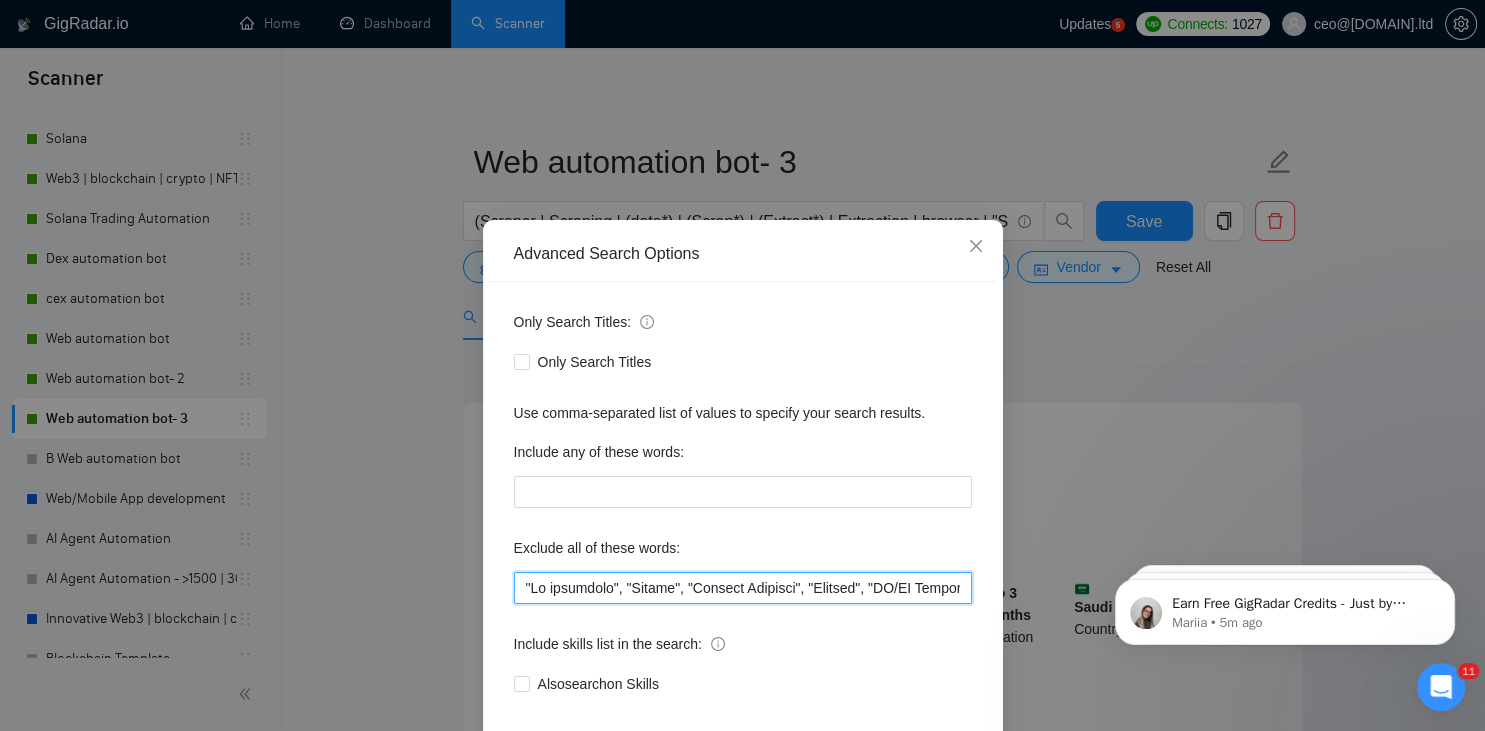 click at bounding box center [743, 588] 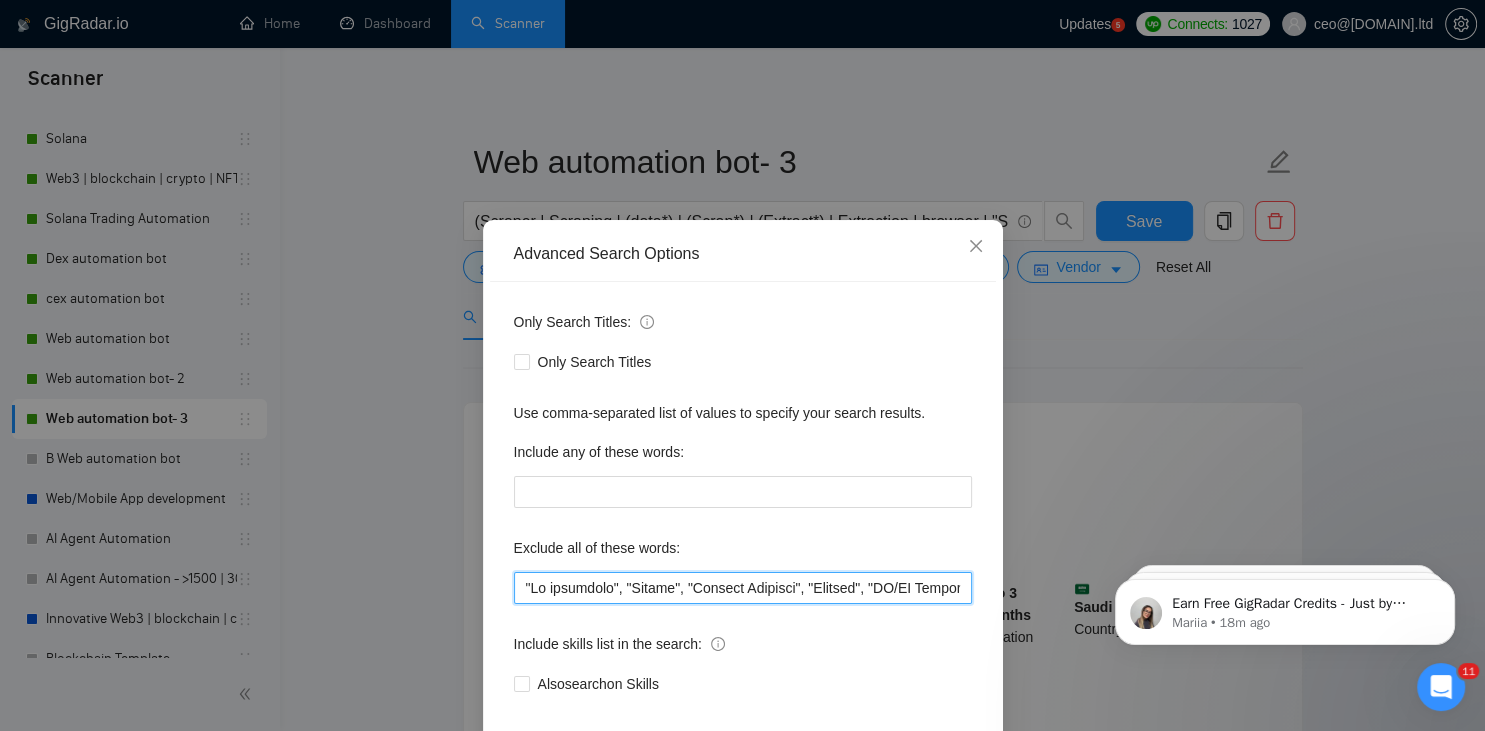 paste on ""Angular Front End Developer"," 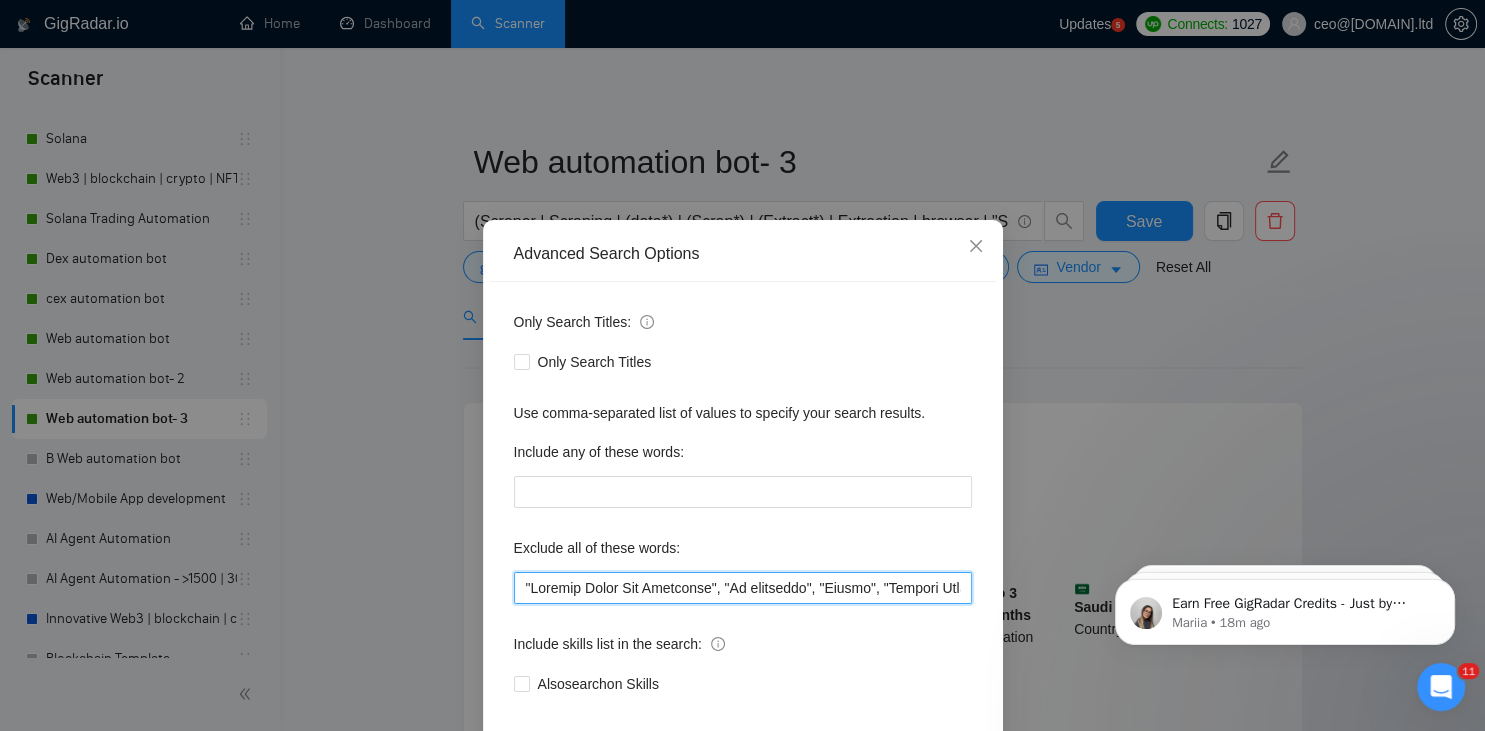 scroll, scrollTop: 100, scrollLeft: 0, axis: vertical 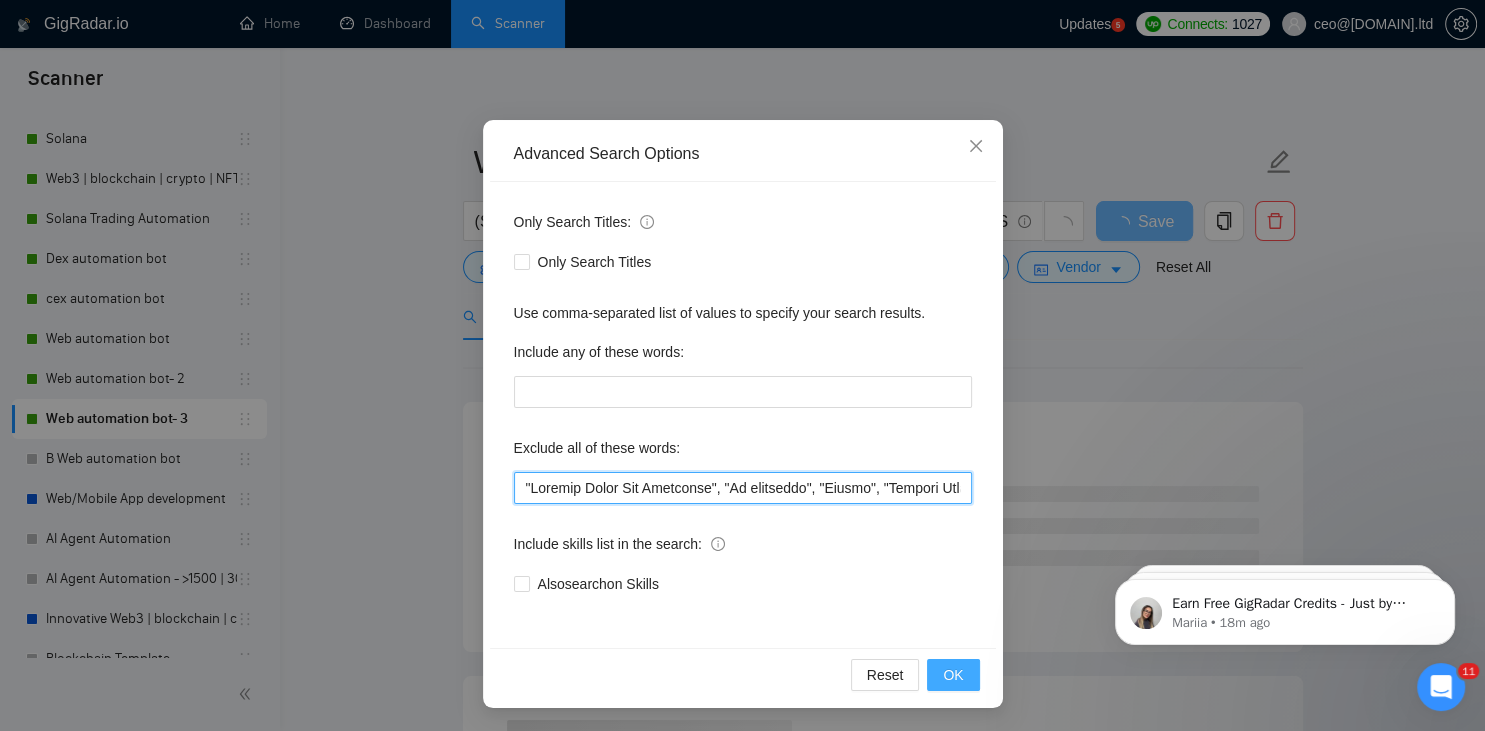 type on ""Angular Front End Developer", "Ad generator", "Joomla", "Graphic Designer", "Animate", "UI/UX Designer", "Pyside", "Odoo", "Laravel-based", "Kajabi", "Qlik", "VBA", "VB", "Canva", "Prediction", Replit, Zoho, "Flutterflow", "marketing project", "USDT Flash", "already coded", "AR/VR", "iGaming", "Pinecone", "existing application", ".Net", "join our dynamic team", "Update", "Cartoon", "90% Done", "Photoshop", "Tether", "Fix Bug", "Retool", "NO AGENCIES", "Review", "n8n", "Europe Only", "Modify", "Update", "Art Project", "Pakistan", "join our team", "Azure DevOps", "DevOps", "Flutter", "Equity-Only", "Equity Only", test, "cursor.ai", "ninja trader", "AI improvement", woocomerce, game, gaming, dating, date, "no-code", "low code", airtable, "go high level", "immediate purchase", pinescript, "pine script", zapier, Zoho, zendesk, make.com, flutter, "smart suite", "go lang", LangChain, sandwich, c#, c++, ruby, "ai specialist", seo, Java, "You will work closely", Ton, Betting, gambling, Sui, "hyper ledger", (Fix*),..." 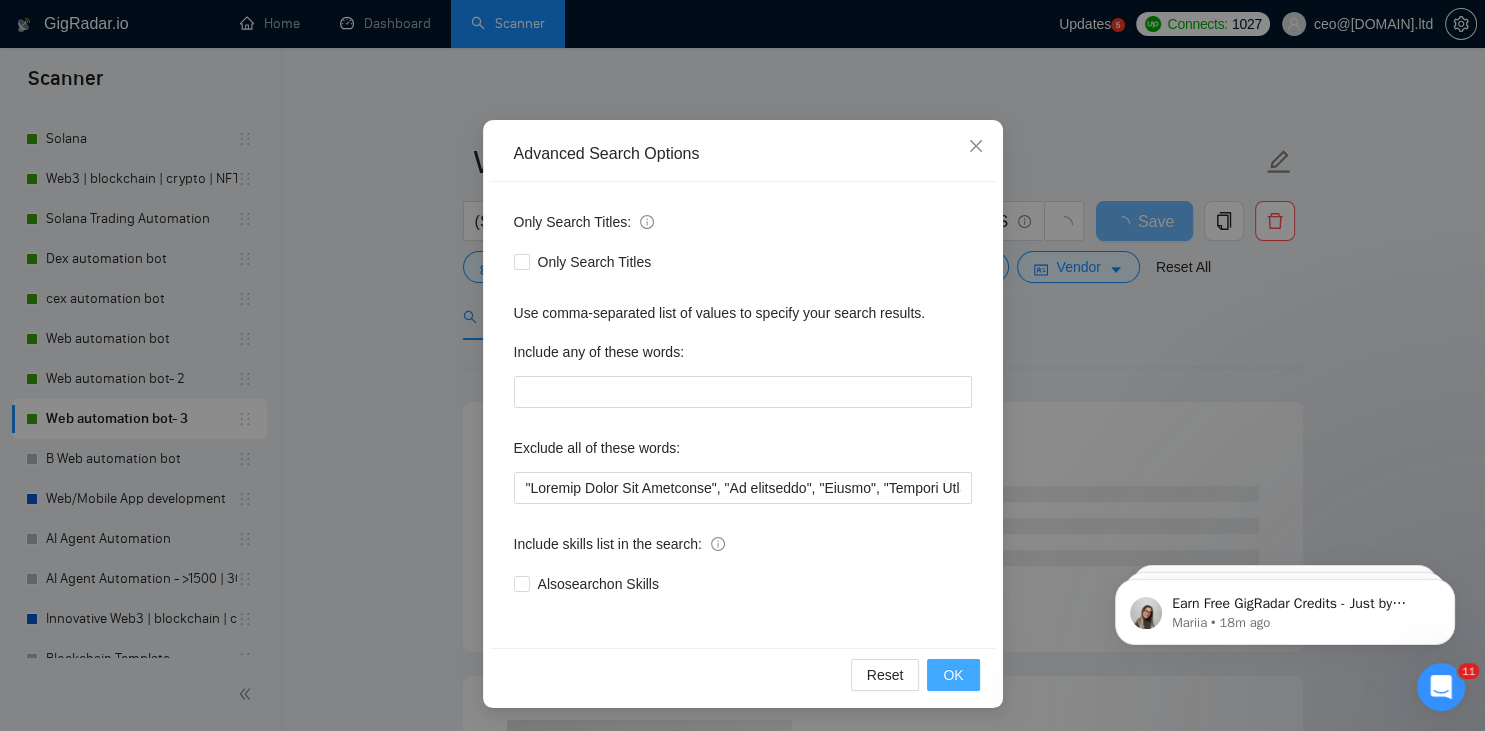 click on "OK" at bounding box center [953, 675] 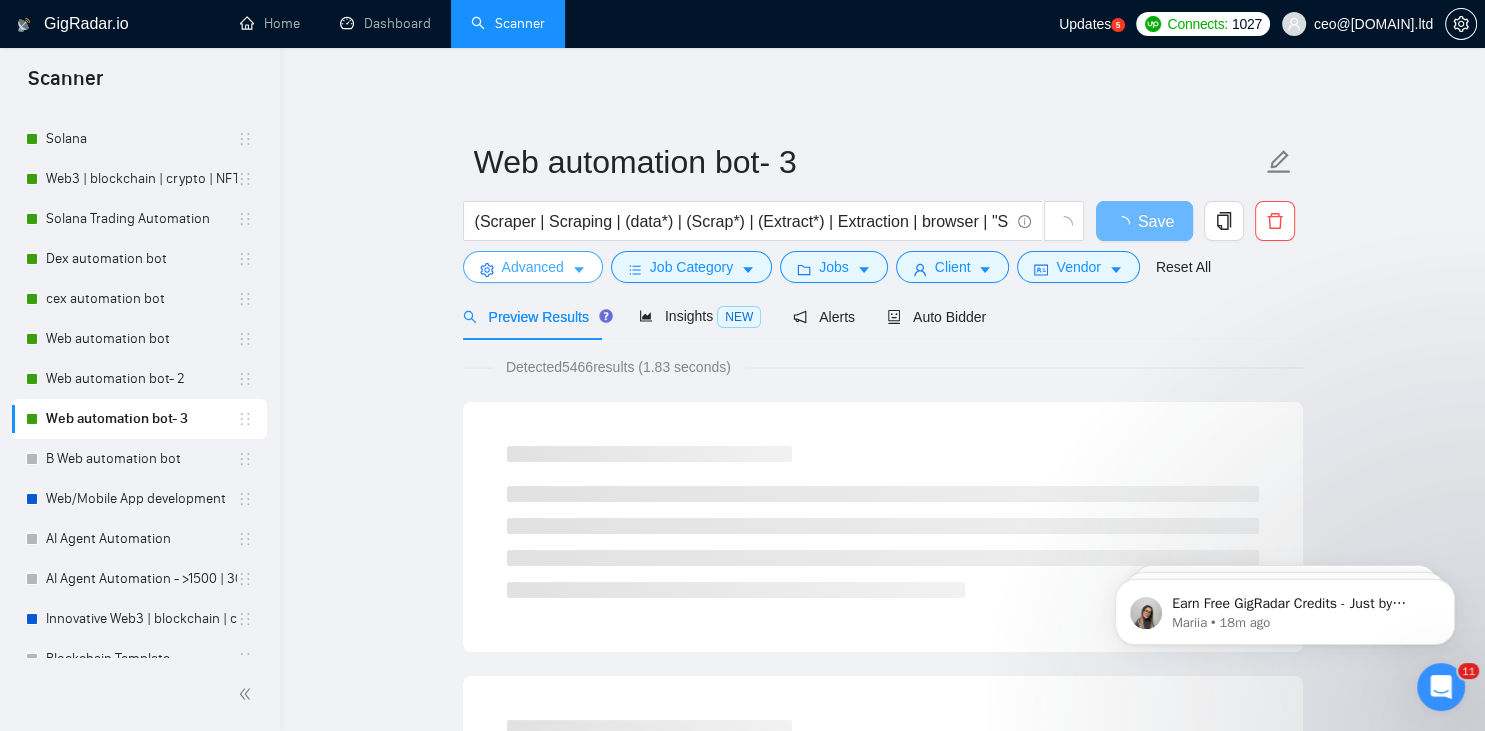 scroll, scrollTop: 0, scrollLeft: 0, axis: both 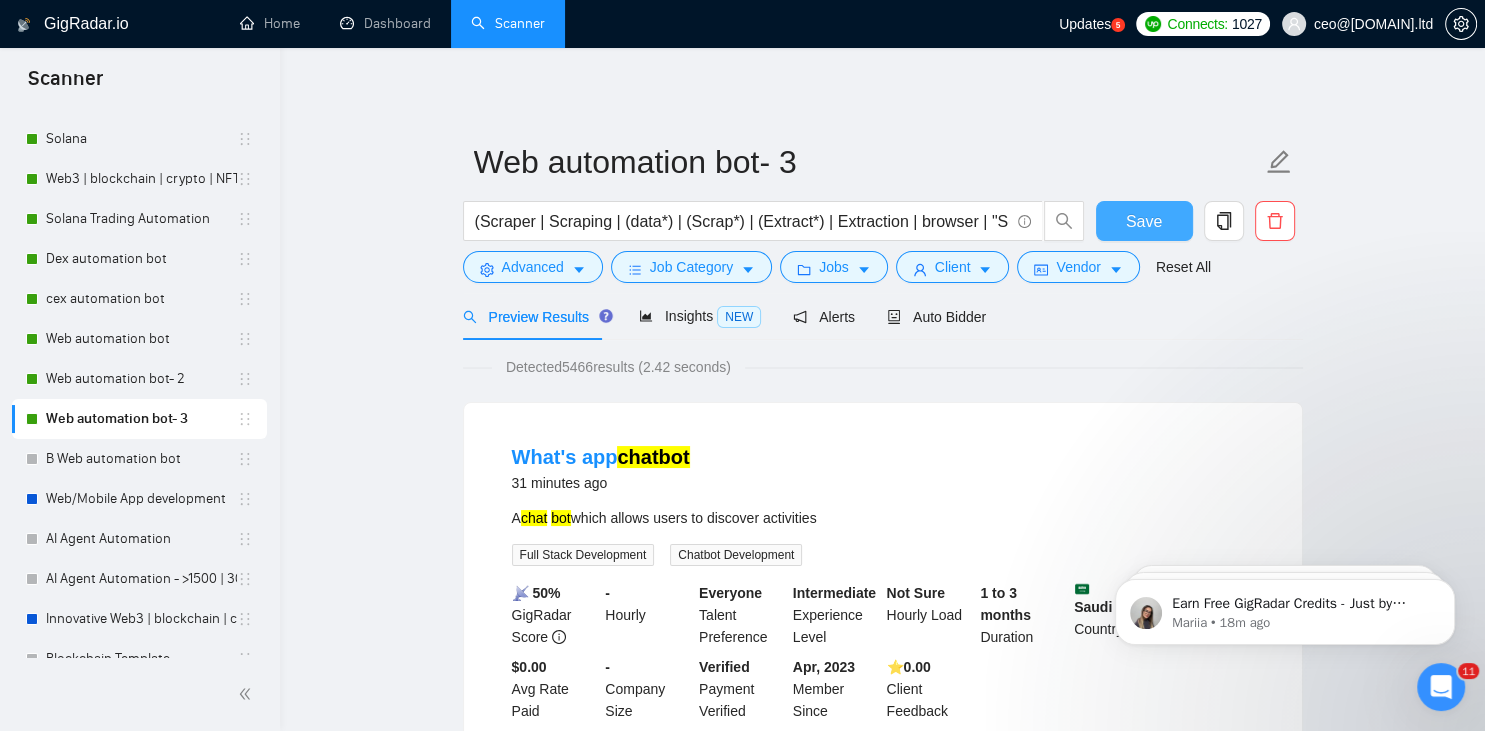 click on "Save" at bounding box center [1144, 221] 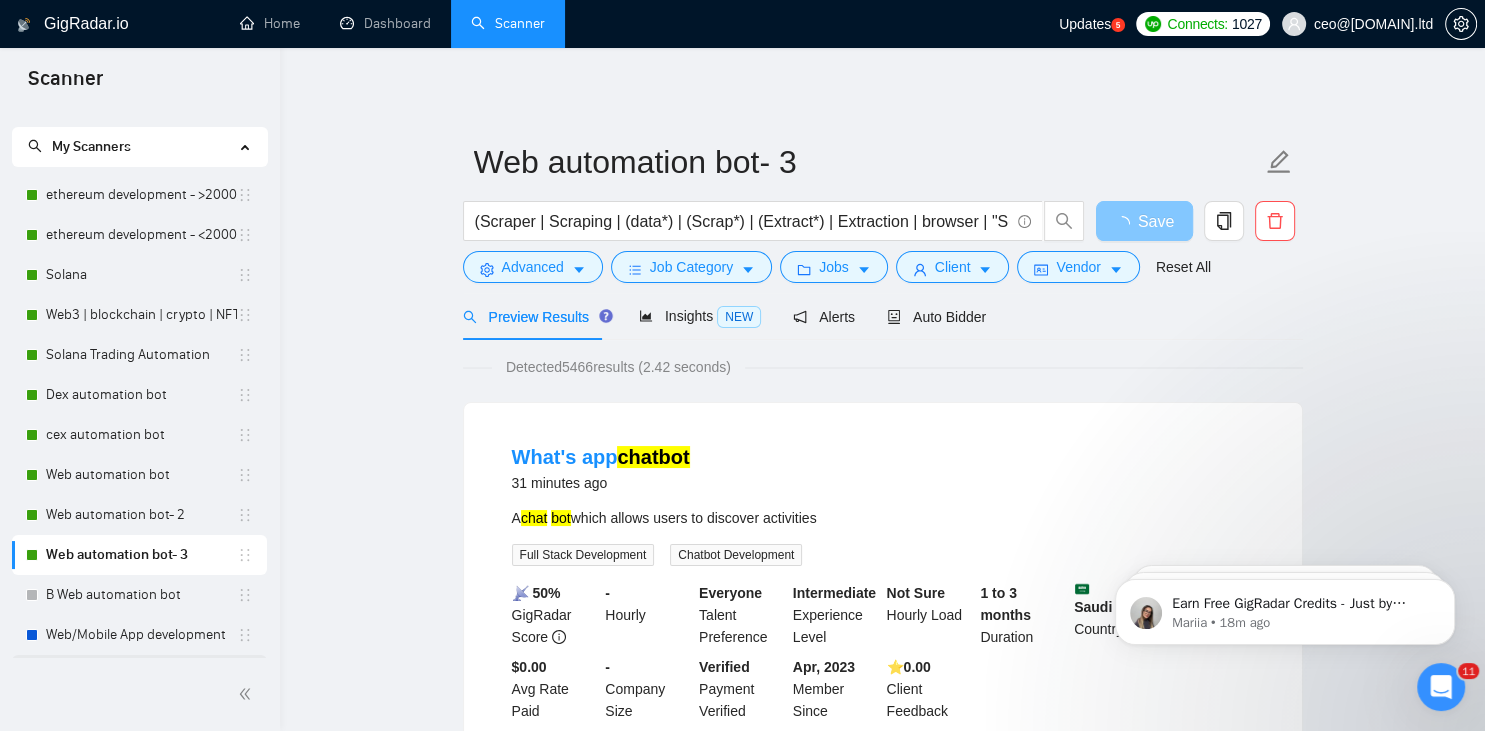 scroll, scrollTop: 0, scrollLeft: 0, axis: both 